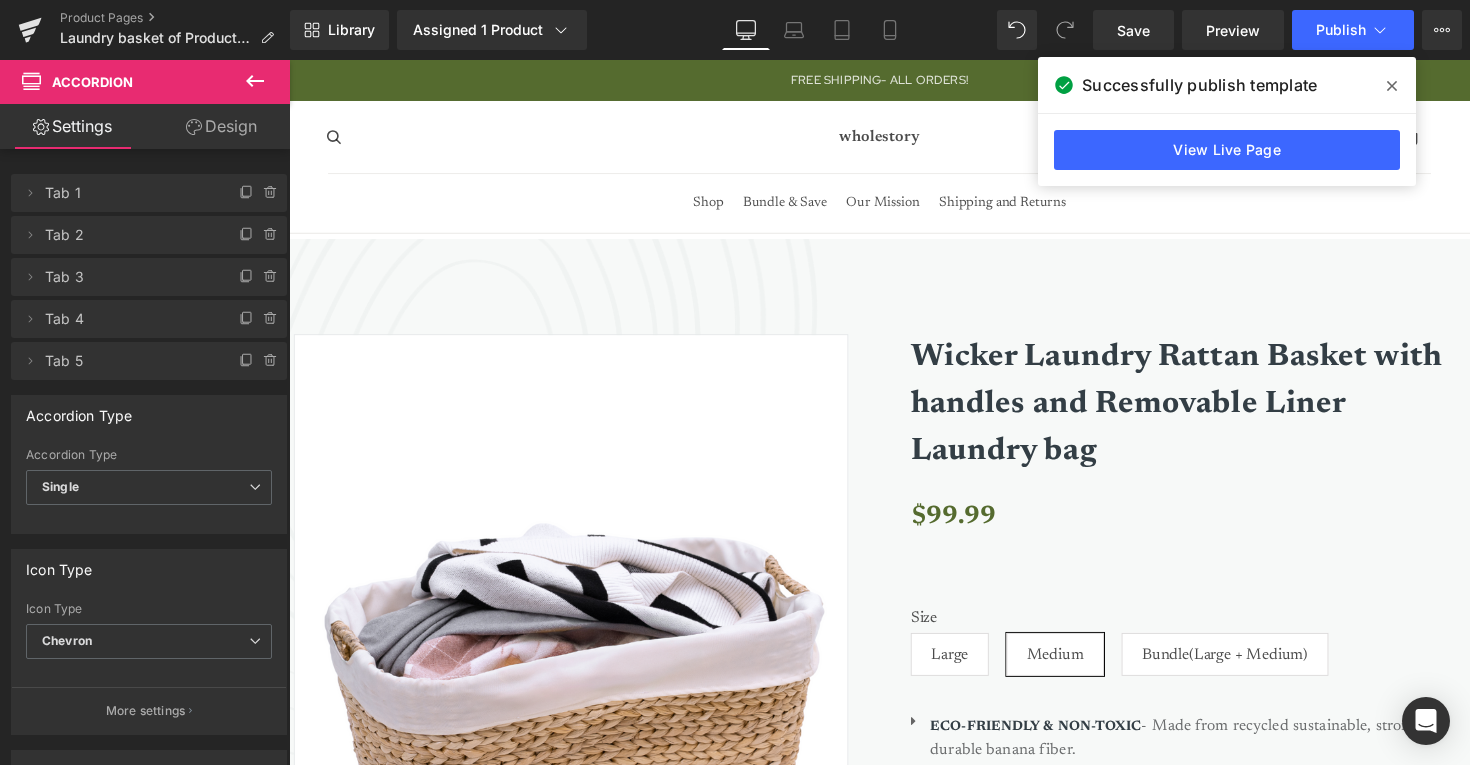 scroll, scrollTop: 0, scrollLeft: 0, axis: both 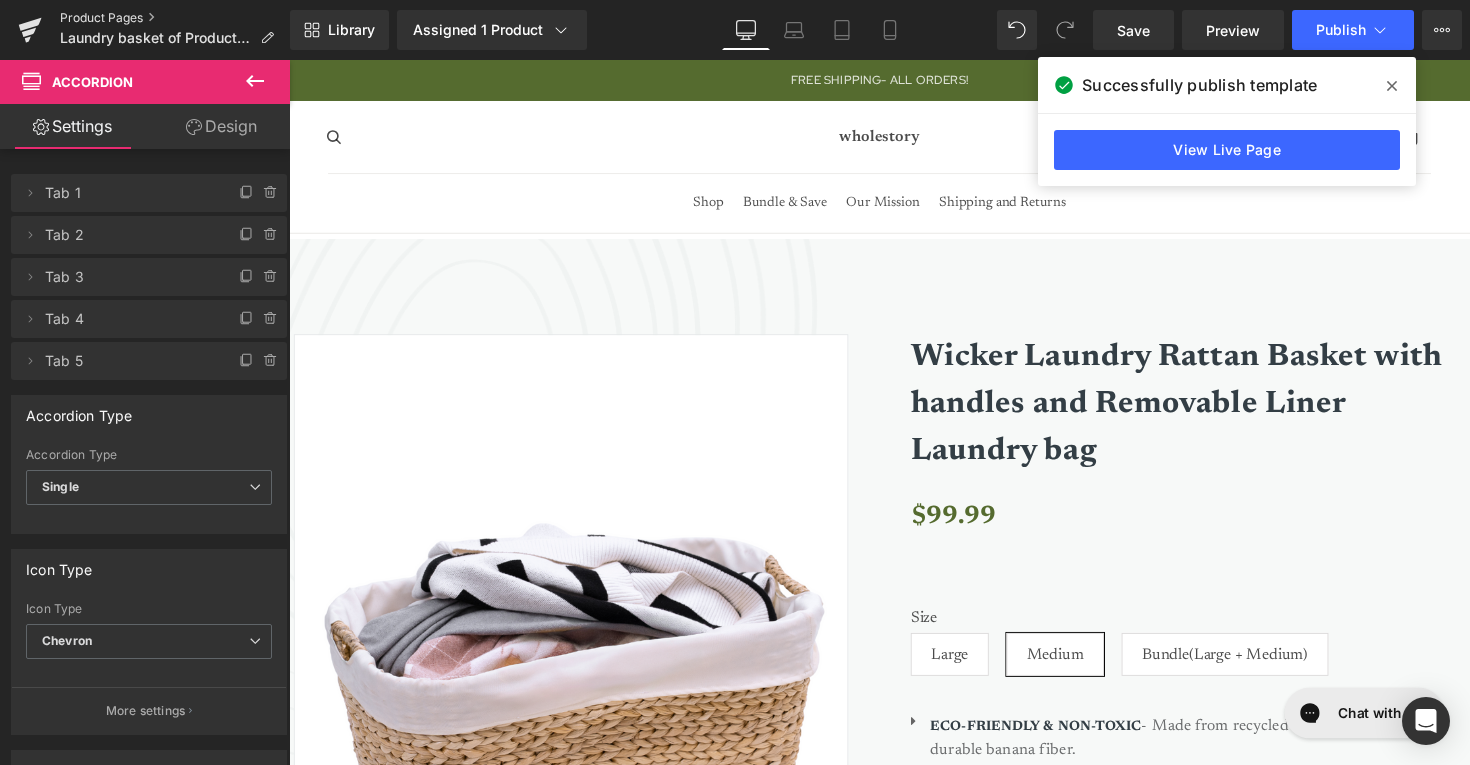 click on "Product Pages" at bounding box center (175, 18) 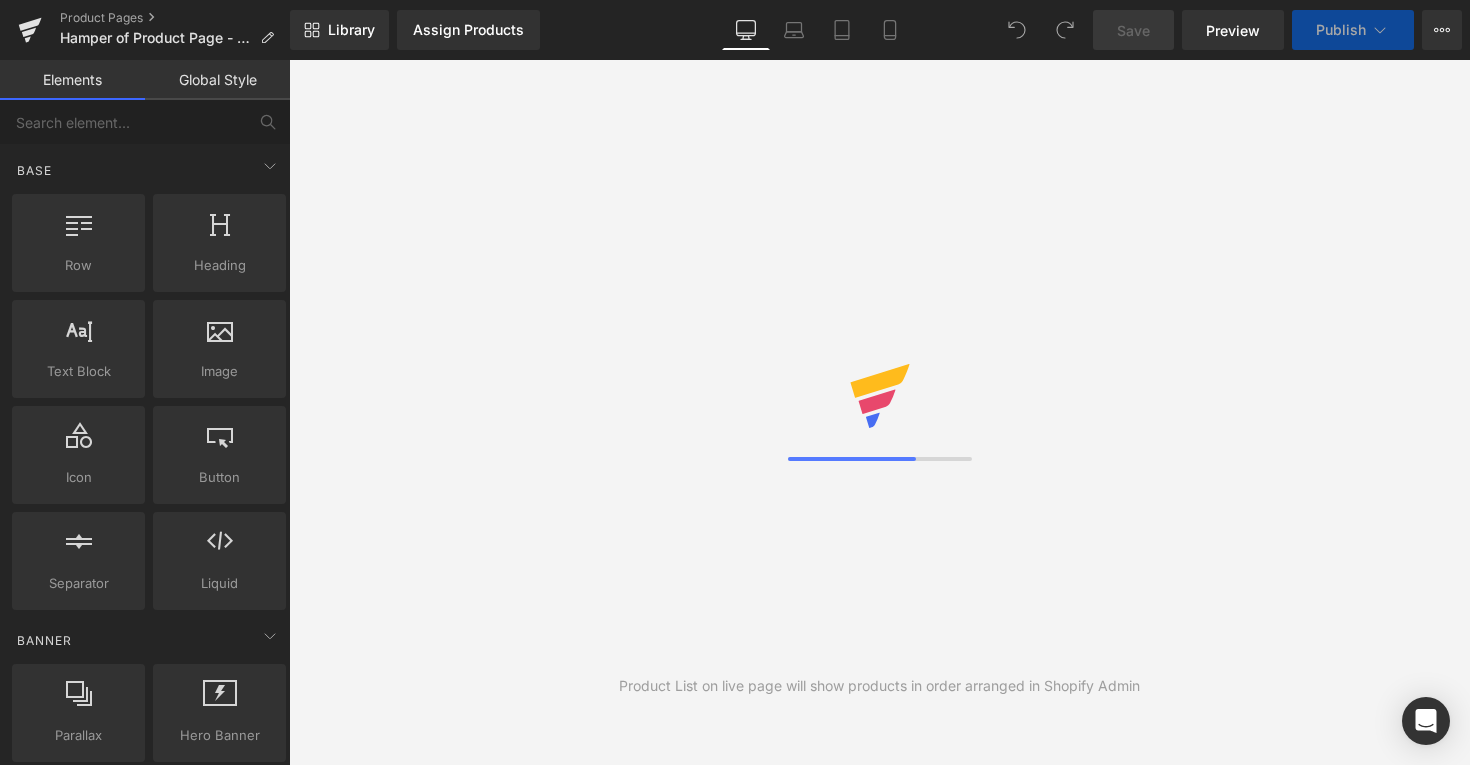 scroll, scrollTop: 0, scrollLeft: 0, axis: both 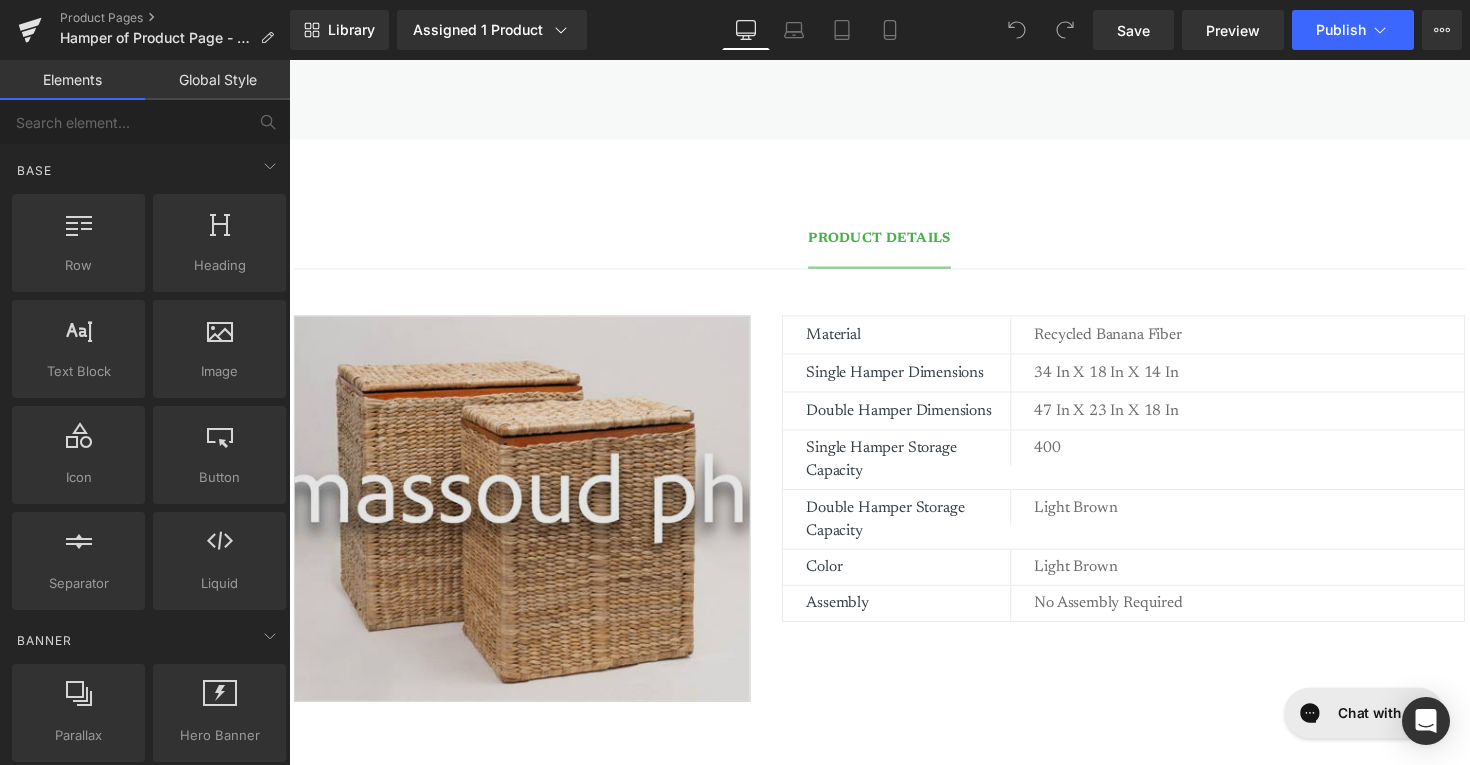 click at bounding box center (528, 520) 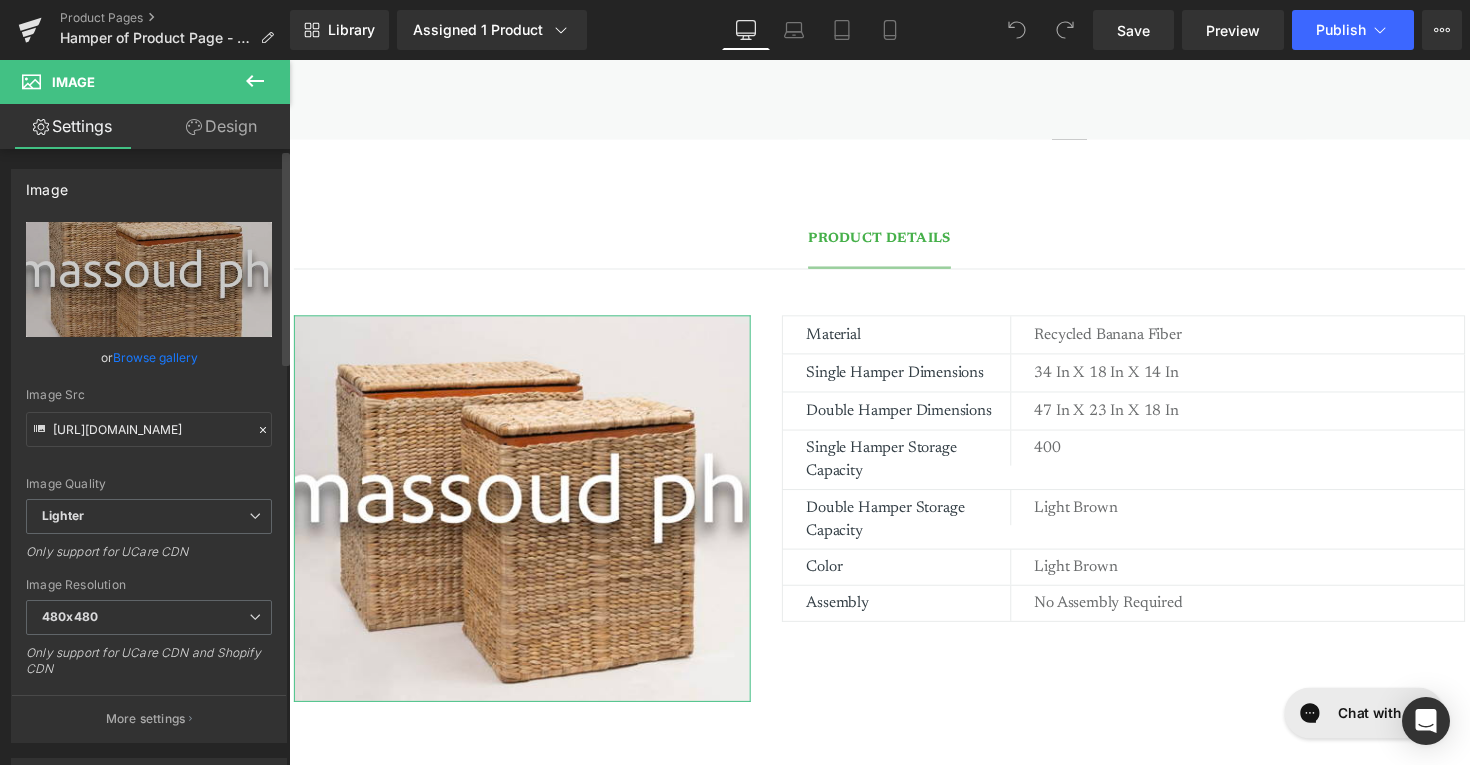 click on "Browse gallery" at bounding box center (155, 357) 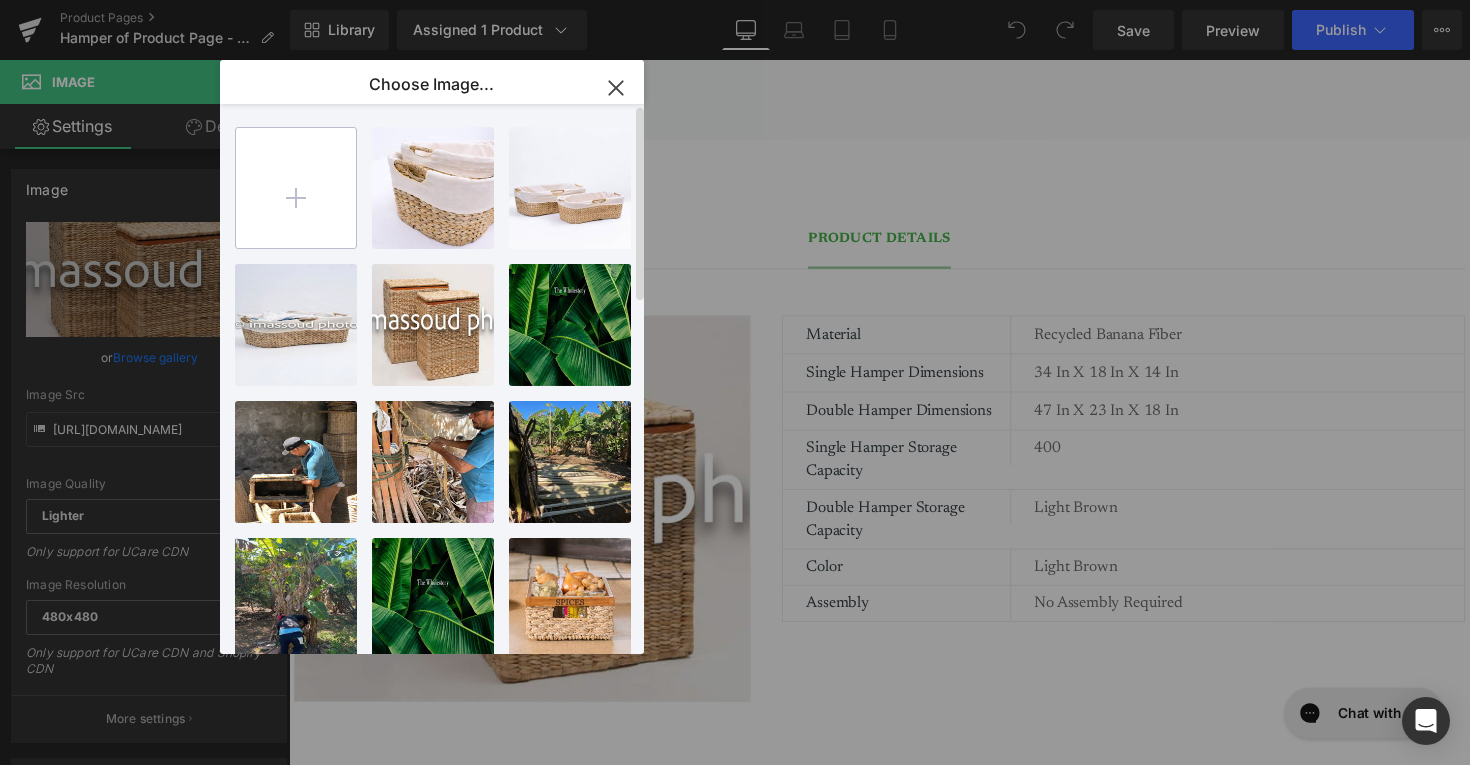 click at bounding box center [296, 188] 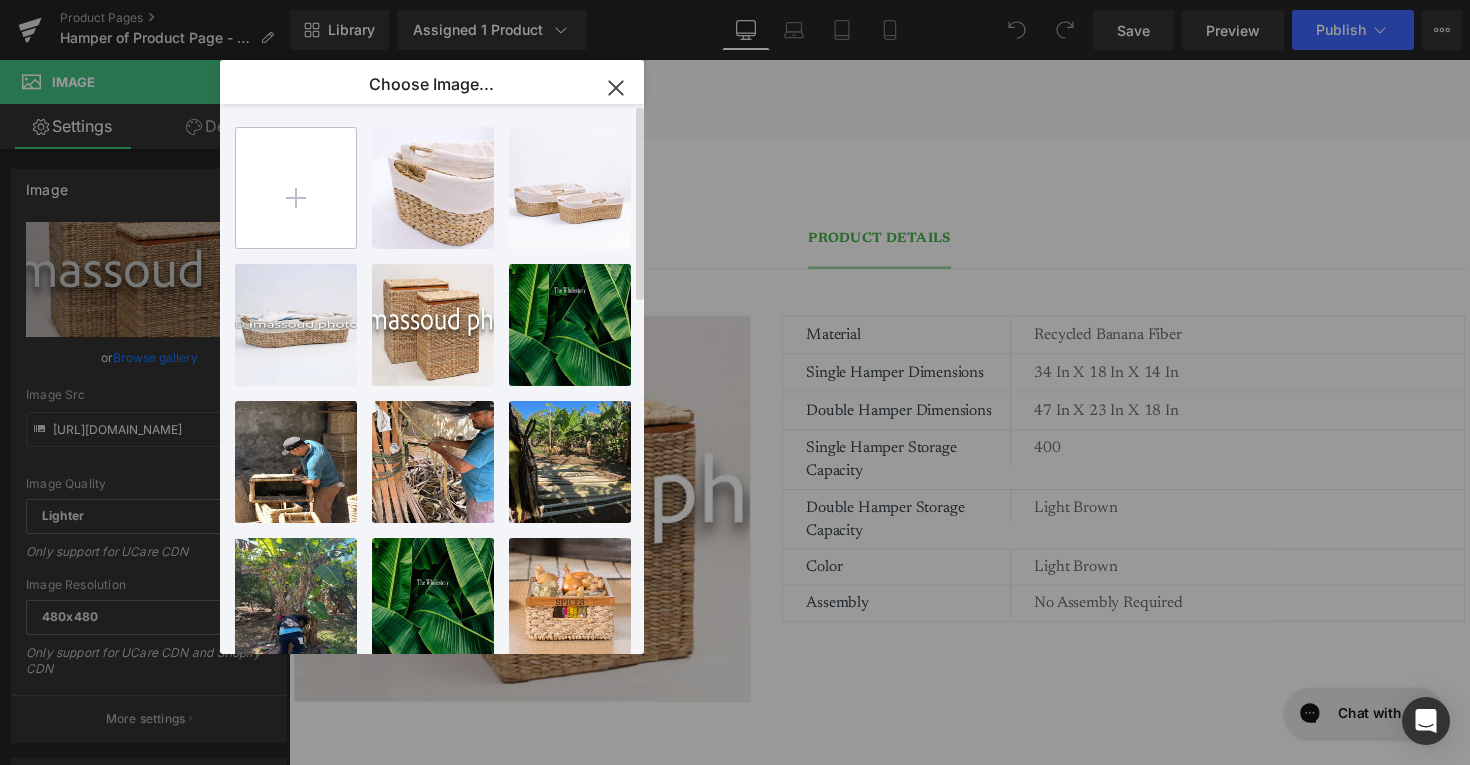 type on "C:\fakepath\Laundry hamper bundle white background.png" 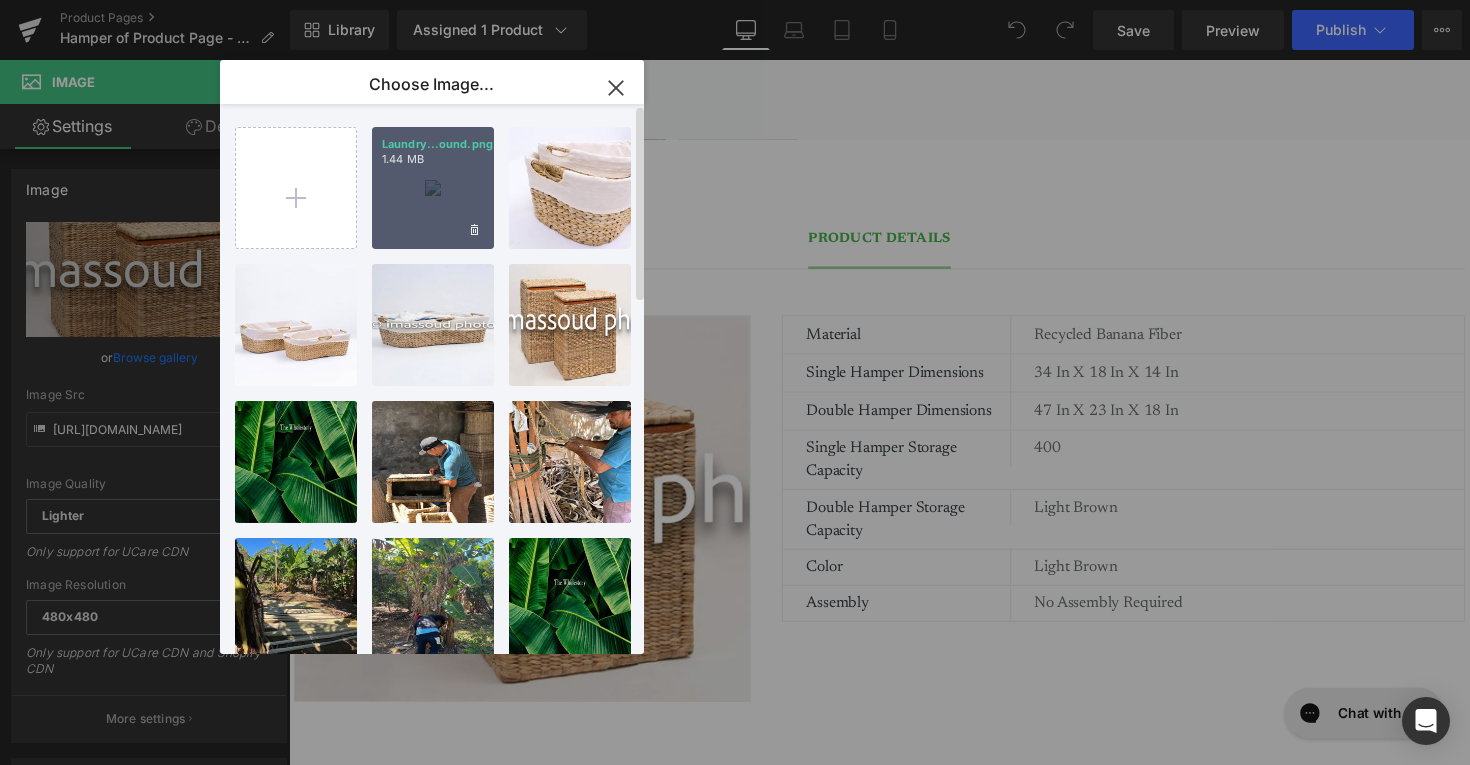 click on "Laundry...ound.png 1.44 MB" at bounding box center [433, 188] 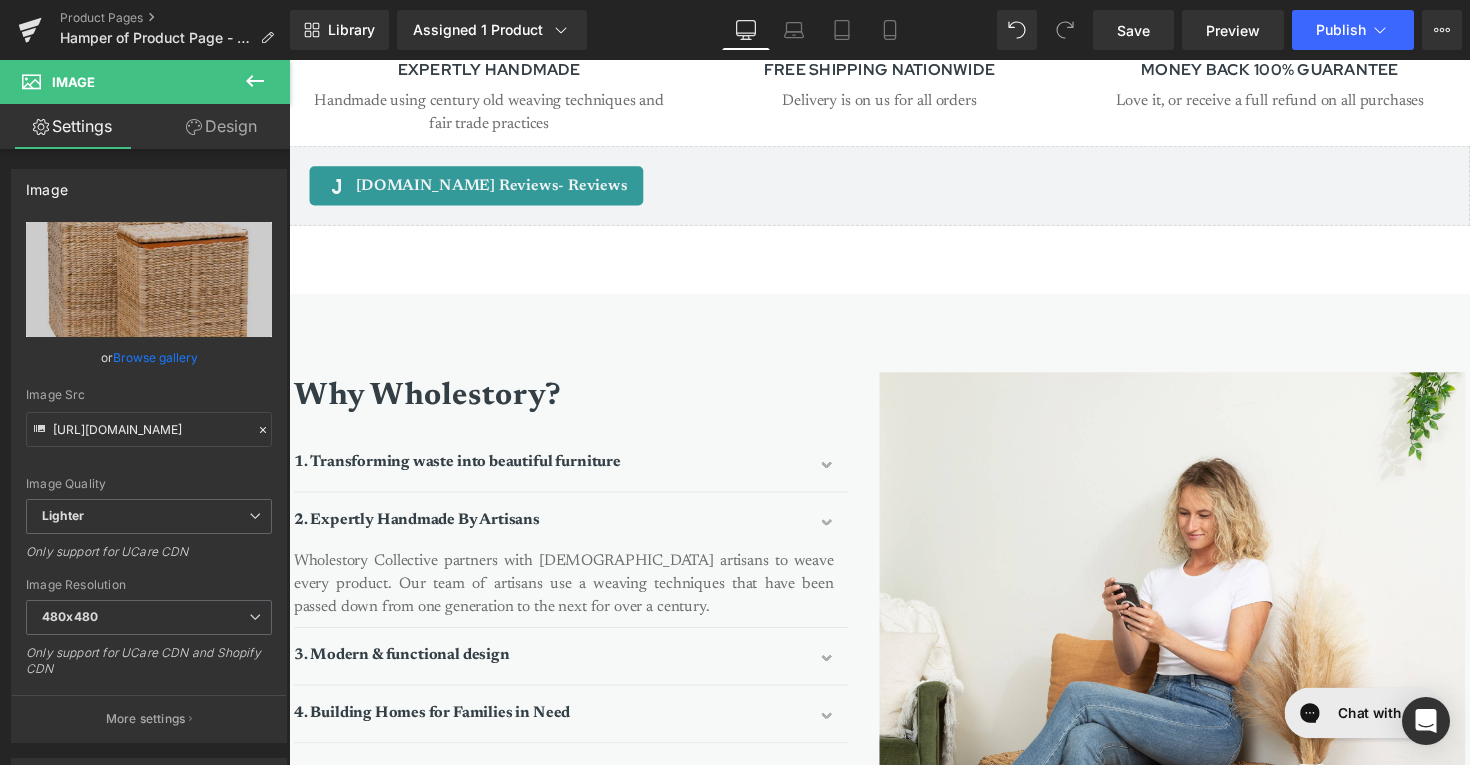 scroll, scrollTop: 2175, scrollLeft: 0, axis: vertical 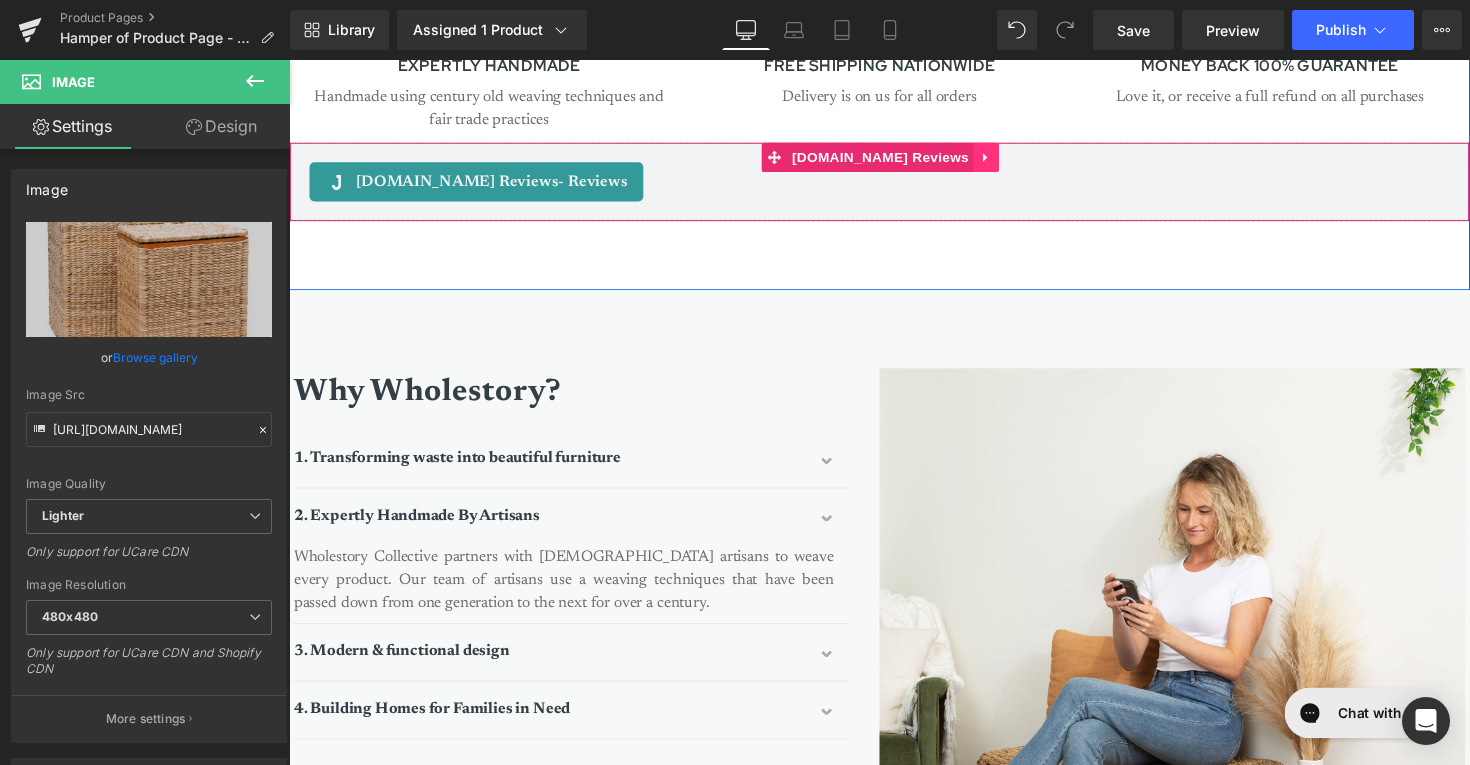 click 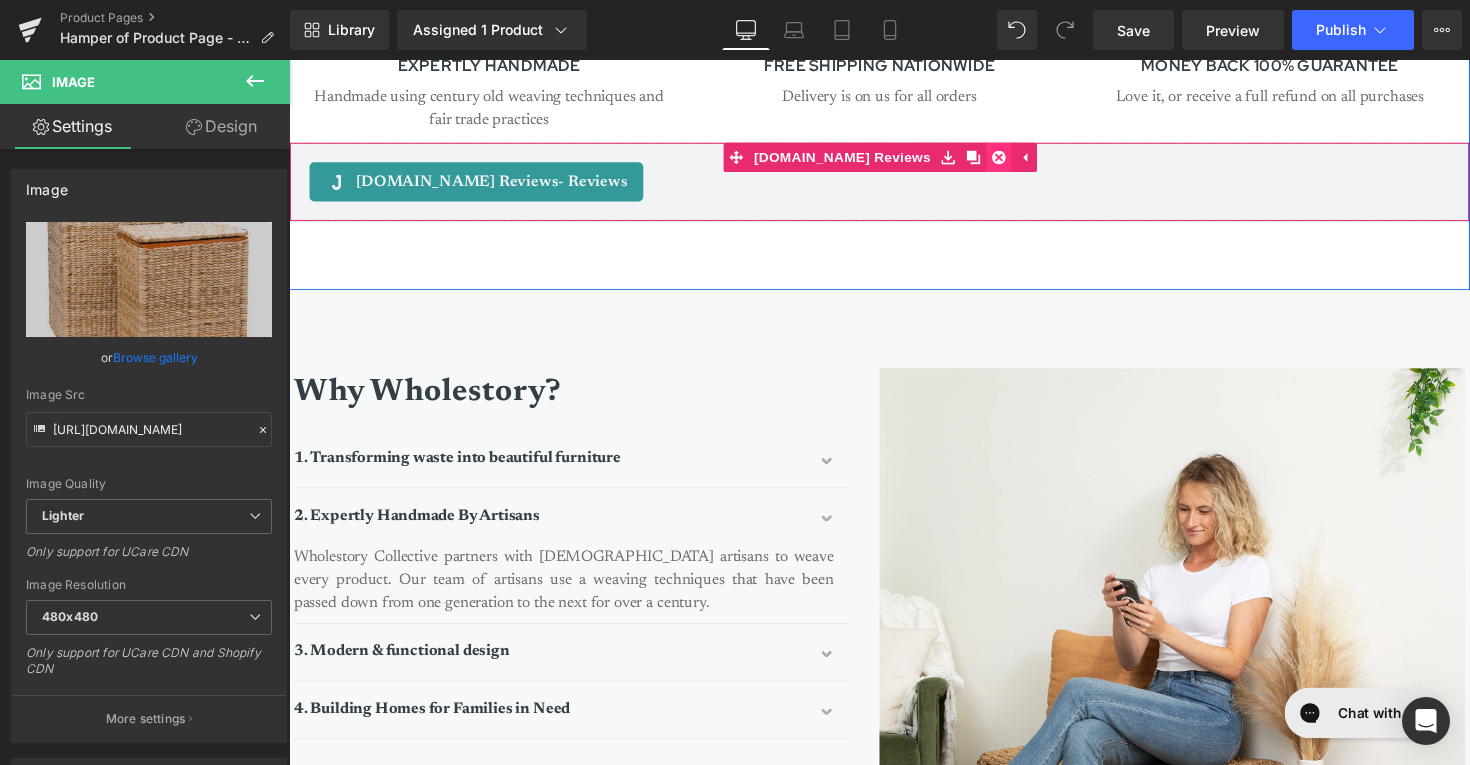 click 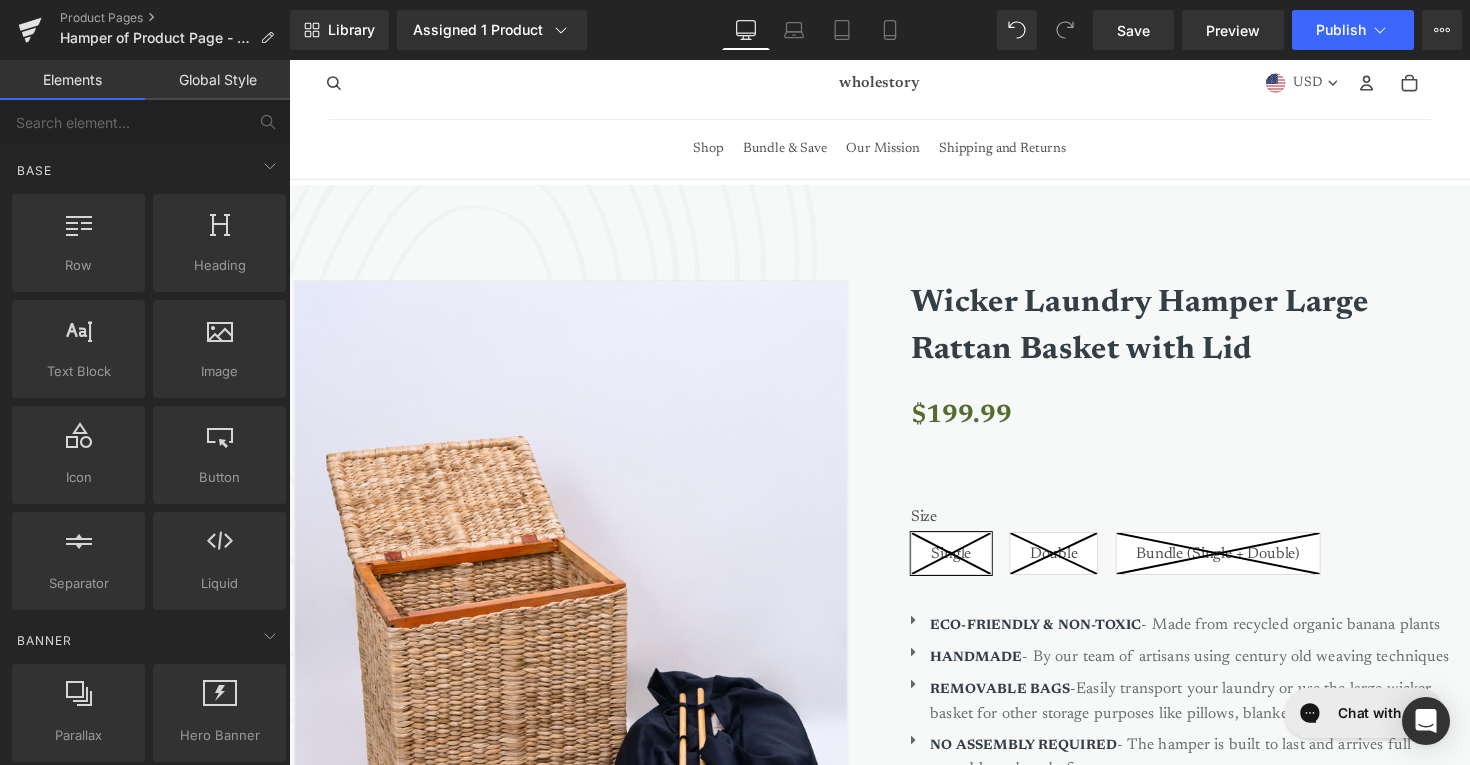 scroll, scrollTop: 0, scrollLeft: 0, axis: both 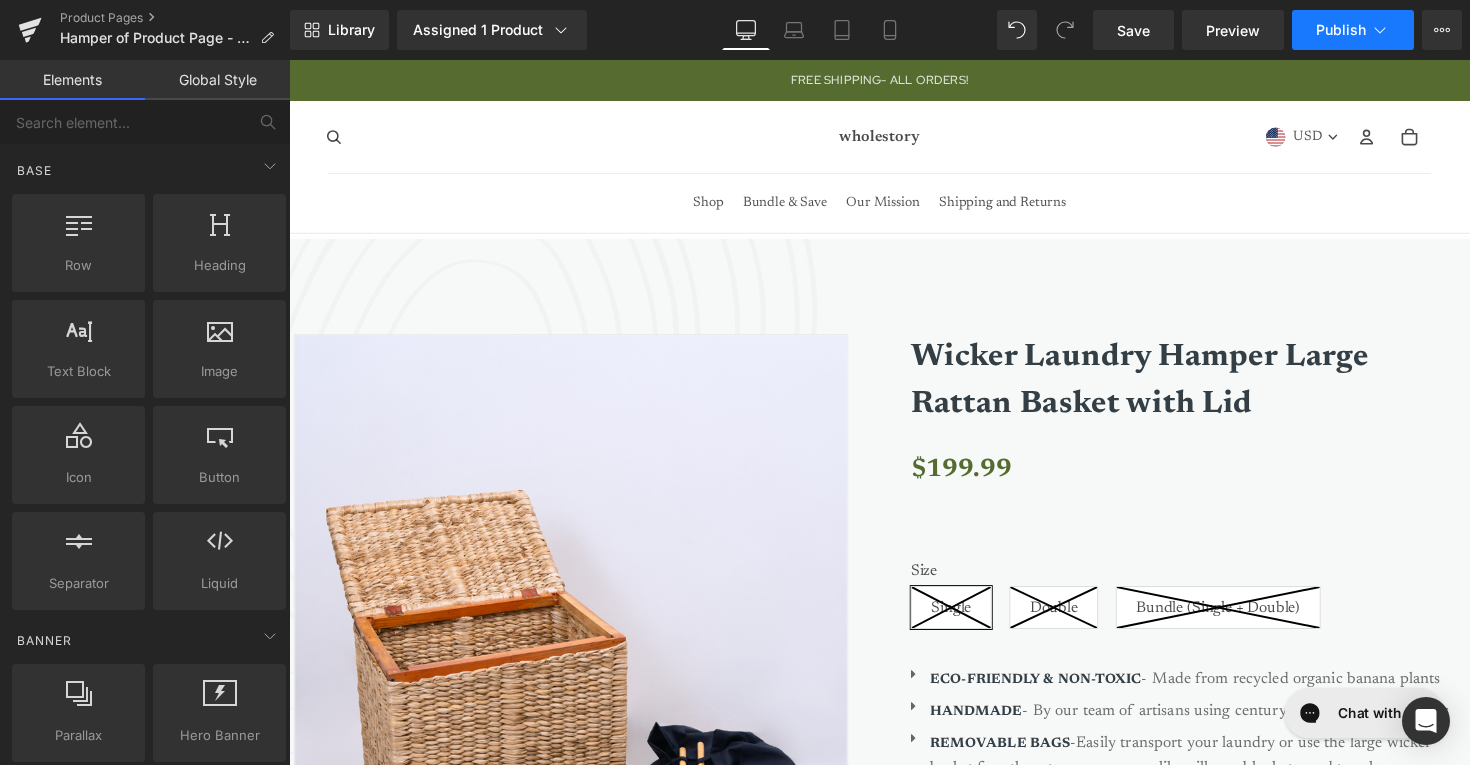 click on "Publish" at bounding box center (1353, 30) 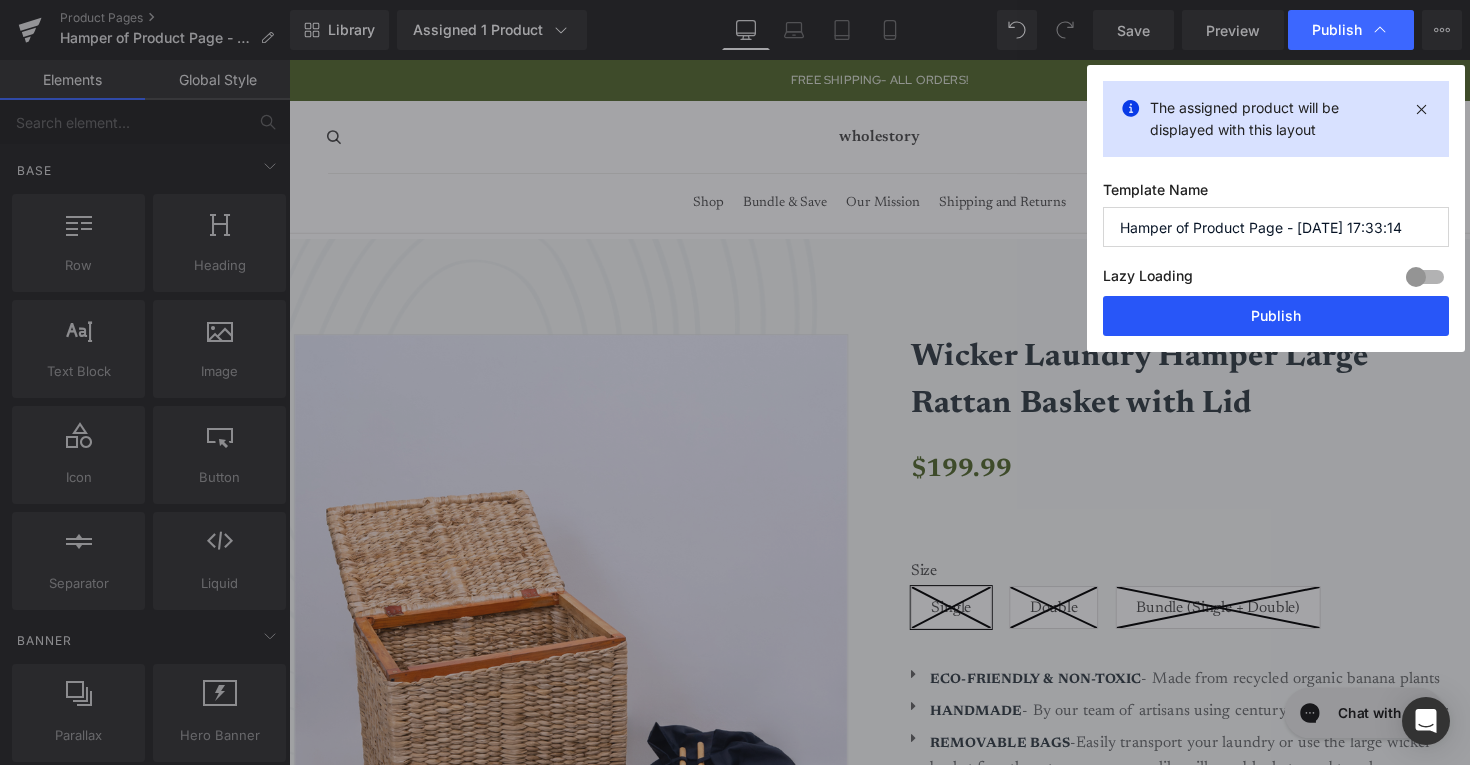 click on "Publish" at bounding box center (1276, 316) 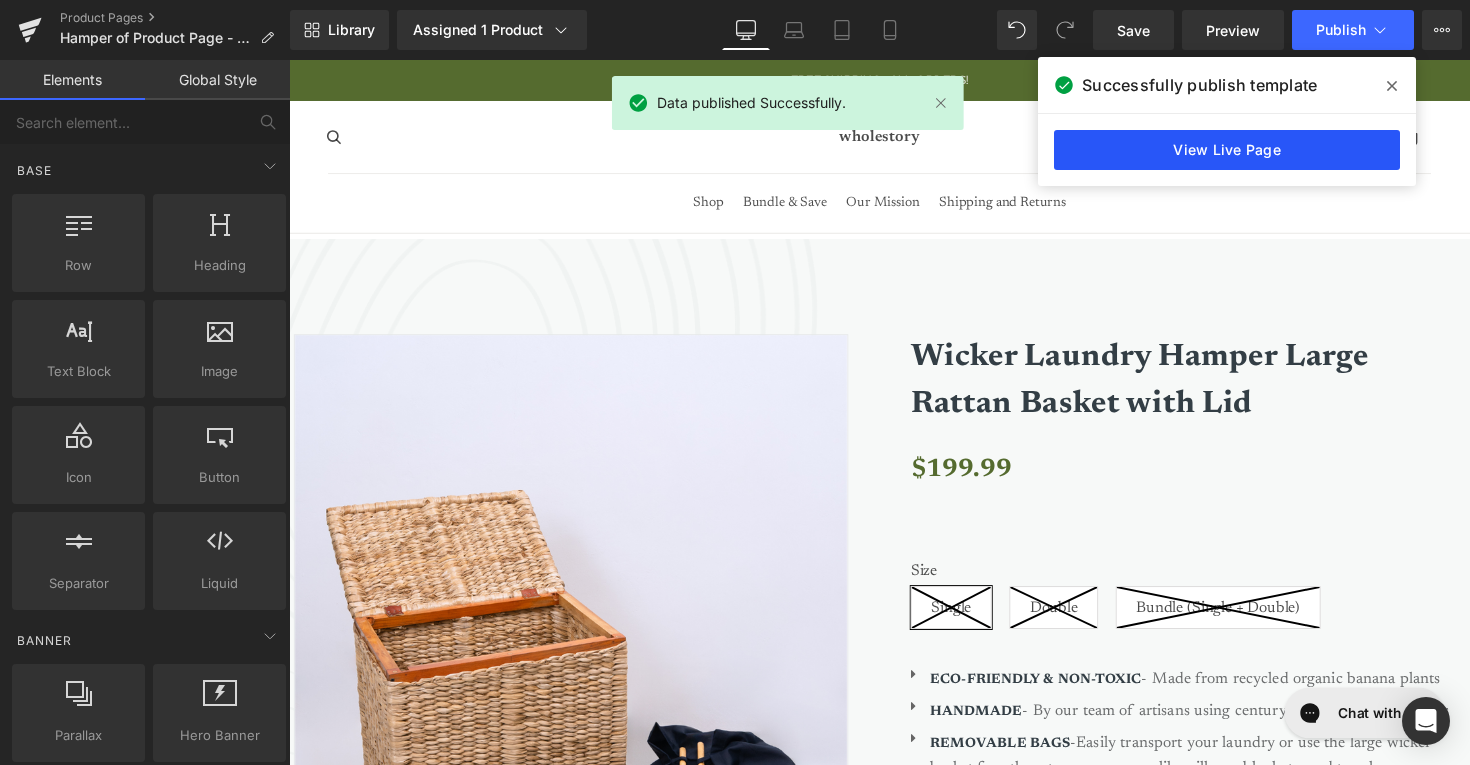 click on "View Live Page" at bounding box center [1227, 150] 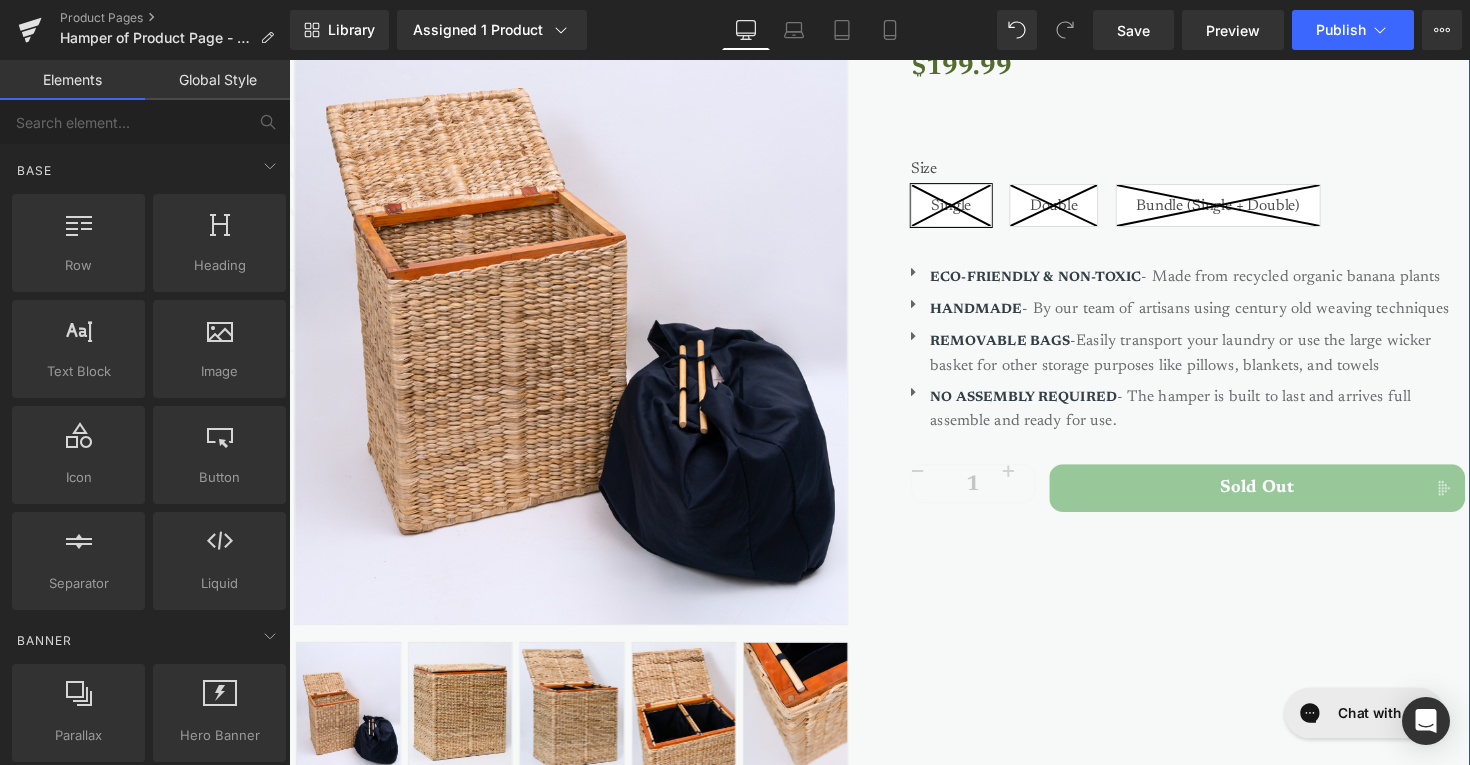 scroll, scrollTop: 411, scrollLeft: 0, axis: vertical 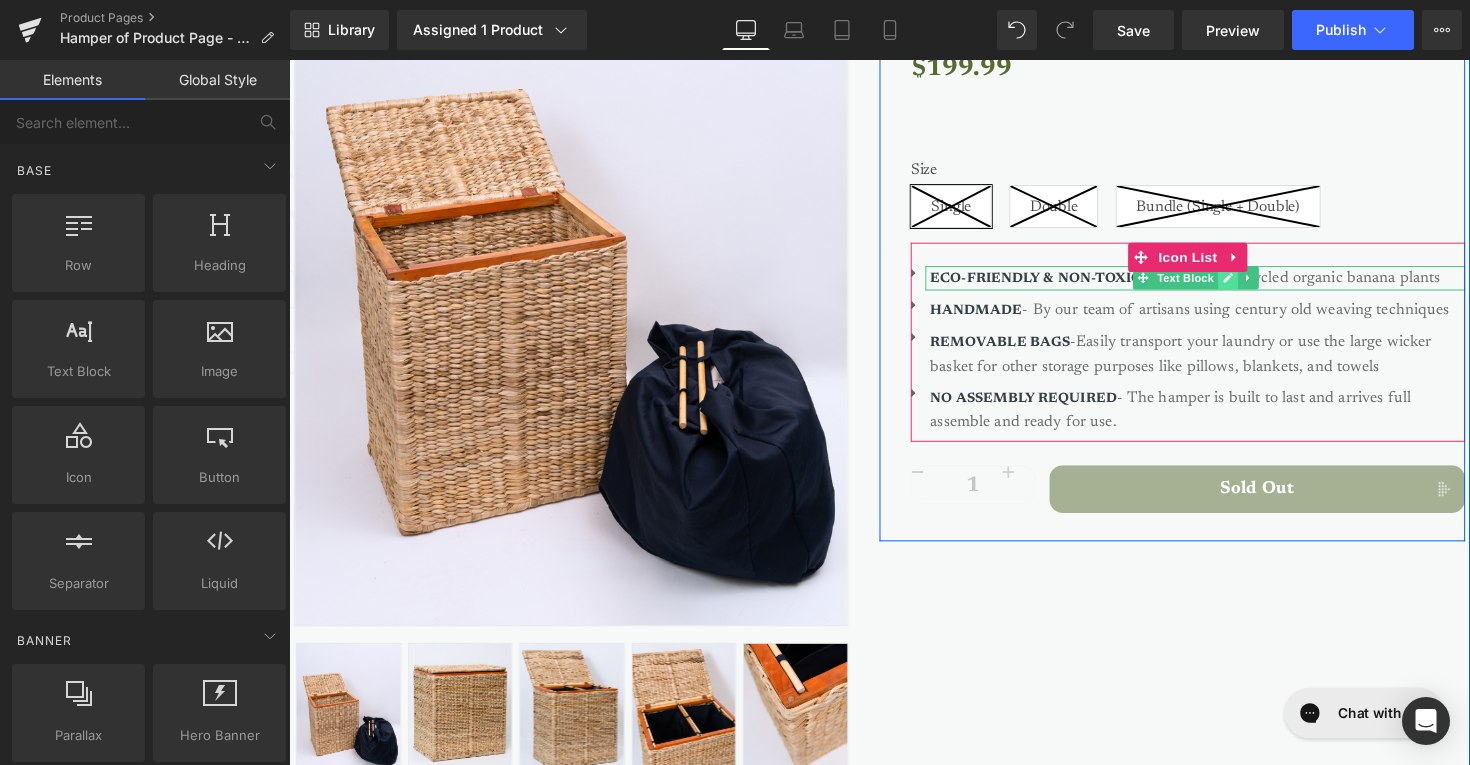 click at bounding box center (1250, 283) 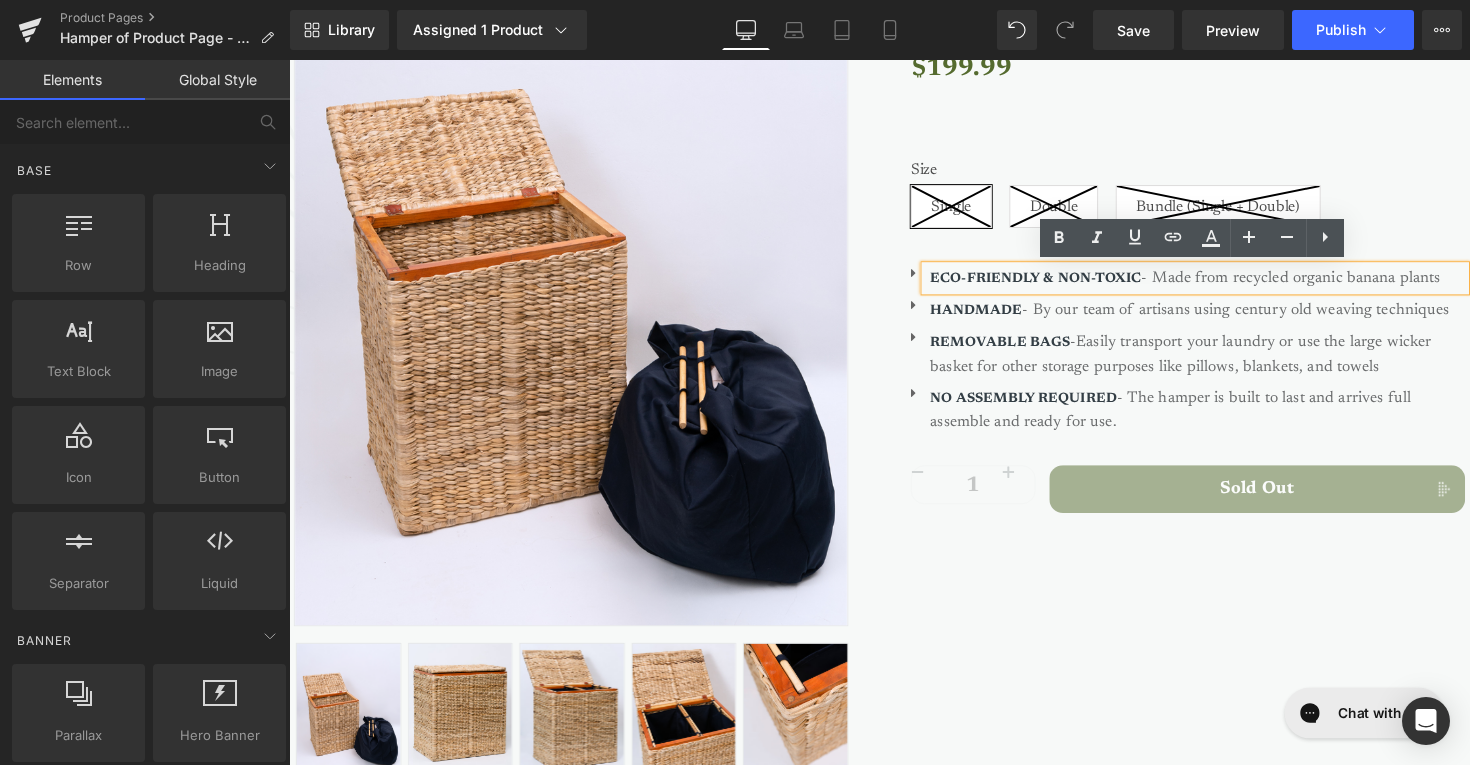 click on "ECO-FRIENDLY & NON-TOXIC  - Made from recycled organic banana plants" at bounding box center (1220, 283) 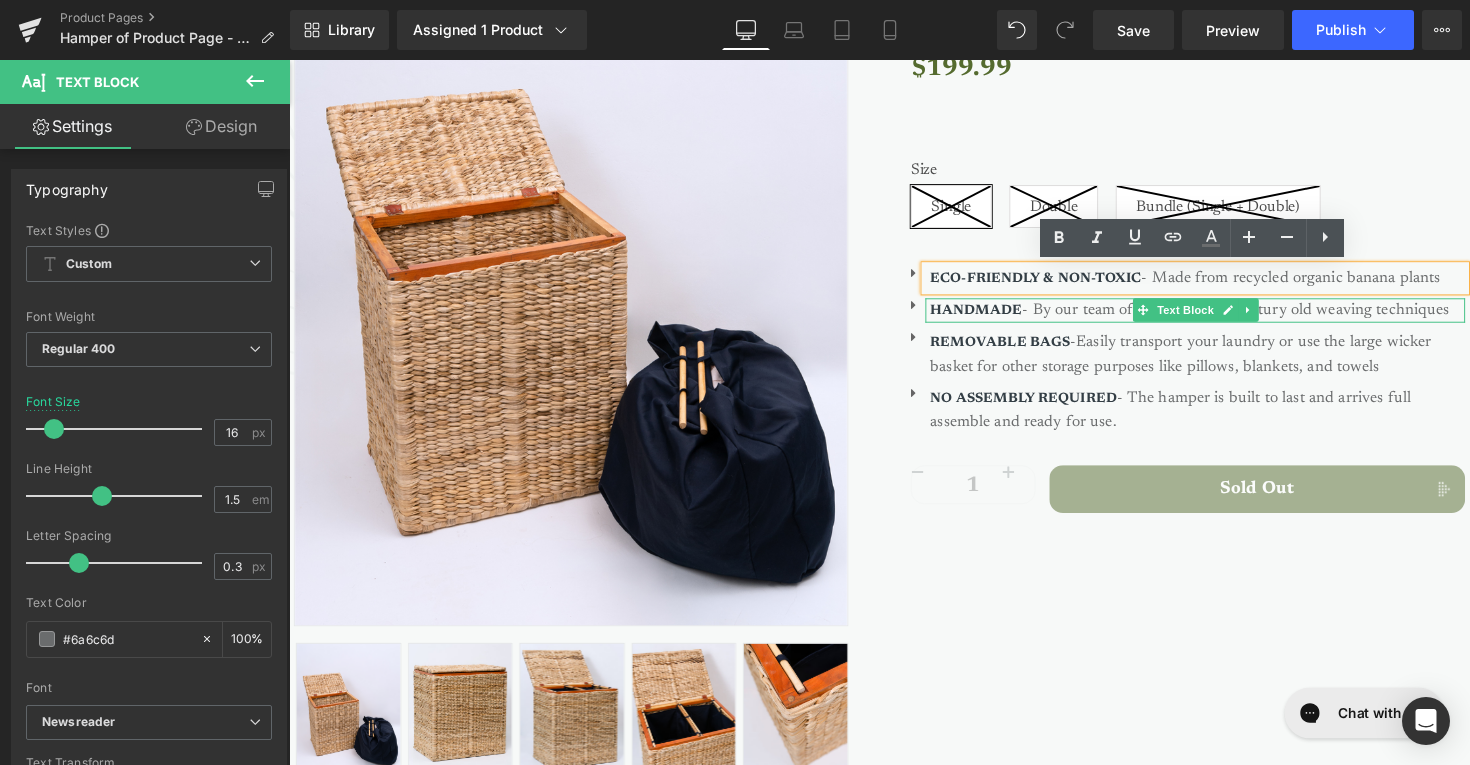 type 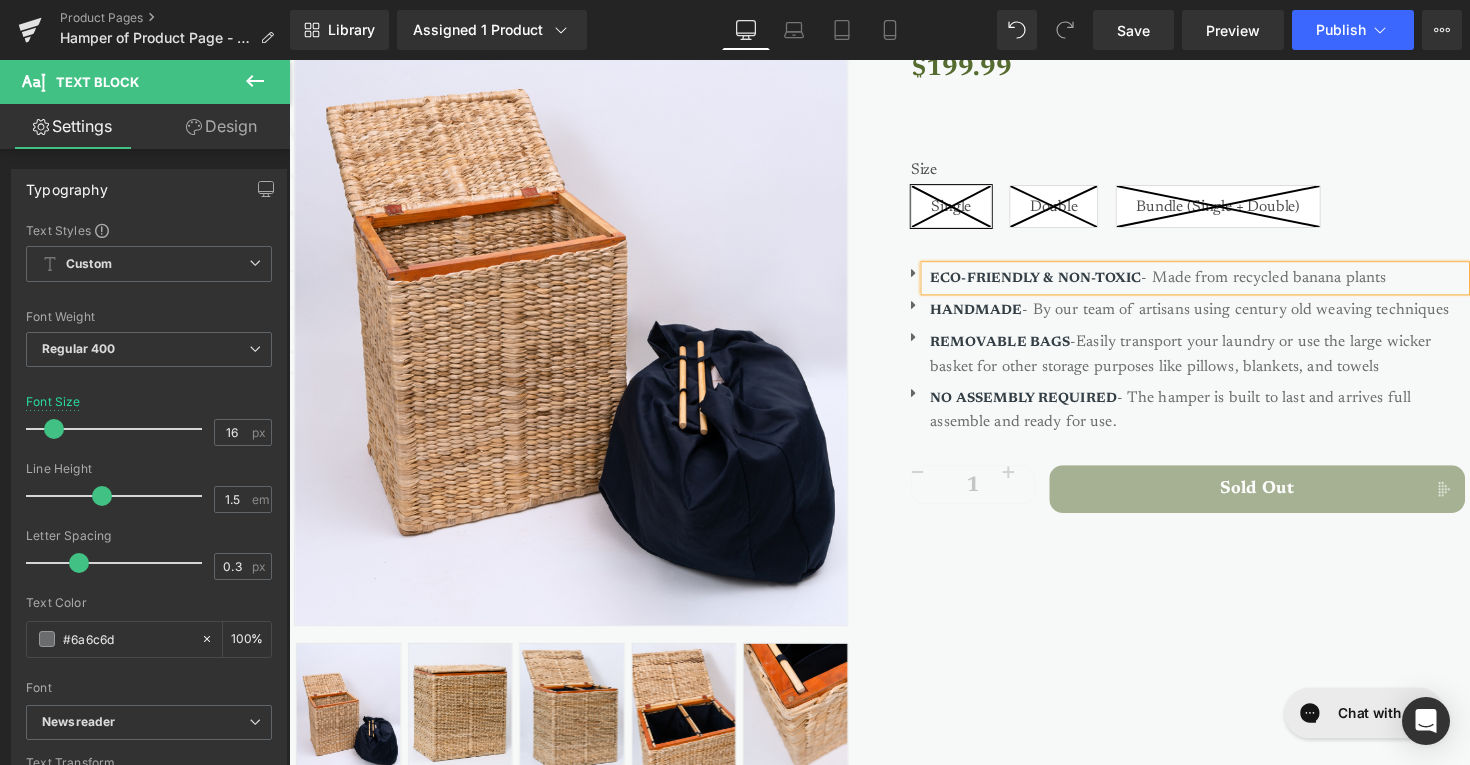 click on "ECO-FRIENDLY & NON-TOXIC  - Made from recycled banana plants" at bounding box center [1220, 283] 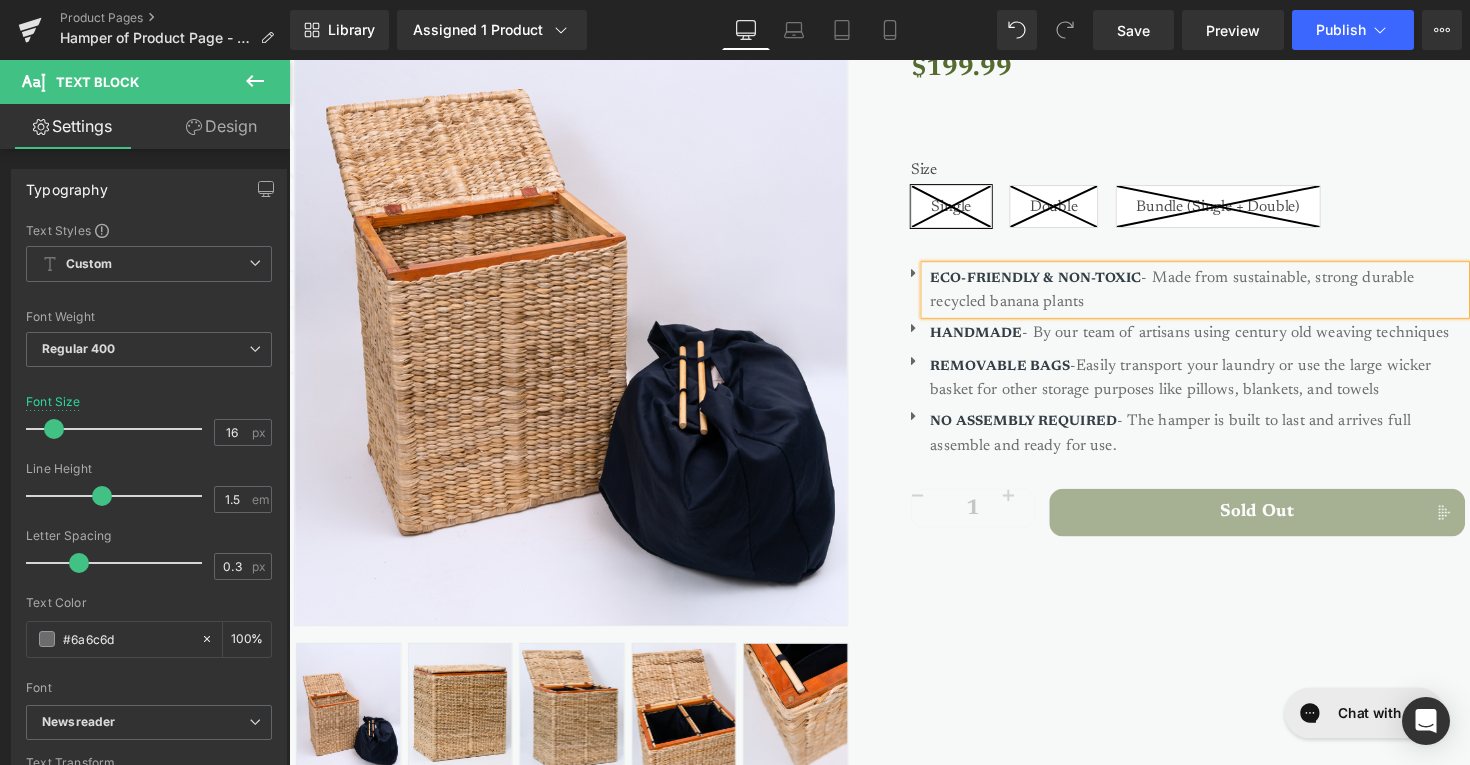 click on "ECO-FRIENDLY & NON-TOXIC  - Made from sustainable, strong durable recycled banana plants" at bounding box center (1220, 295) 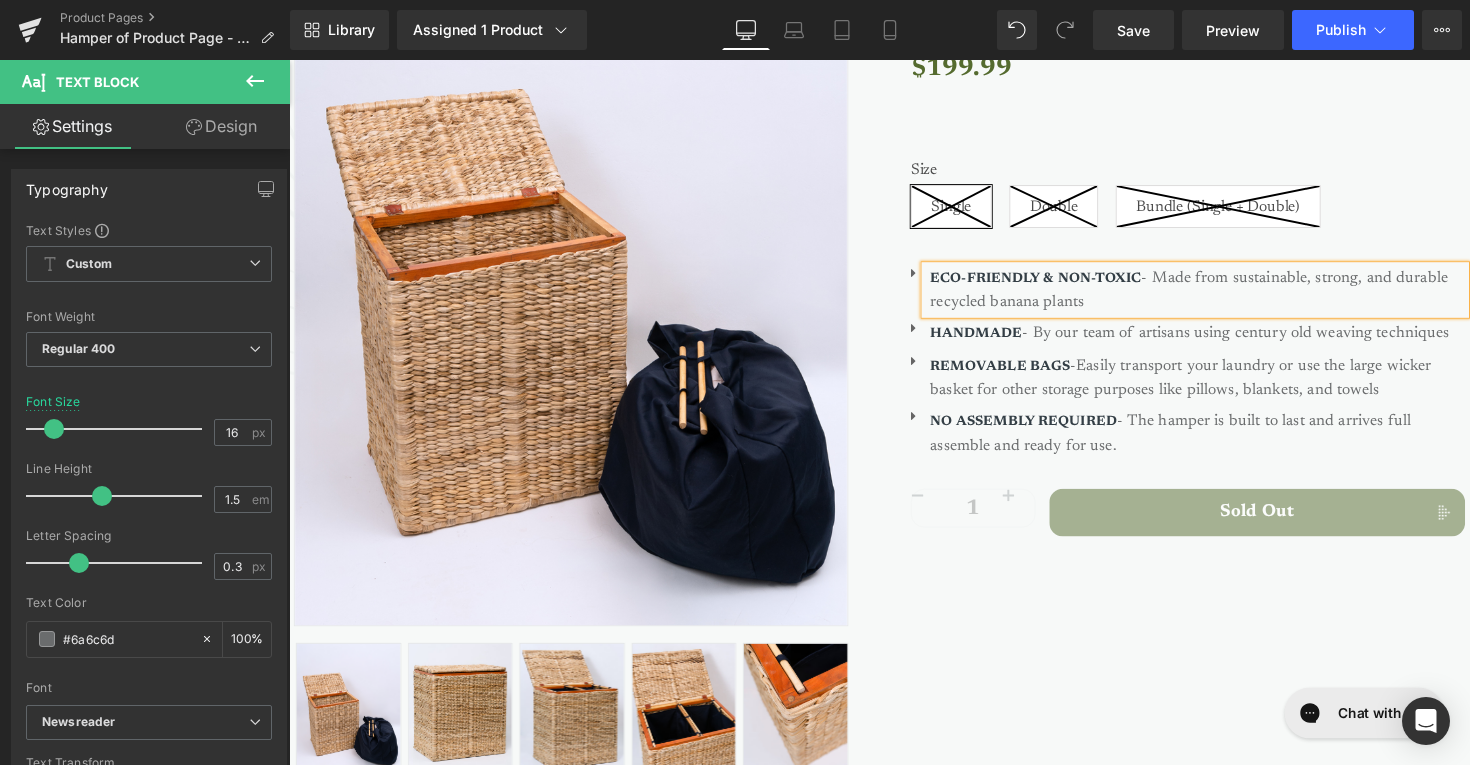 click on "ECO-FRIENDLY & NON-TOXIC  - Made from sustainable, strong, and durable recycled banana plants" at bounding box center [1220, 295] 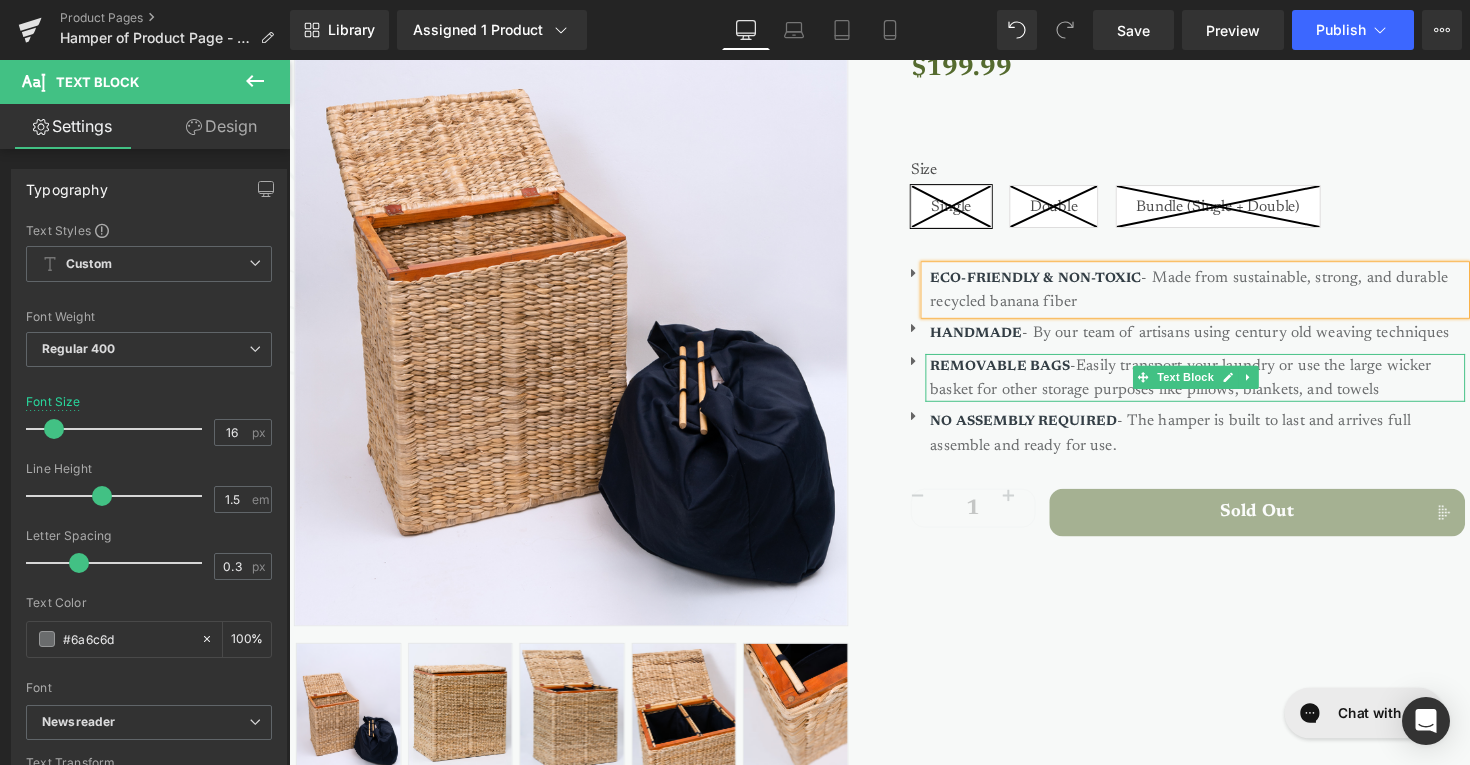 click on "REMOVABLE BAGS  -Easily transport your laundry or use the large wicker basket for other storage purposes like pillows, blankets, and towels" at bounding box center (1220, 385) 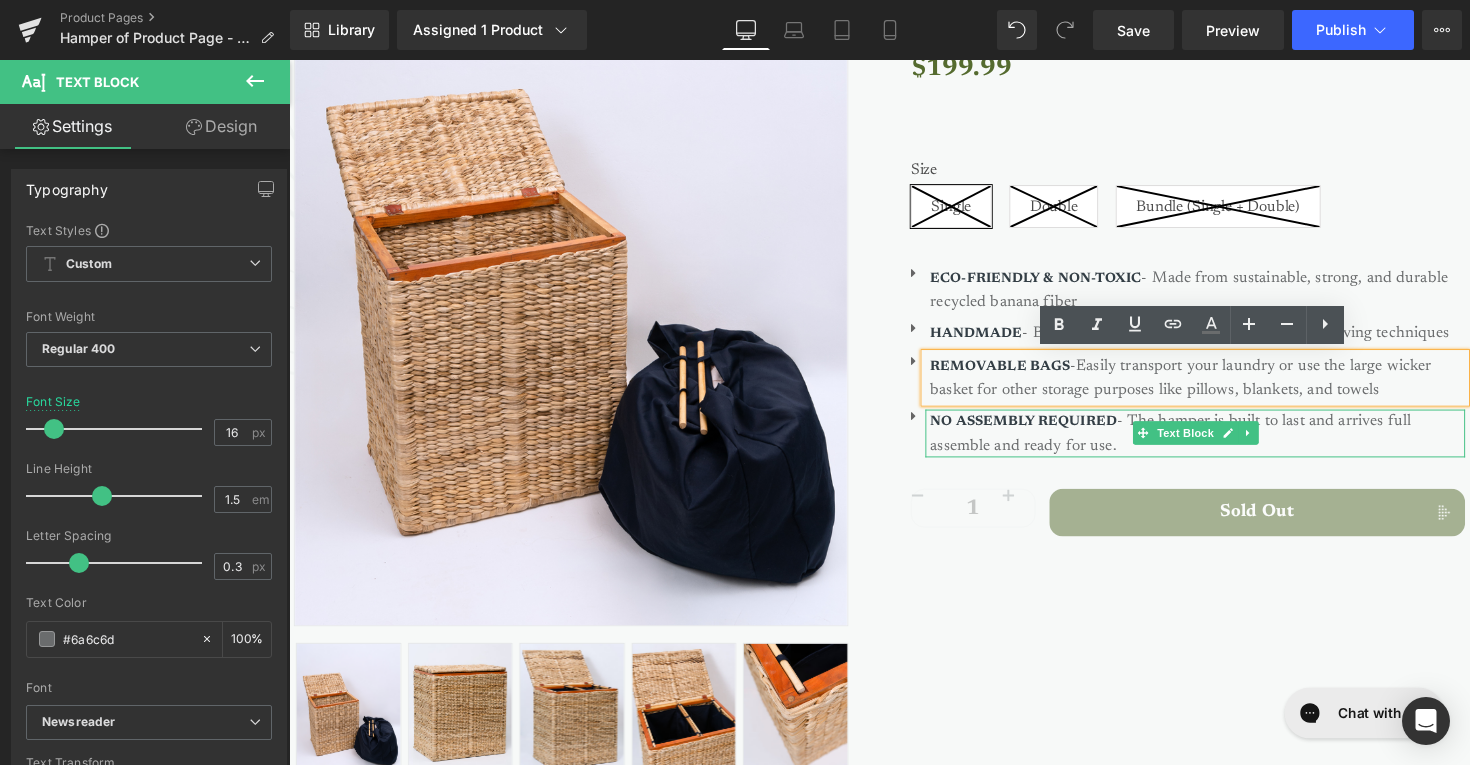 click on "NO ASSEMBLY REQUIRED  - The hamper is built to last and arrives full assemble and ready for use." at bounding box center (1220, 442) 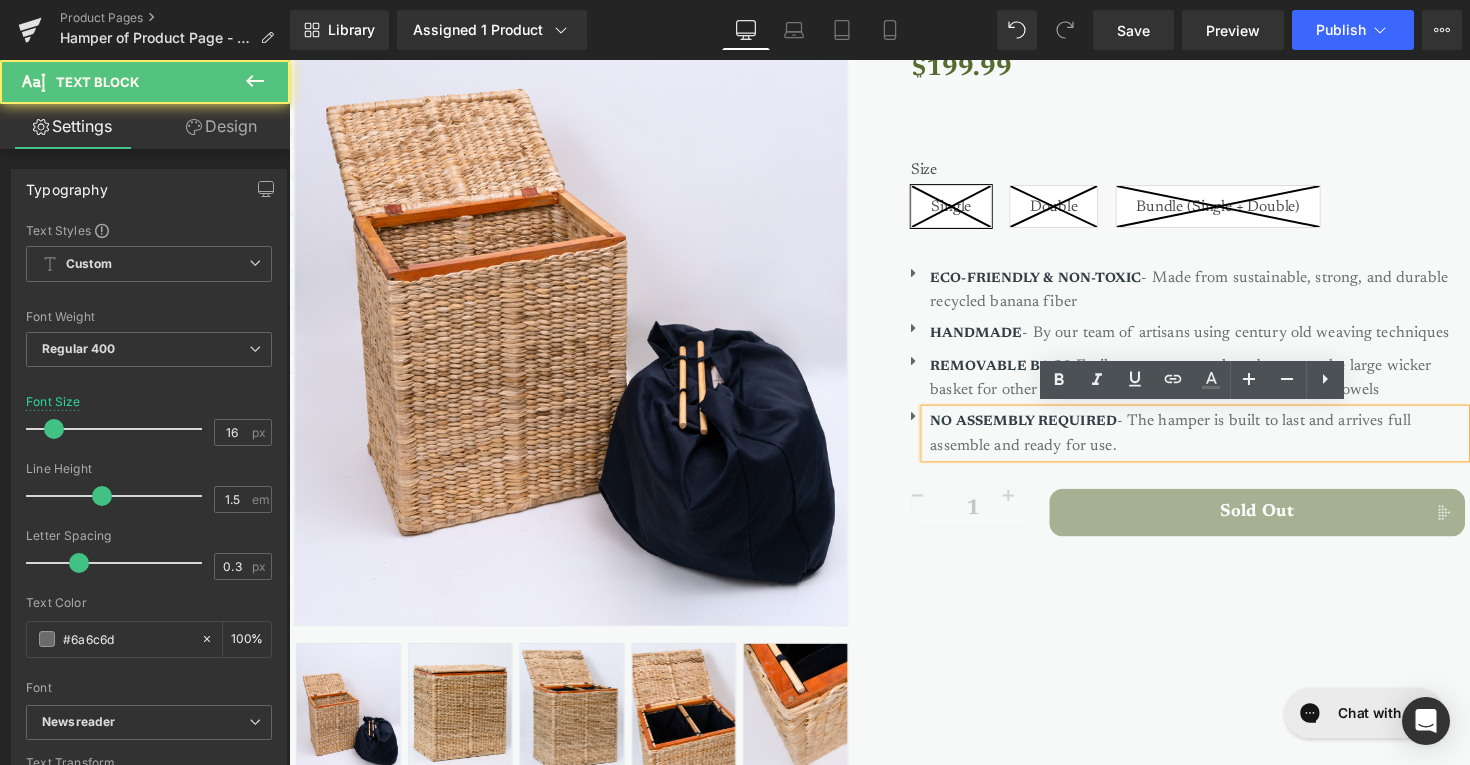click on "NO ASSEMBLY REQUIRED  - The hamper is built to last and arrives full assemble and ready for use." at bounding box center [1220, 442] 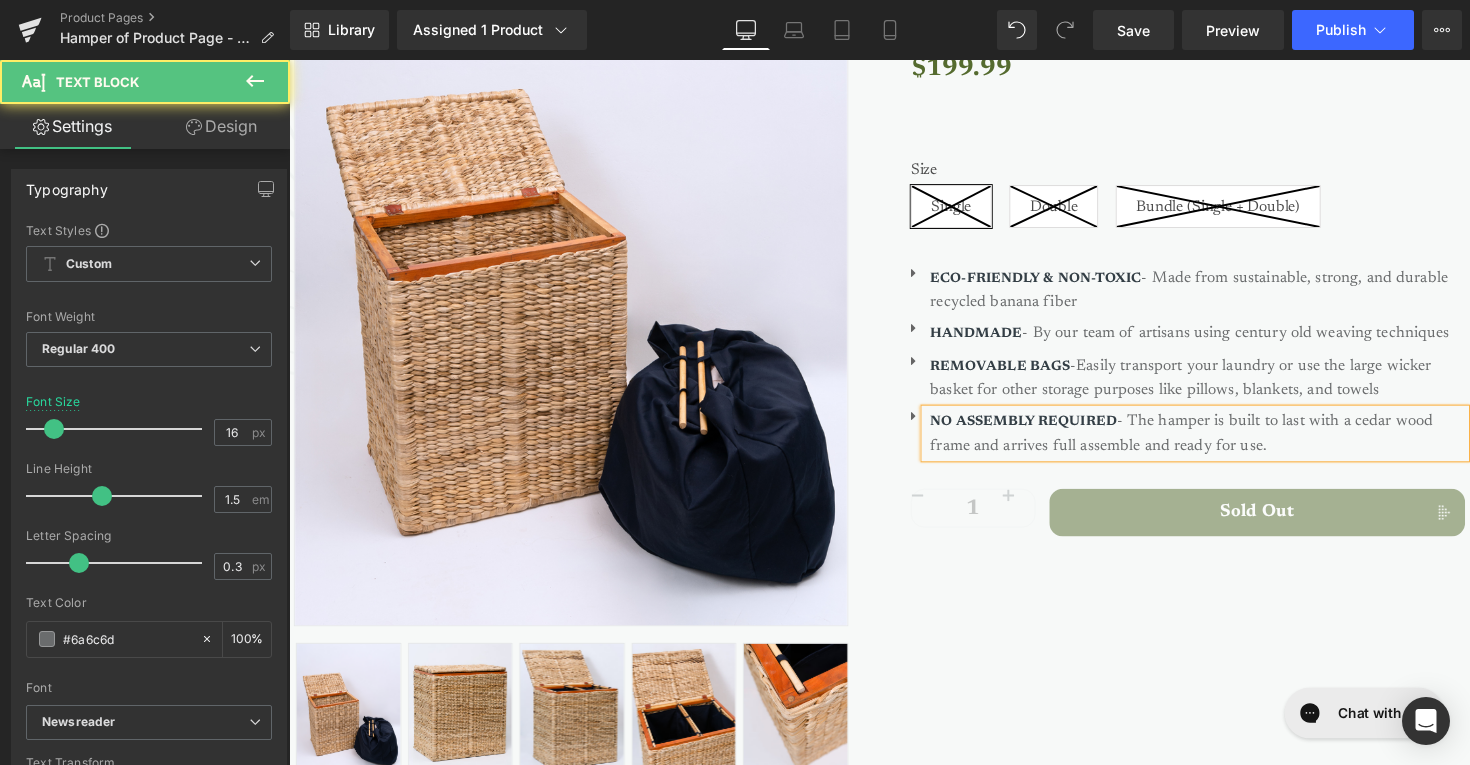 click on "NO ASSEMBLY REQUIRED  - The hamper is built to last with a cedar wood frame and arrives full assemble and ready for use." at bounding box center [1220, 442] 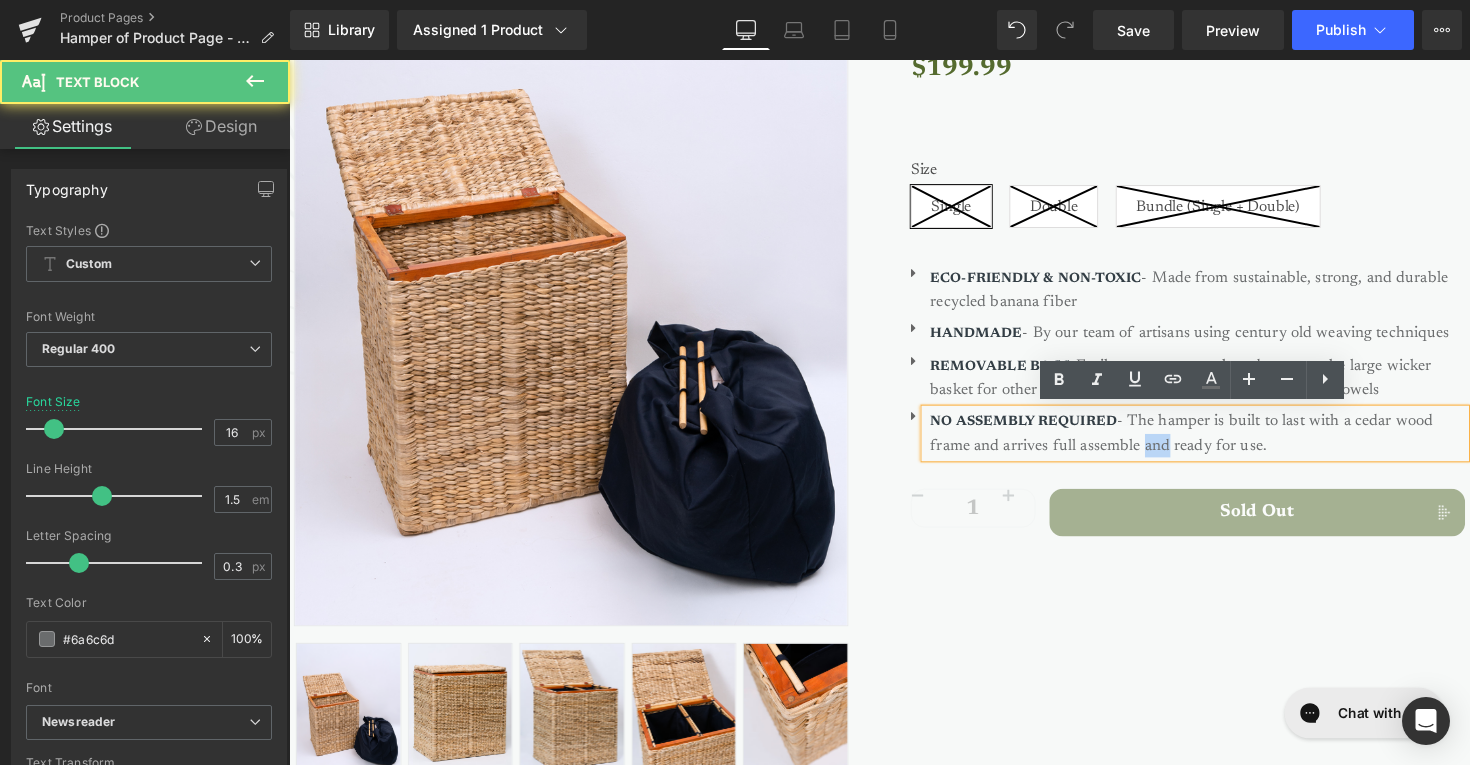 click on "NO ASSEMBLY REQUIRED  - The hamper is built to last with a cedar wood frame and arrives full assemble and ready for use." at bounding box center [1220, 442] 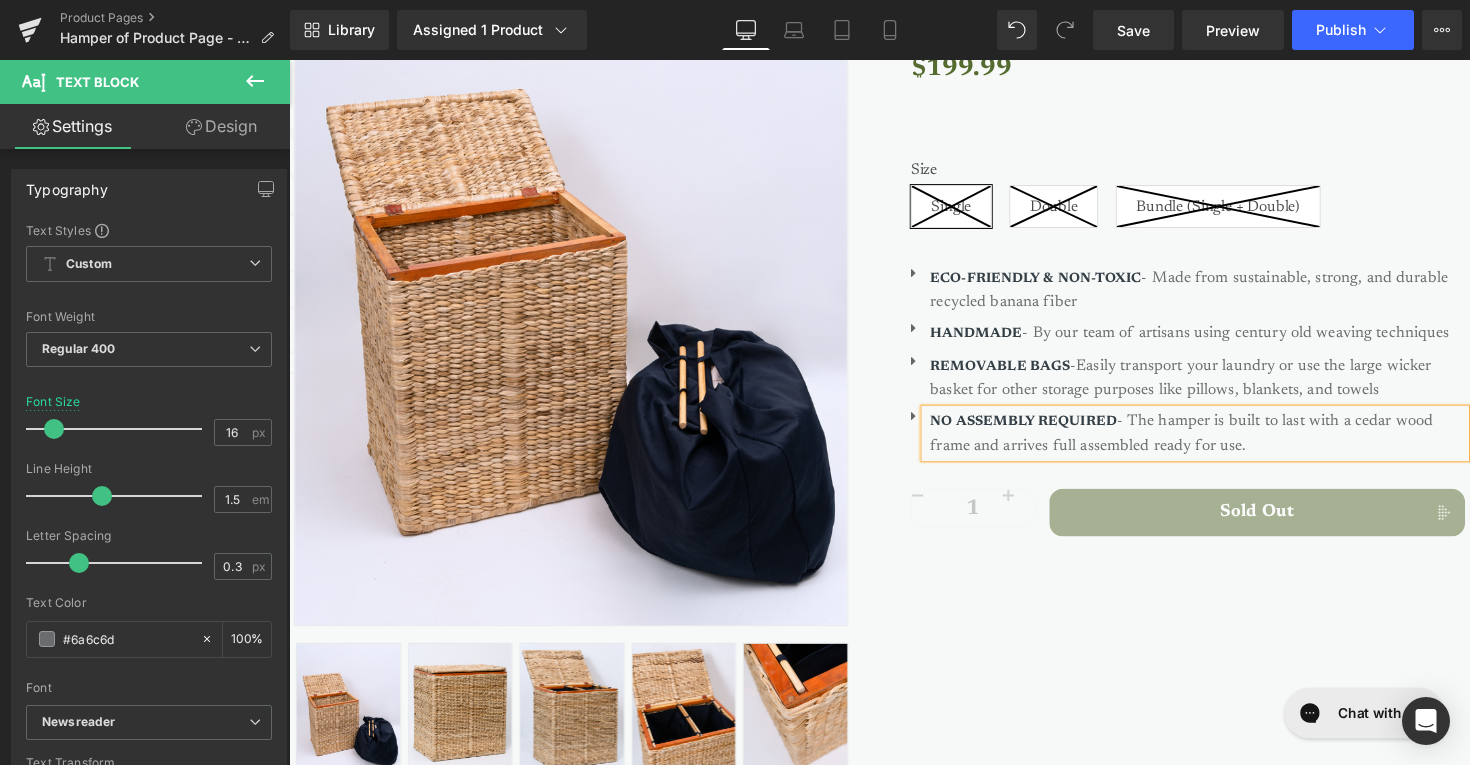 click on "NO ASSEMBLY REQUIRED  - The hamper is built to last with a cedar wood frame and arrives full assembled ready for use." at bounding box center [1220, 442] 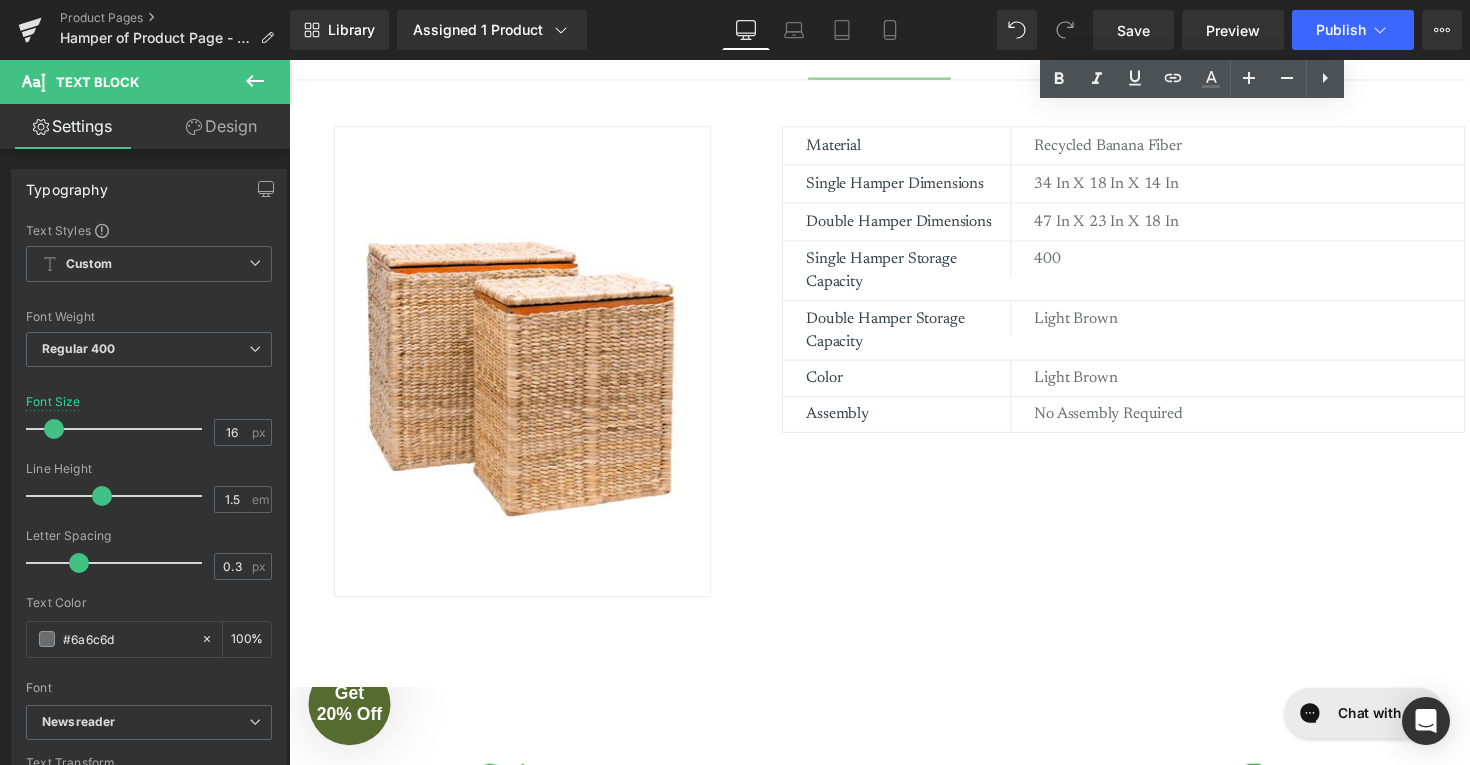 scroll, scrollTop: 1321, scrollLeft: 0, axis: vertical 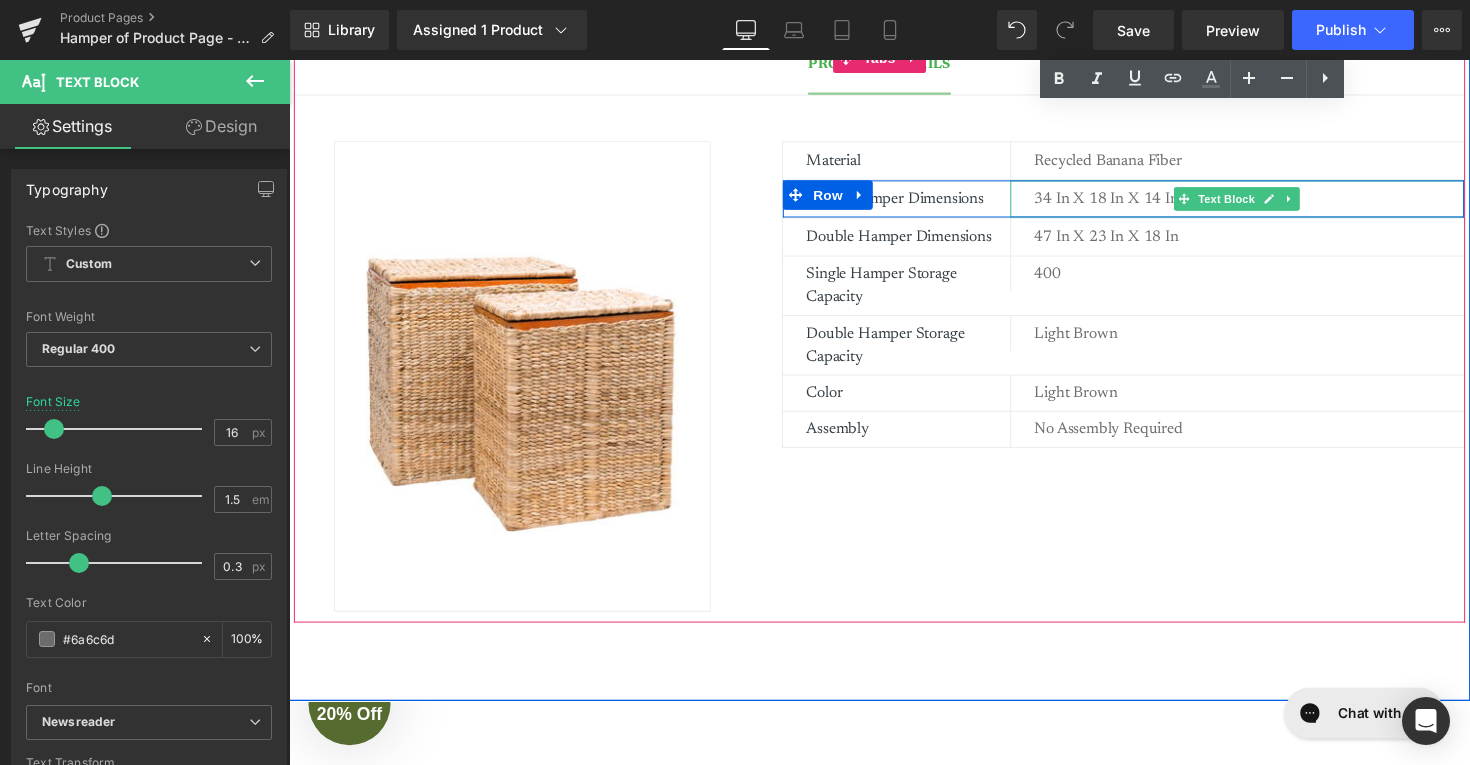 click on "34 in x 18 in x 14 In" at bounding box center (1273, 202) 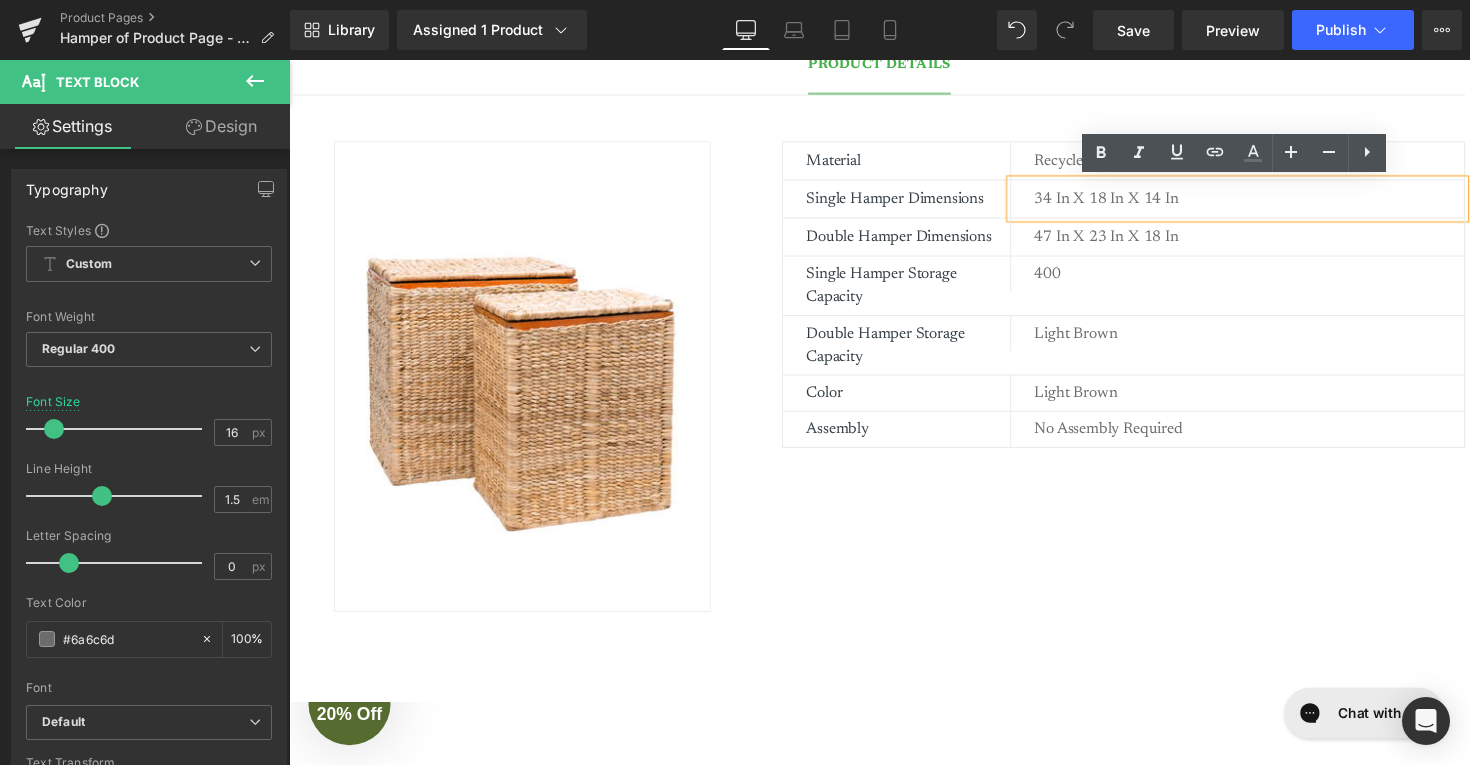 click on "34 in x 18 in x 14 In" at bounding box center (1273, 202) 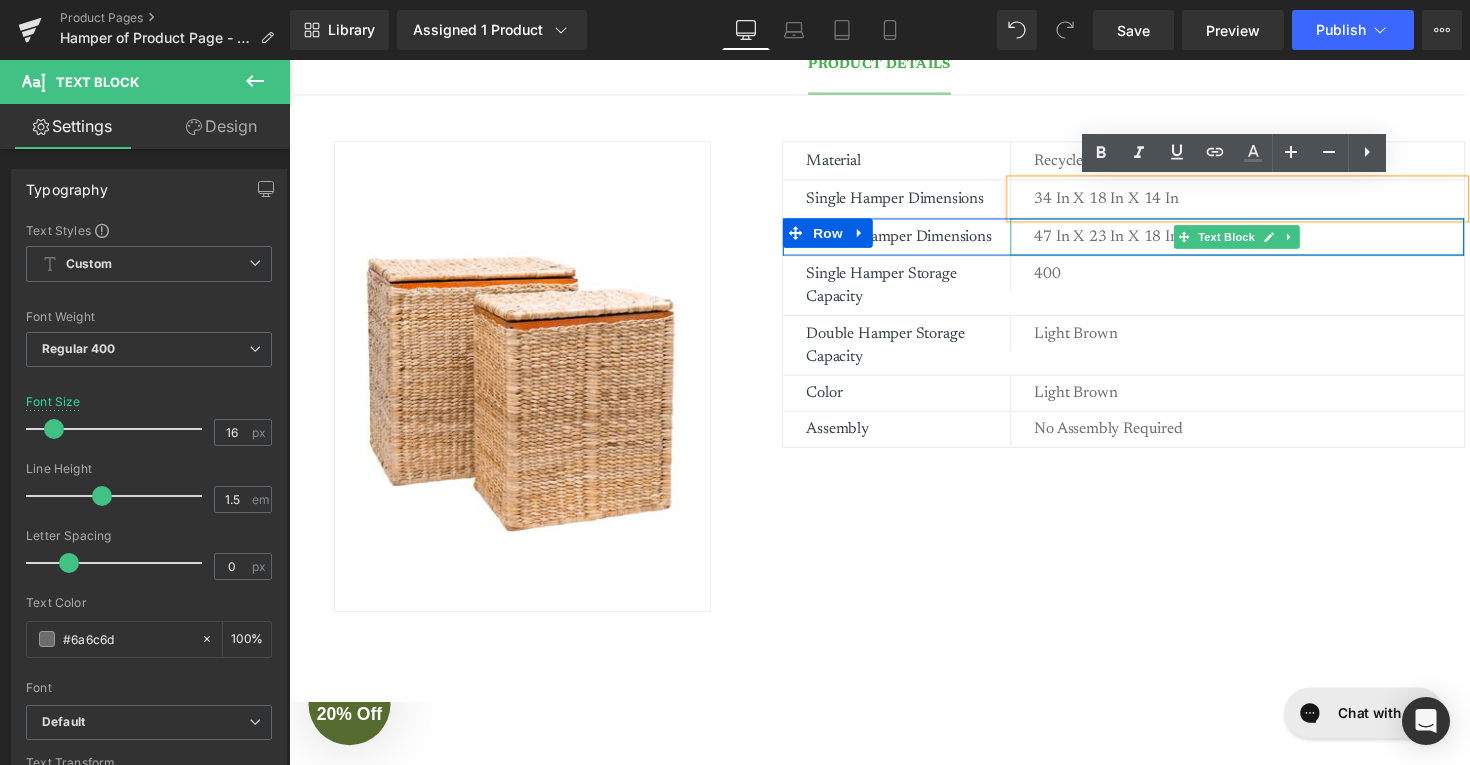 type 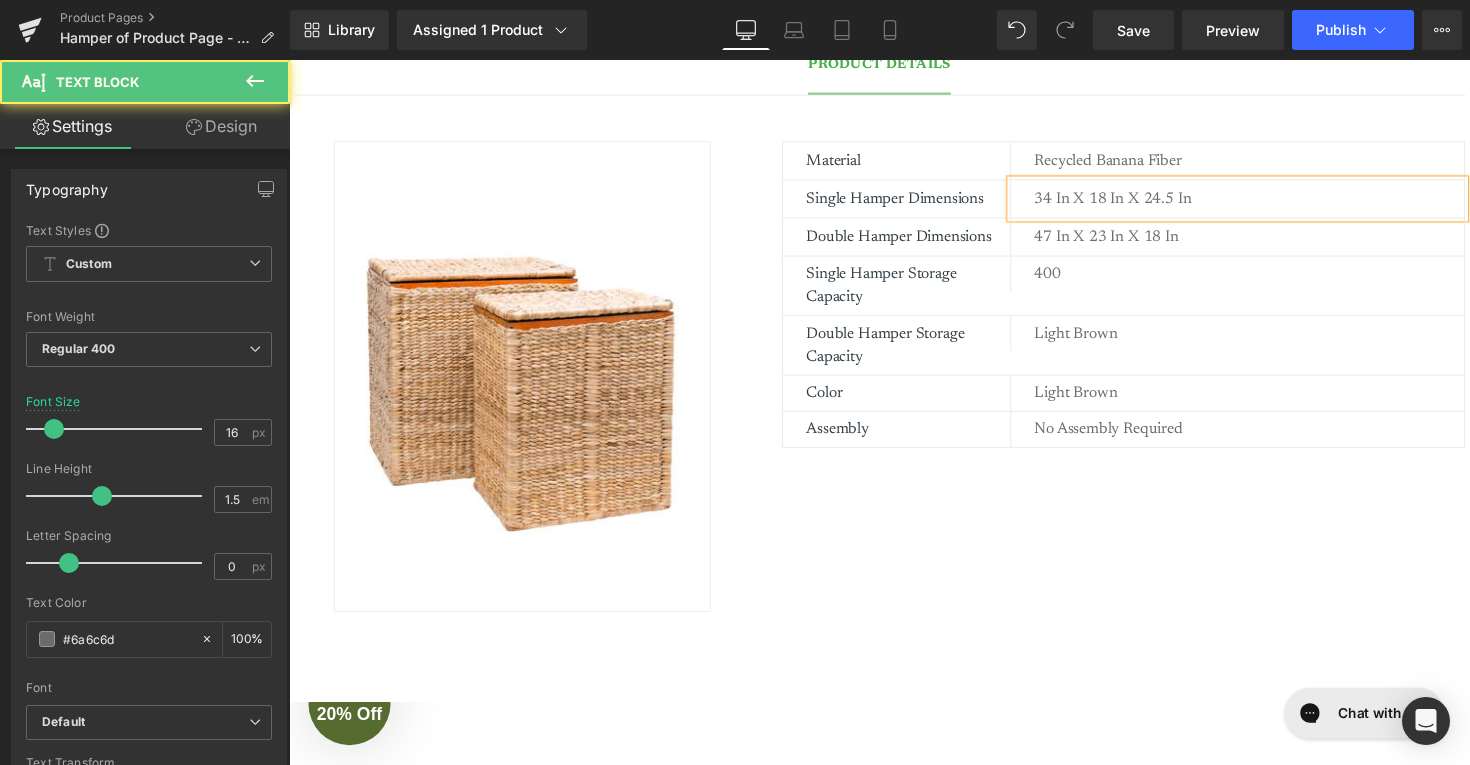 click on "34 in x 18 in x 24.5 In" at bounding box center [1273, 202] 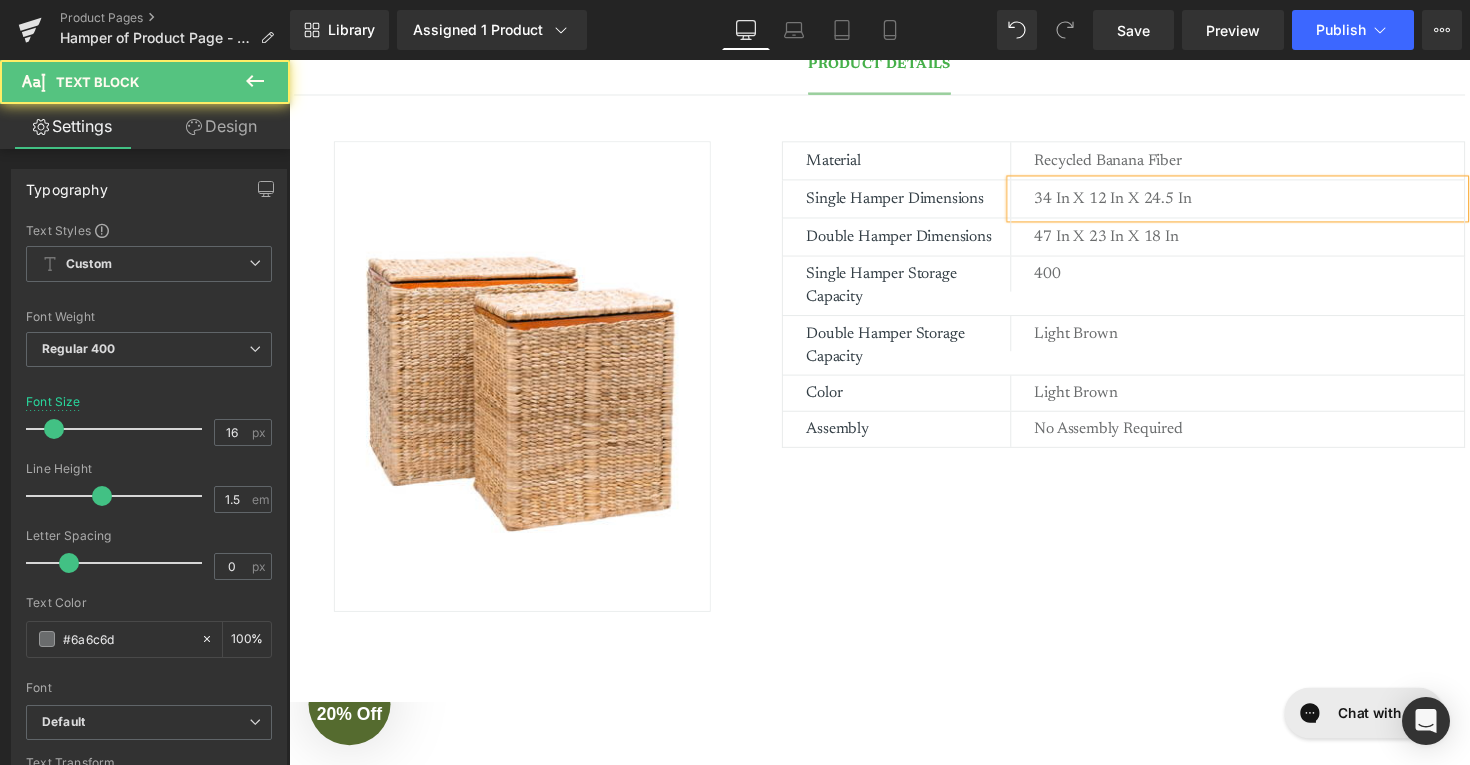 click on "34 in x 12 in x 24.5 In" at bounding box center (1273, 202) 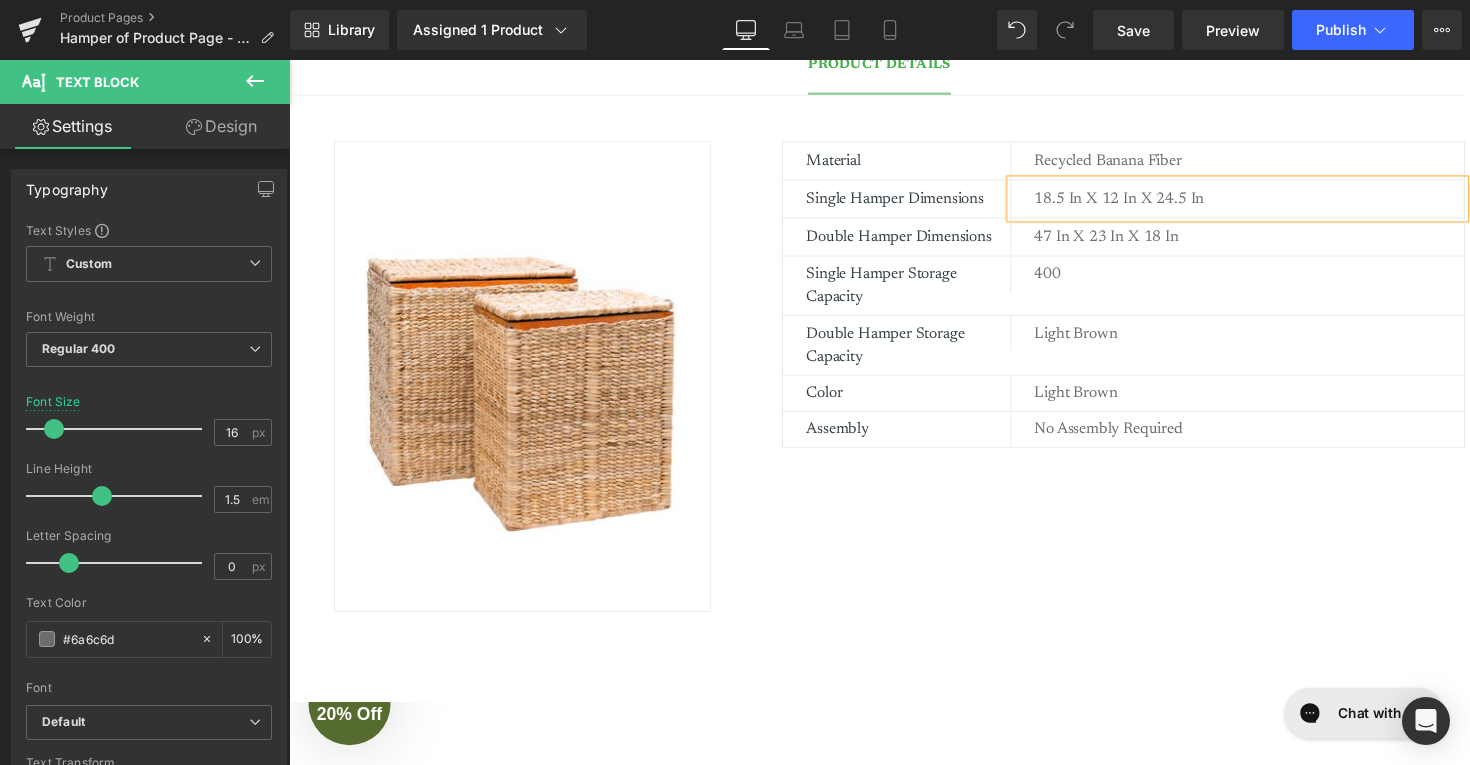 click on "18.5 in x 12 in x 24.5 In" at bounding box center [1273, 202] 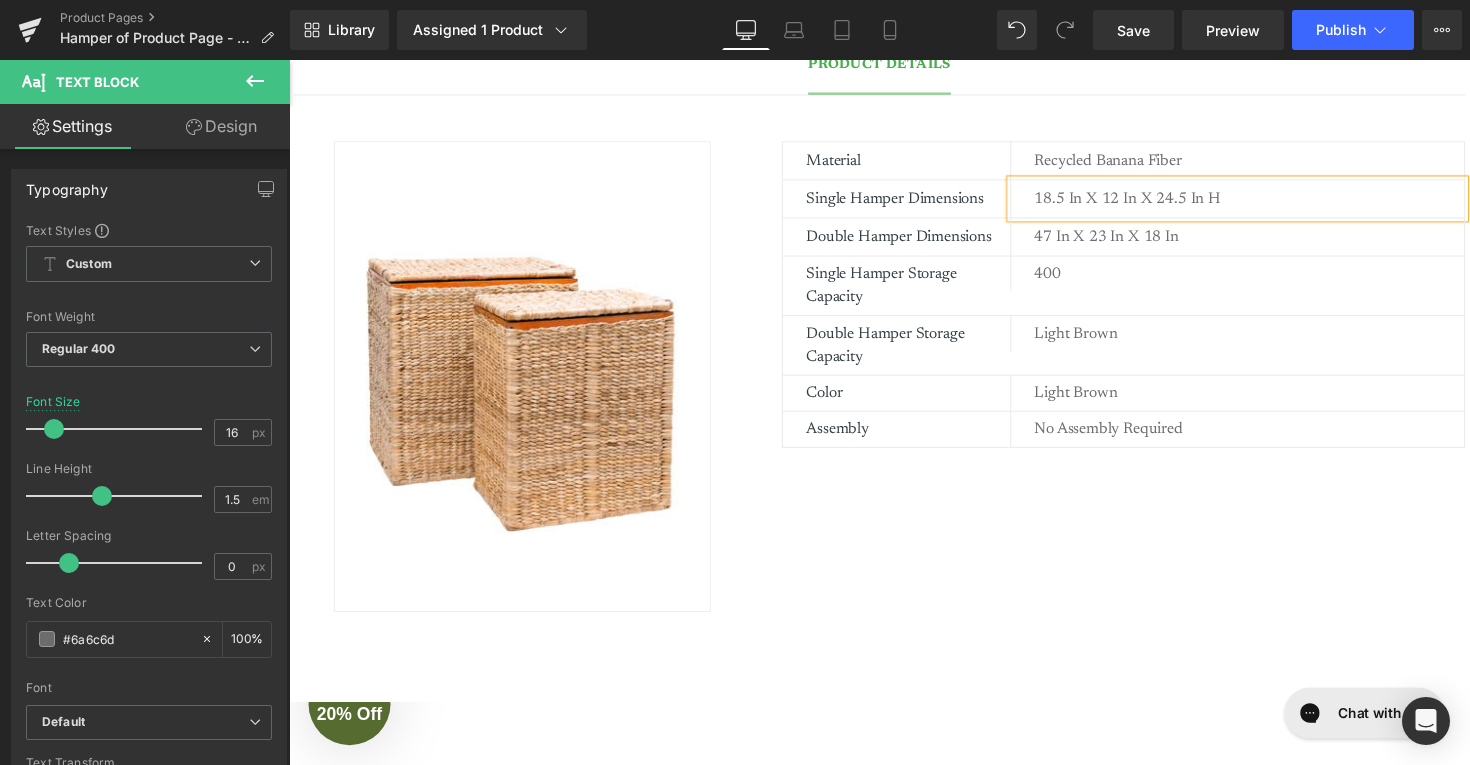 click on "18.5 in x 12 in x 24.5 In H" at bounding box center [1273, 202] 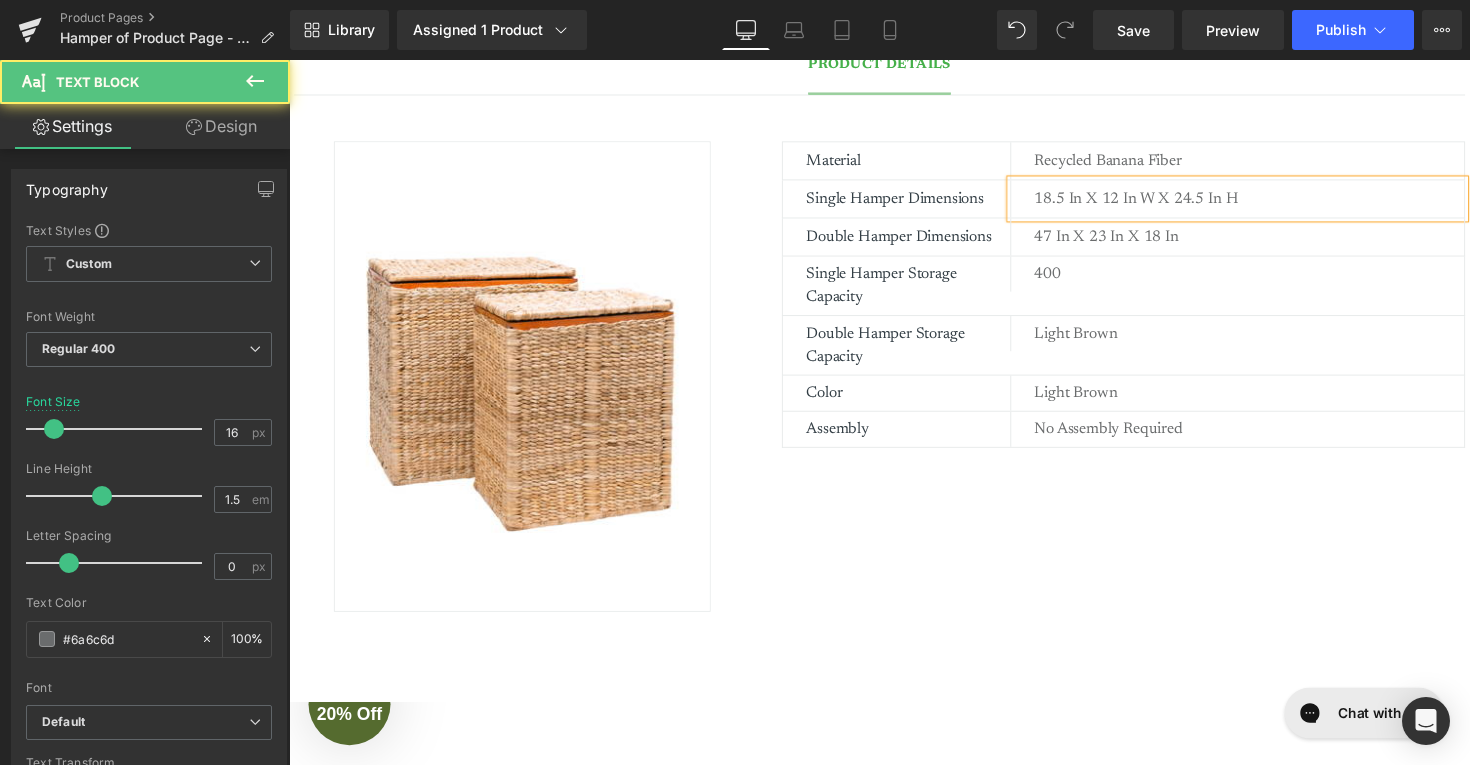 click on "18.5 in x 12 in W x 24.5 In H" at bounding box center (1273, 202) 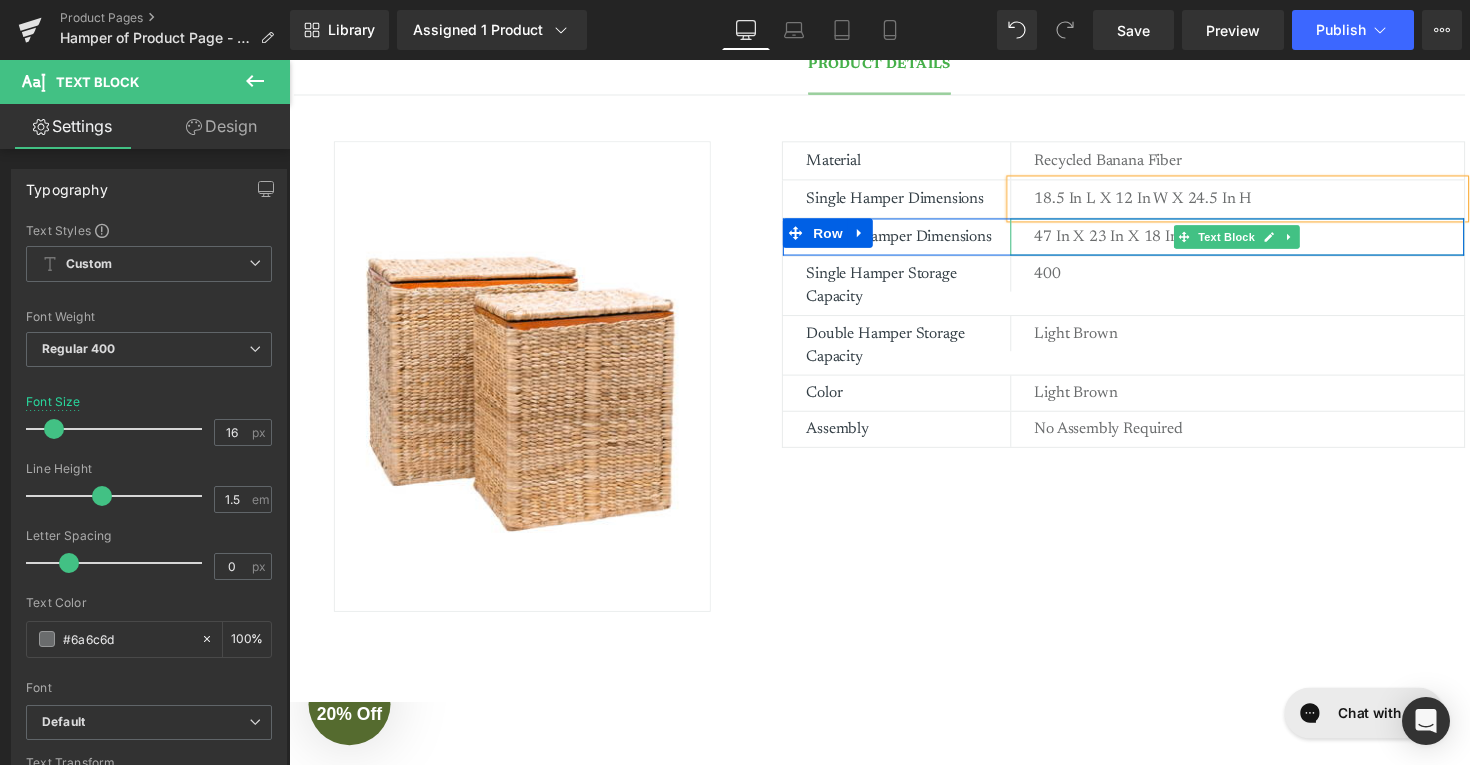 click on "47 in x 23 in x 18 in" at bounding box center [1273, 241] 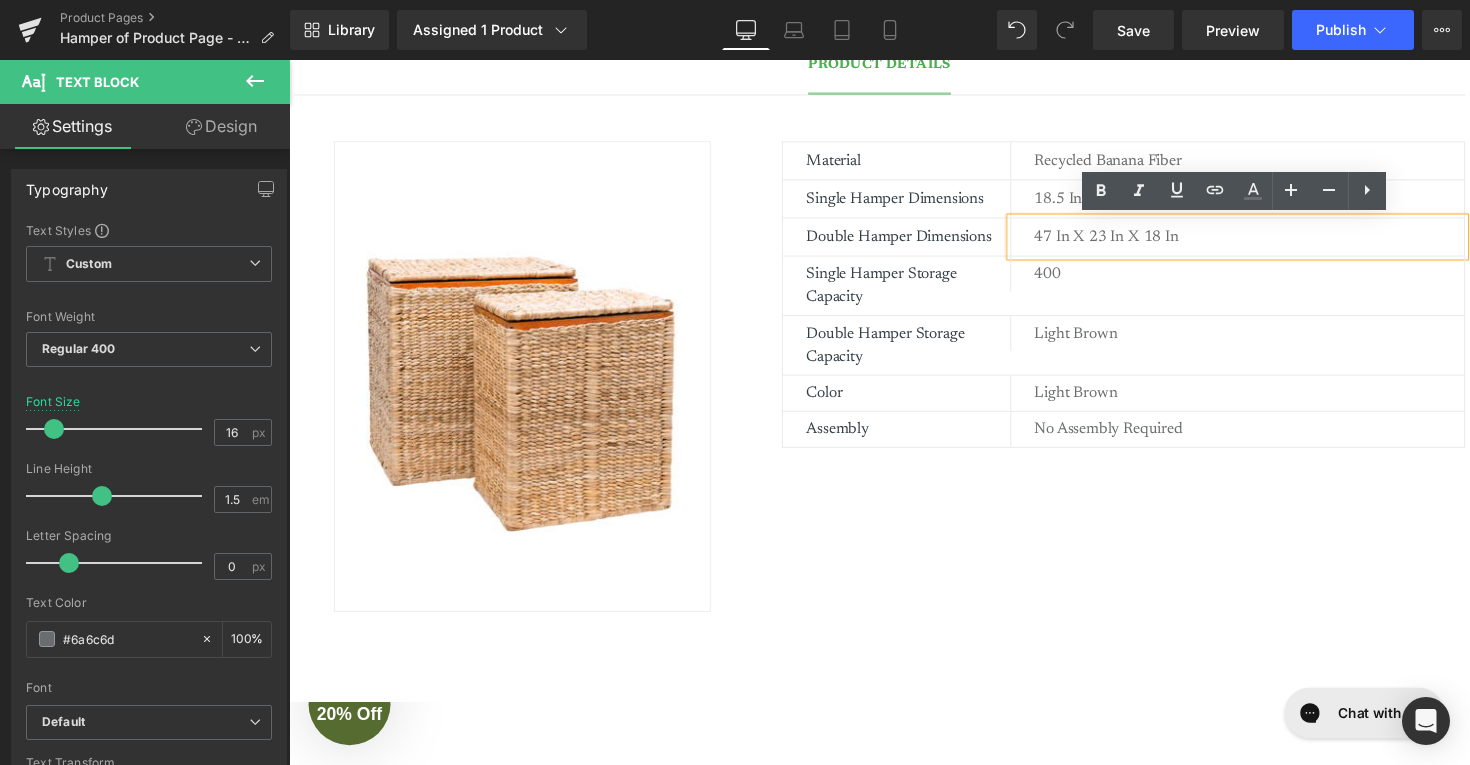 click on "47 in x 23 in x 18 in" at bounding box center (1273, 241) 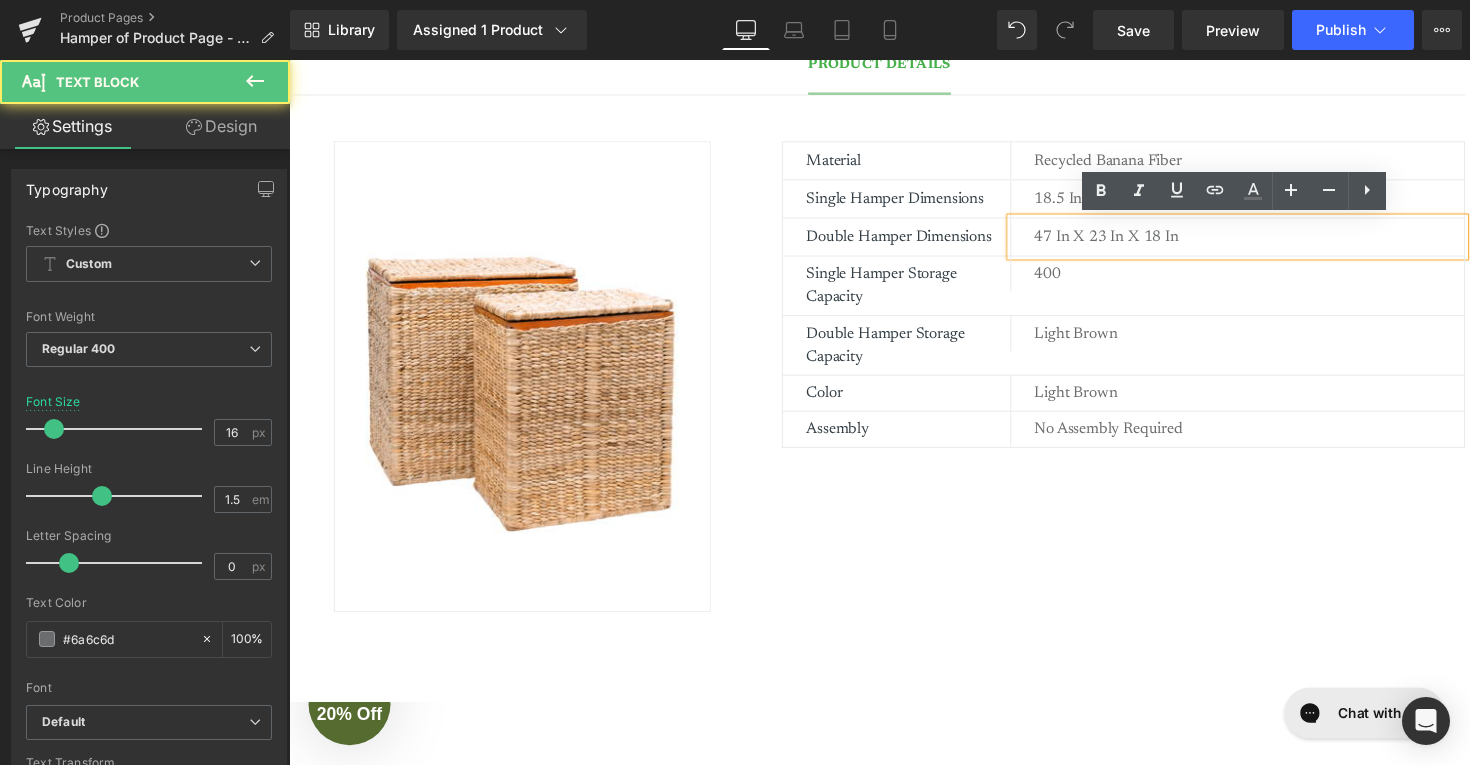 type 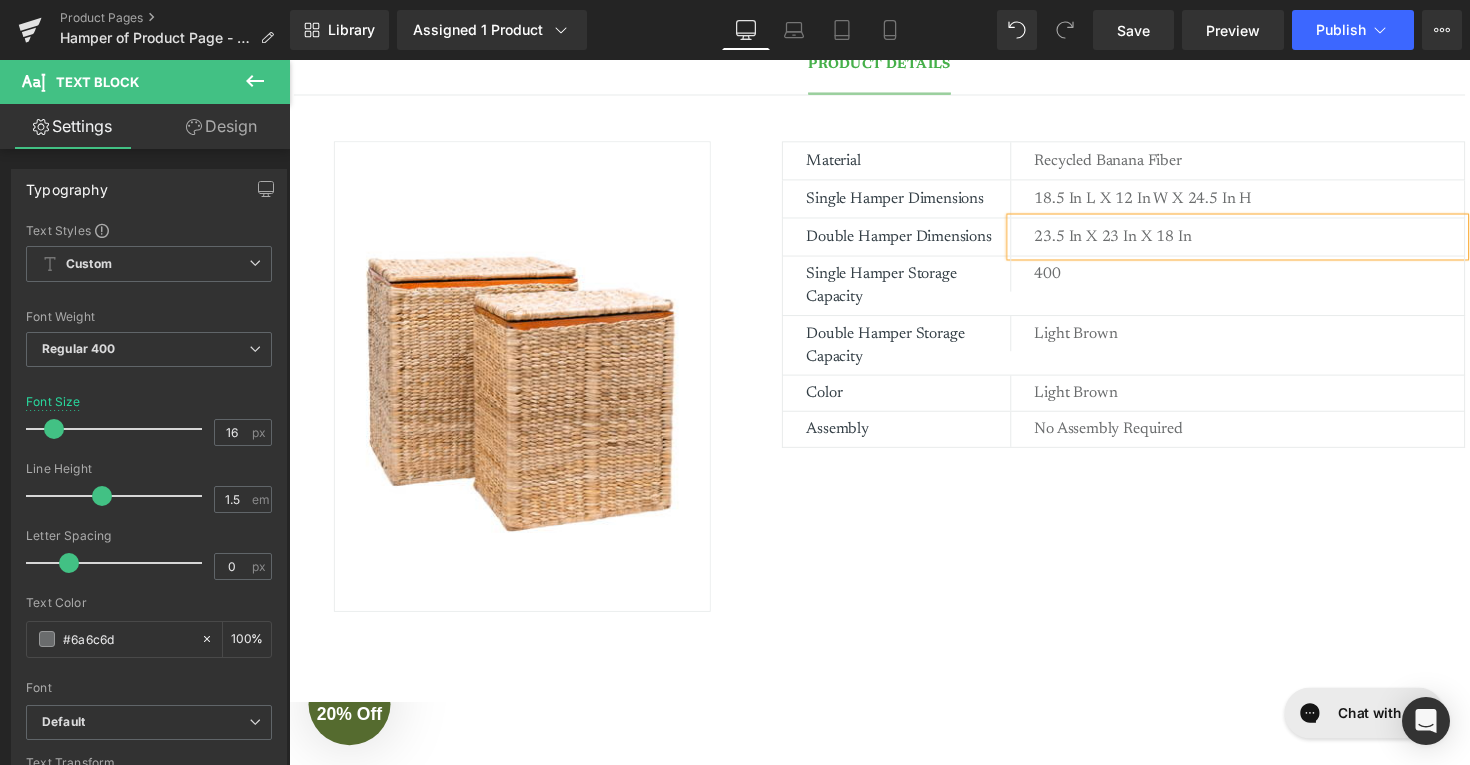 click on "23.5 in x 23 in x 18 in" at bounding box center (1273, 241) 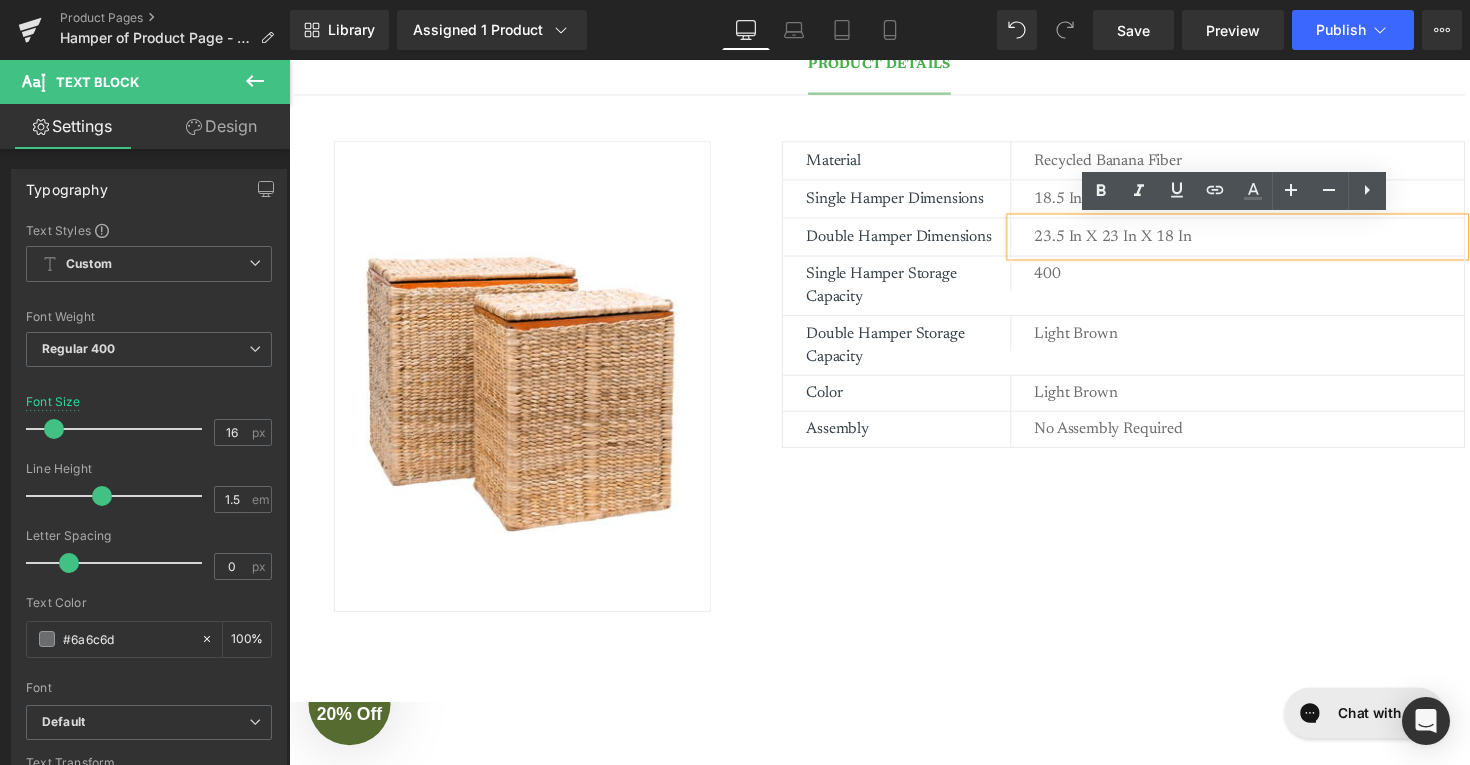 click on "23.5 in x 23 in x 18 in" at bounding box center (1273, 241) 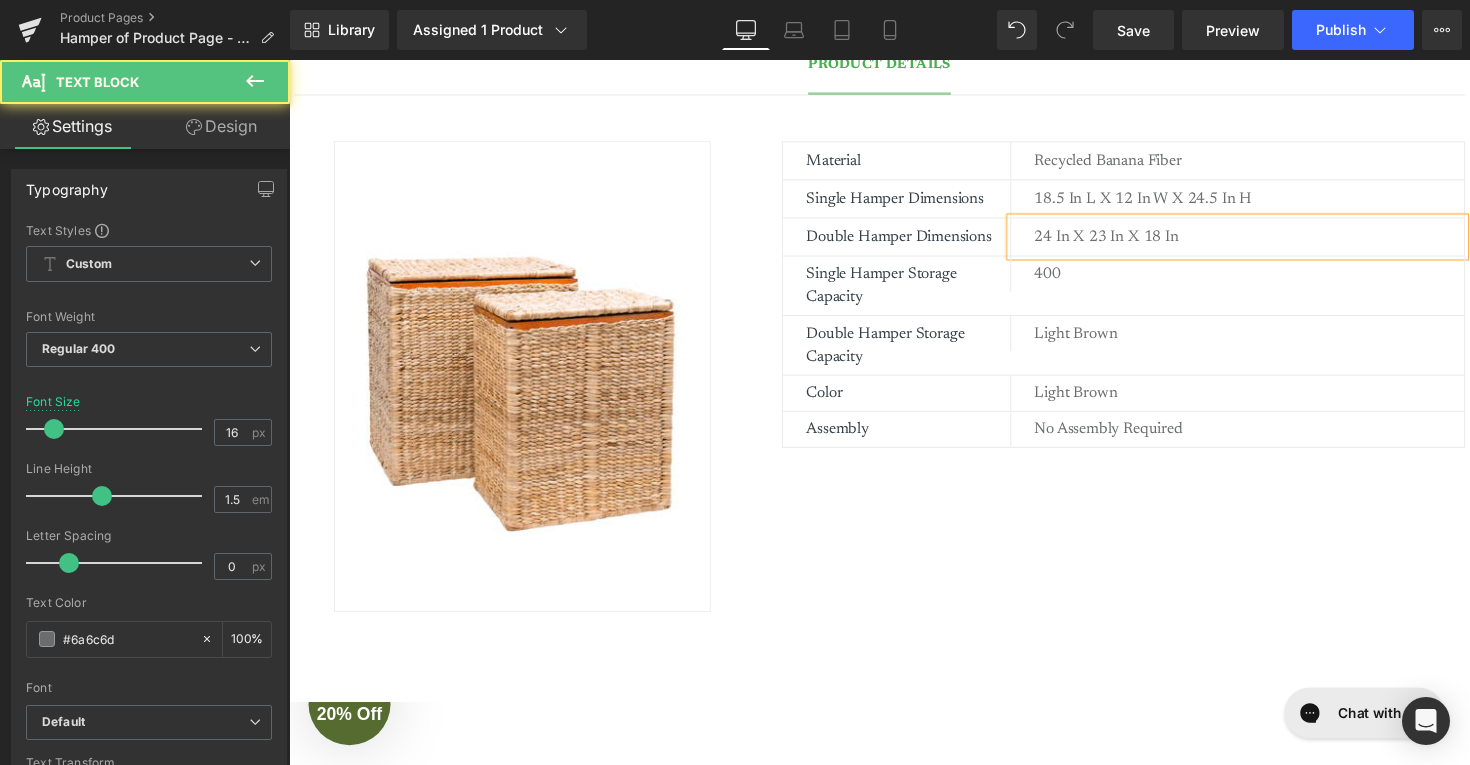 click on "24 in x 23 in x 18 in" at bounding box center (1273, 241) 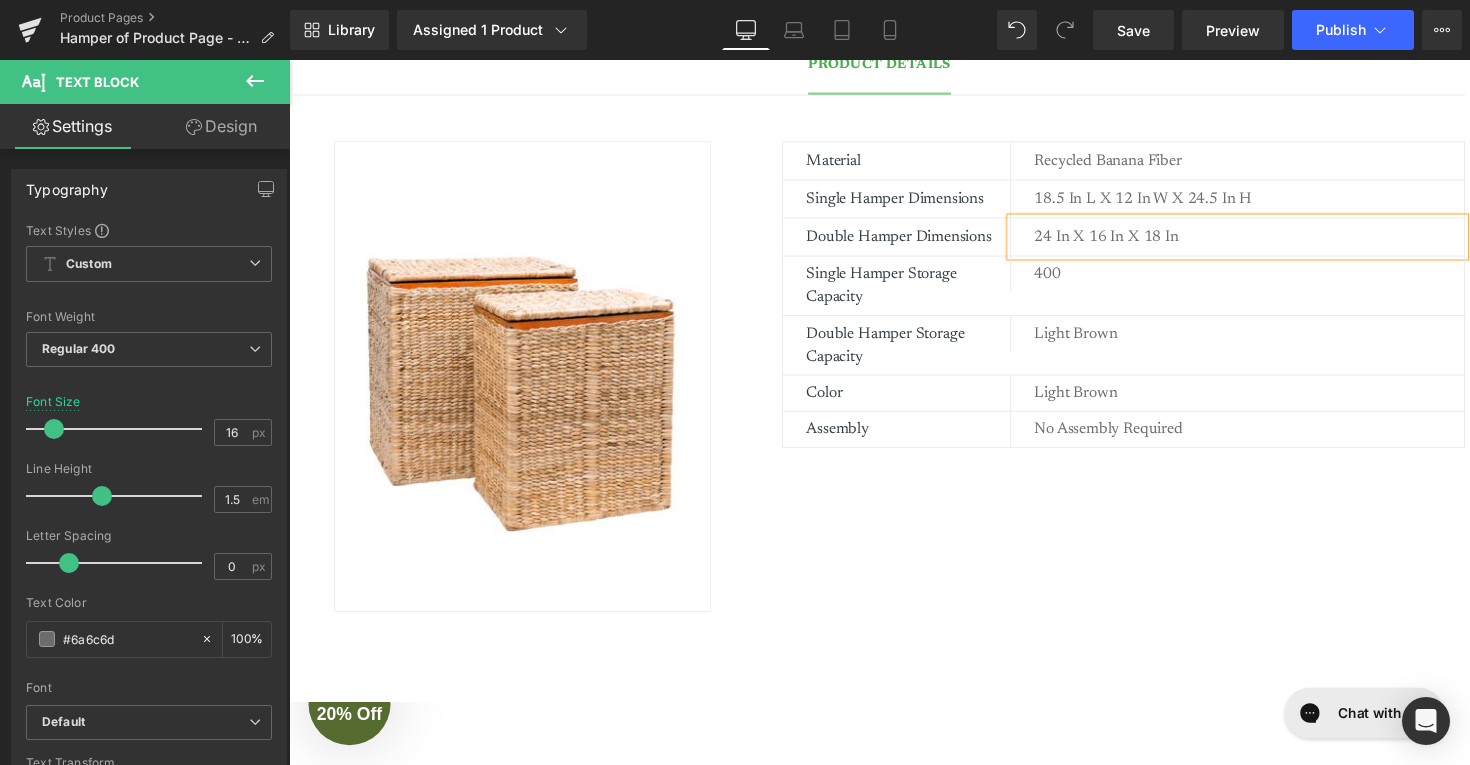 click on "24 in x 16 in x 18 in" at bounding box center (1273, 241) 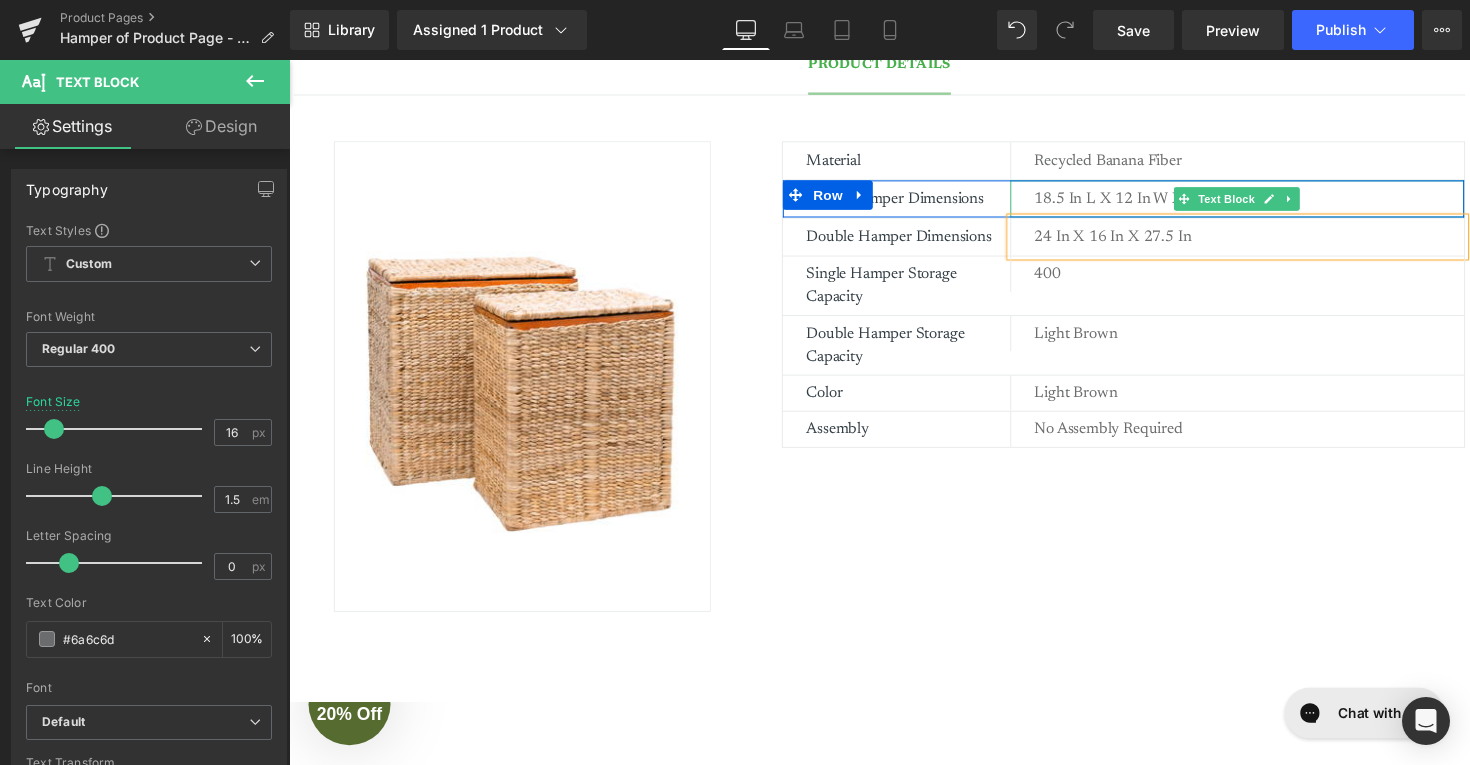 click on "18.5 in L x 12 in W x 24.5 In H" at bounding box center [1273, 202] 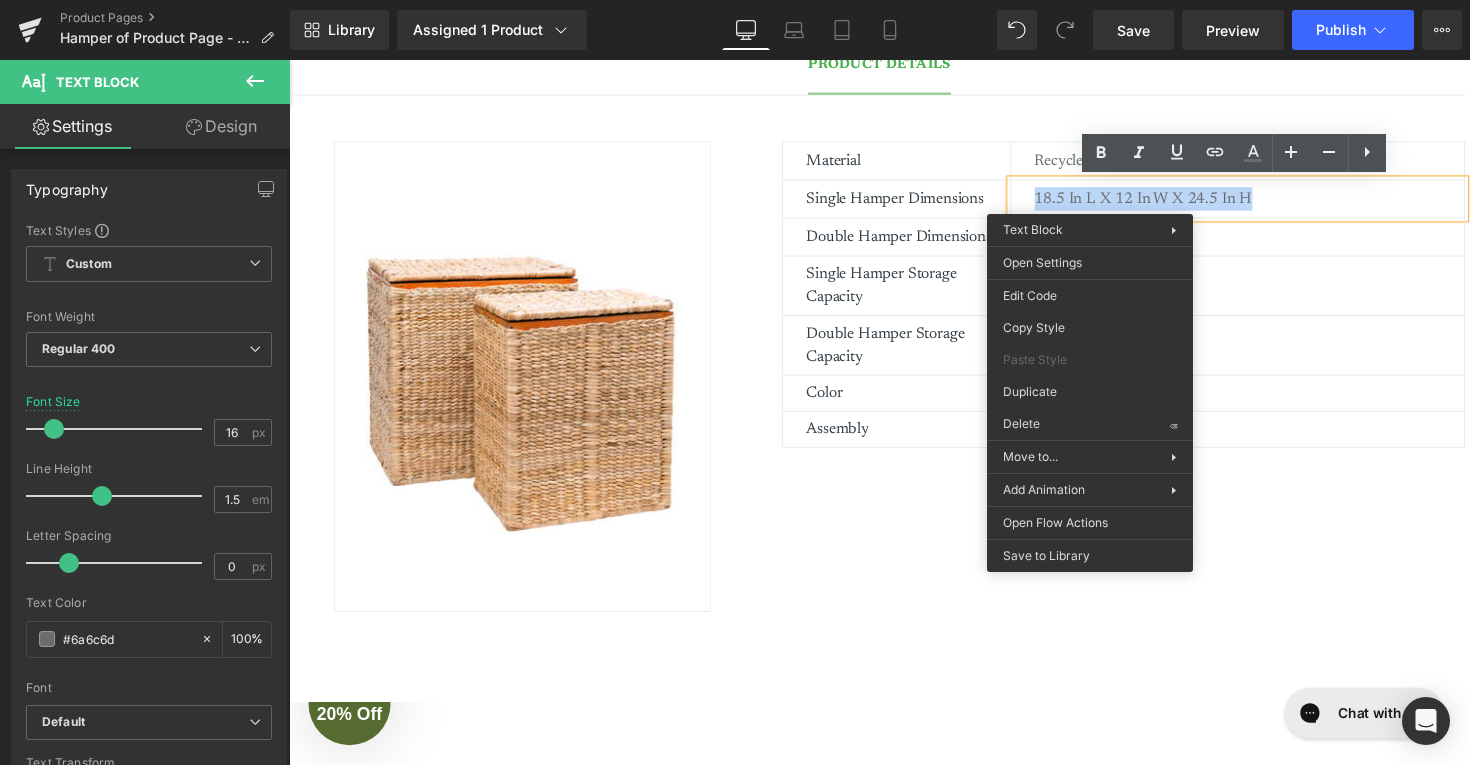 click on "Product Details
Text Block
Image
Material
Text Block         Recycled banana fiber Text Block
Row         Single Hamper Dimensions Text Block         18.5 in L x 12 in W x 24.5 In H Text Block         Row         Double Hamper Dimensions Text Block         24 in x 16 in x 27.5 in Text Block         Row         Single Hamper Storage Capacity Text Block         400 Text Block         Row         Double Hamper Storage Capacity Text Block         Light brown Text Block         Row         Color Text Block         Light Brown Text Block         Row         Assembly Text Block         No Assembly Required Text Block         Row
Row
Tabs         Row         Row" at bounding box center [894, 339] 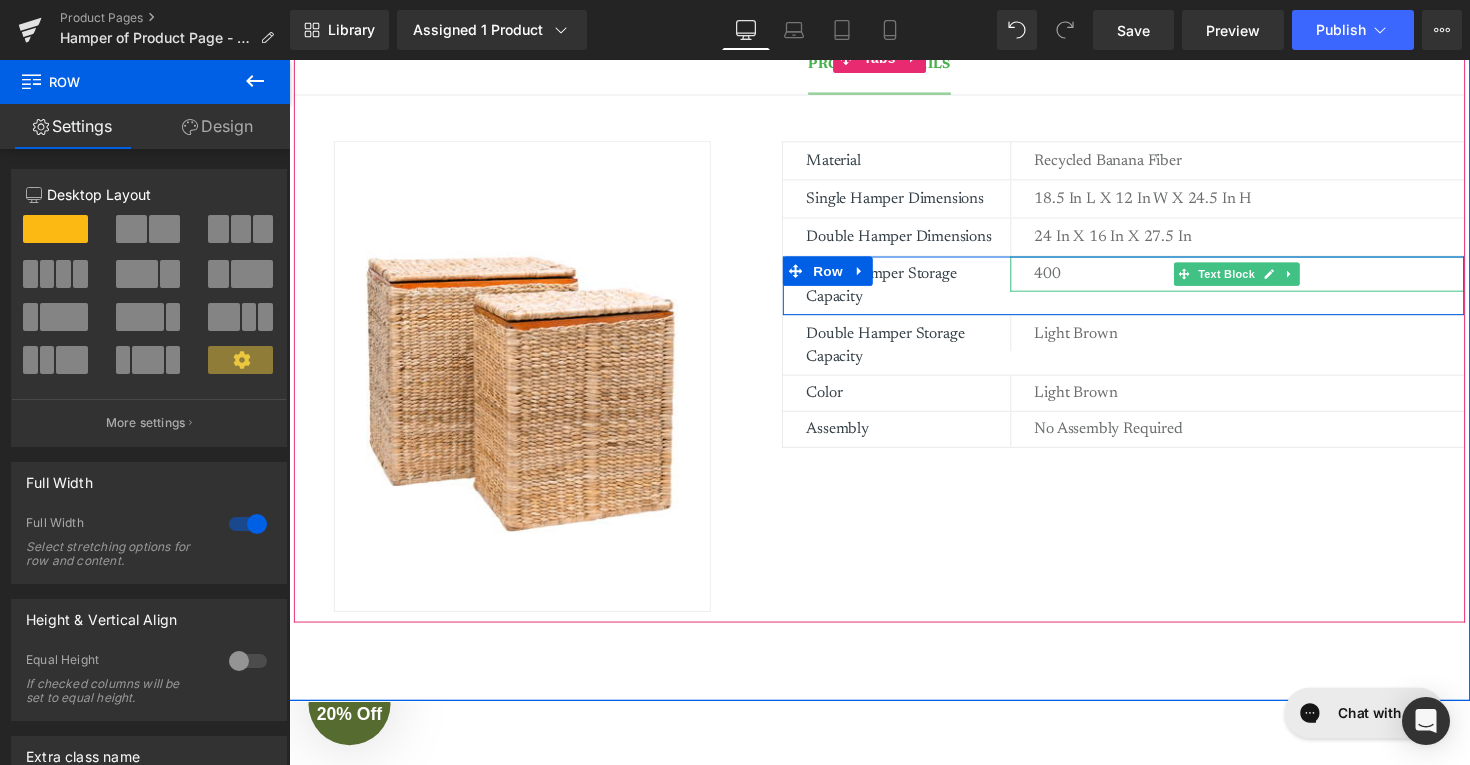click on "400" at bounding box center [1273, 279] 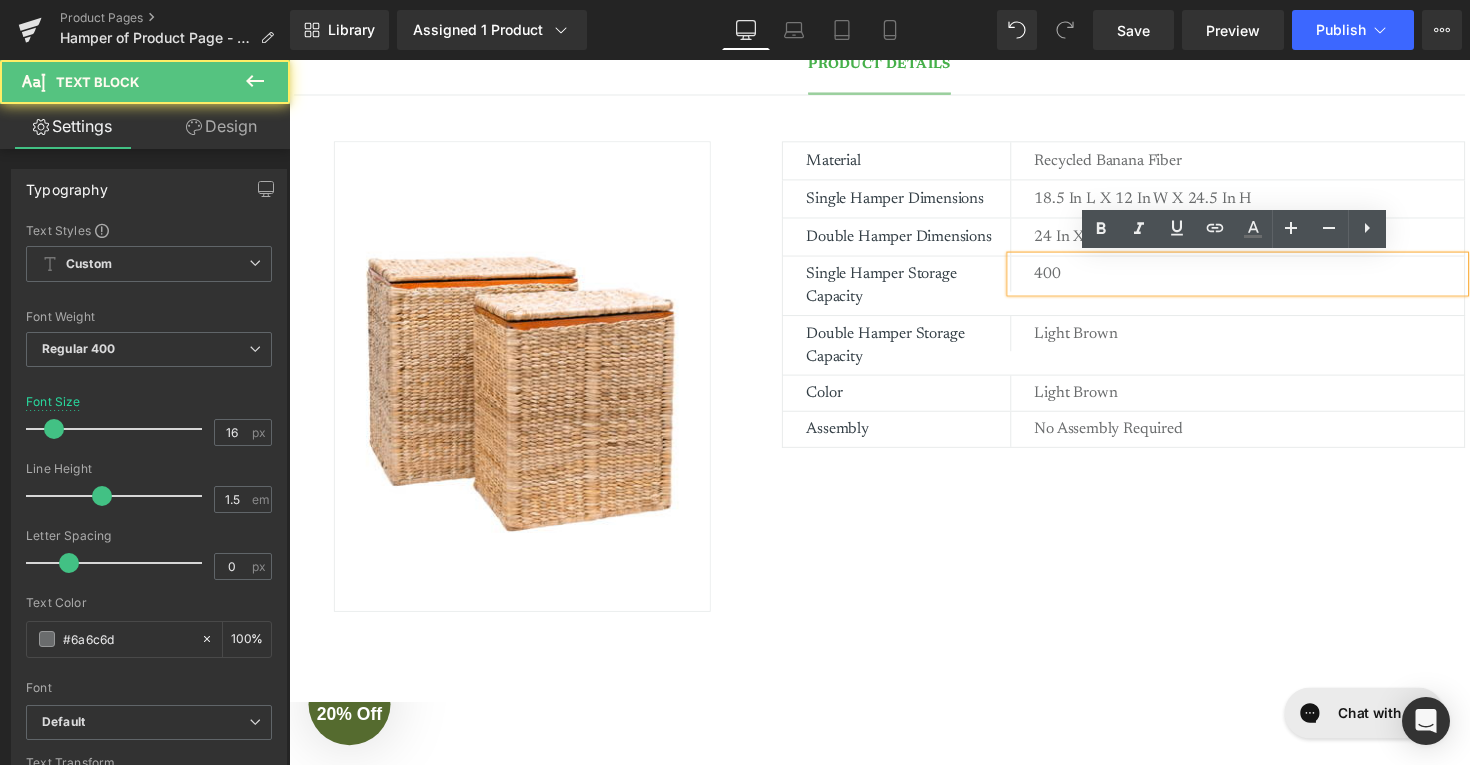 click on "400" at bounding box center [1273, 279] 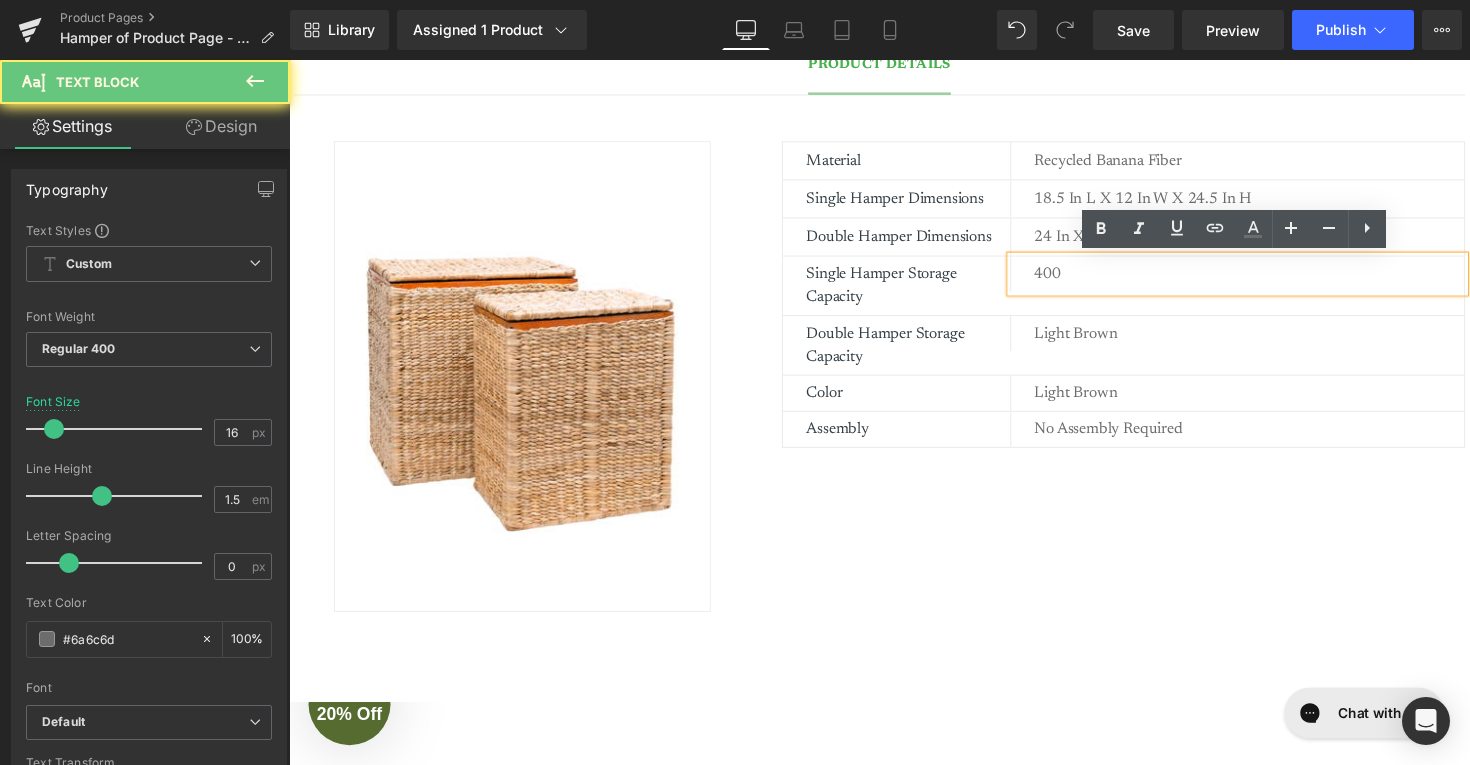 click on "400" at bounding box center [1273, 279] 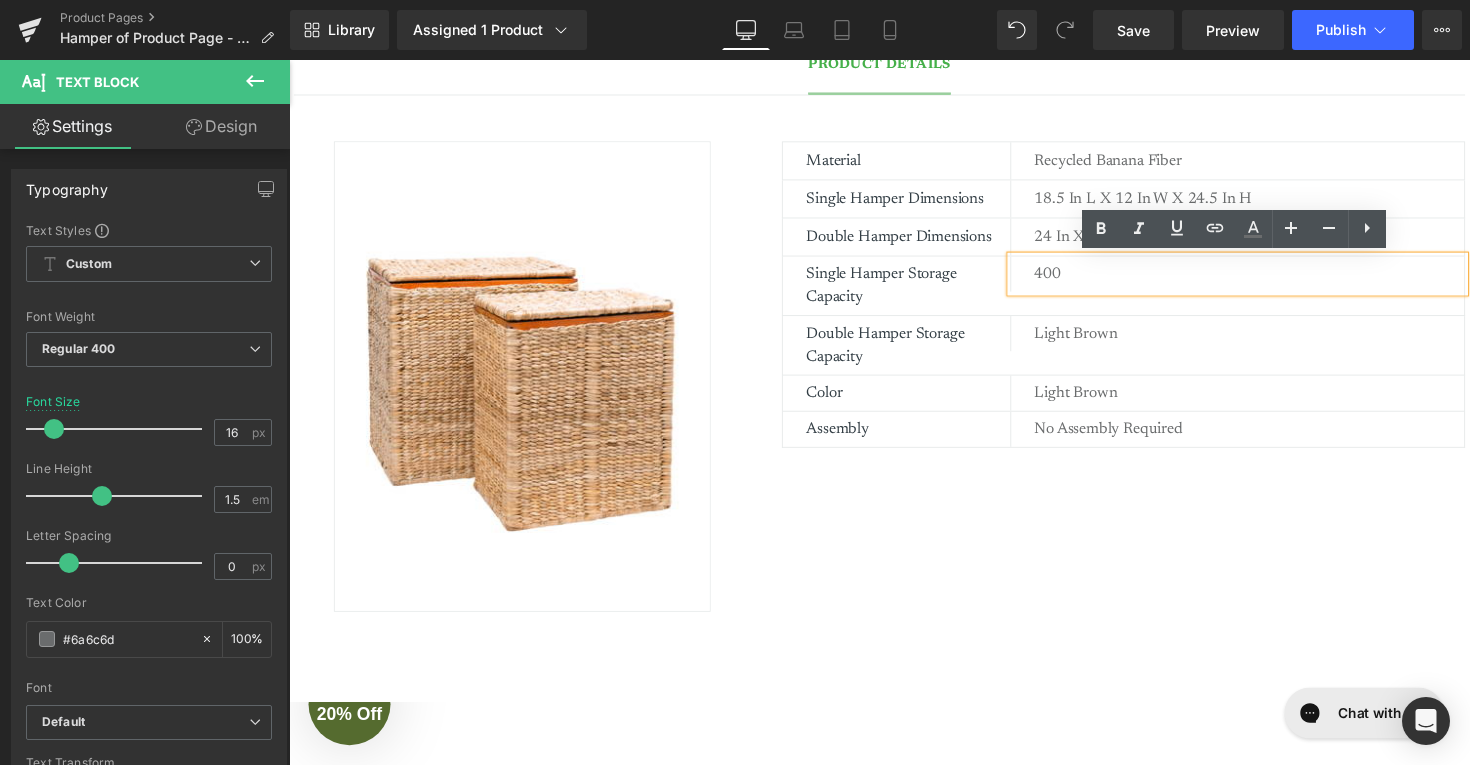type 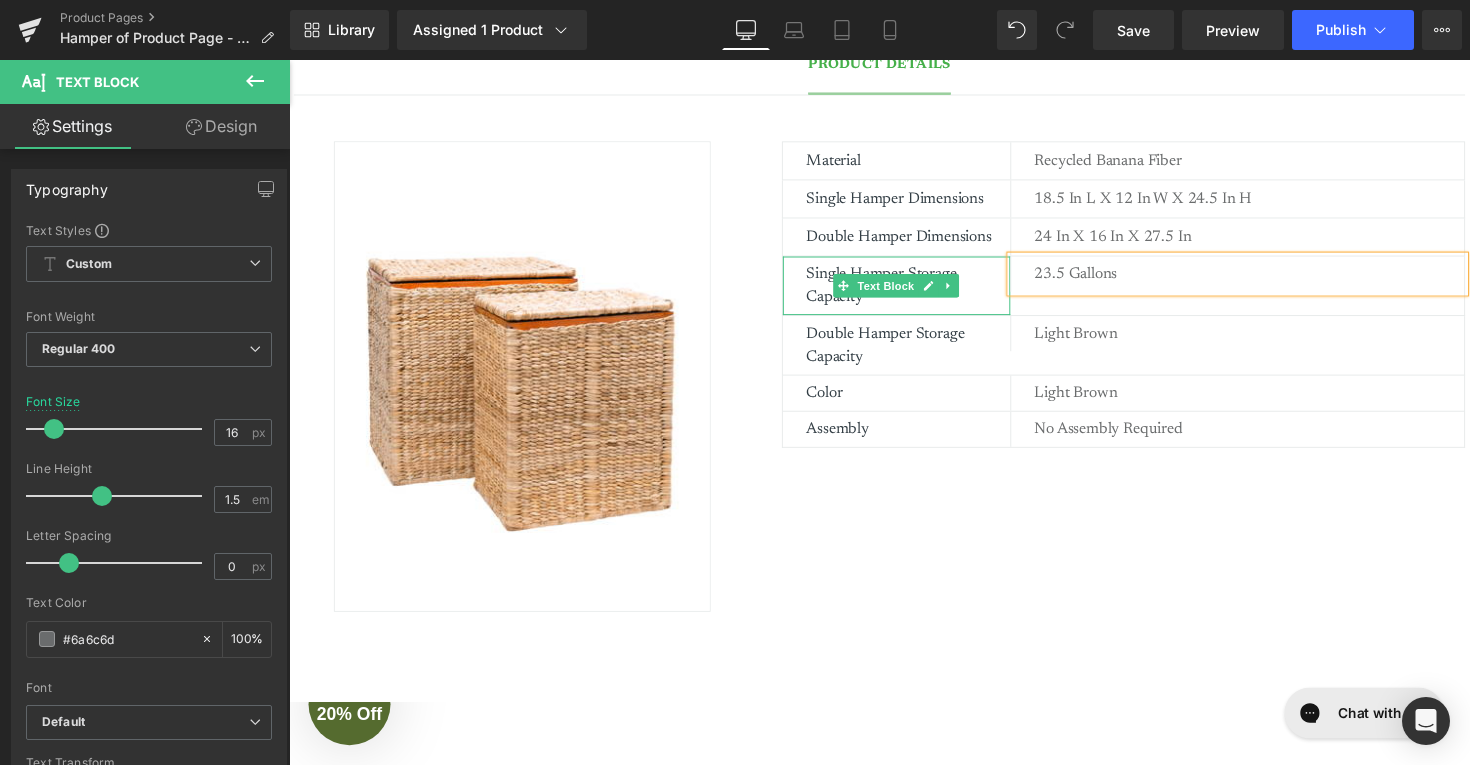 click on "Single Hamper Storage Capacity" at bounding box center (923, 291) 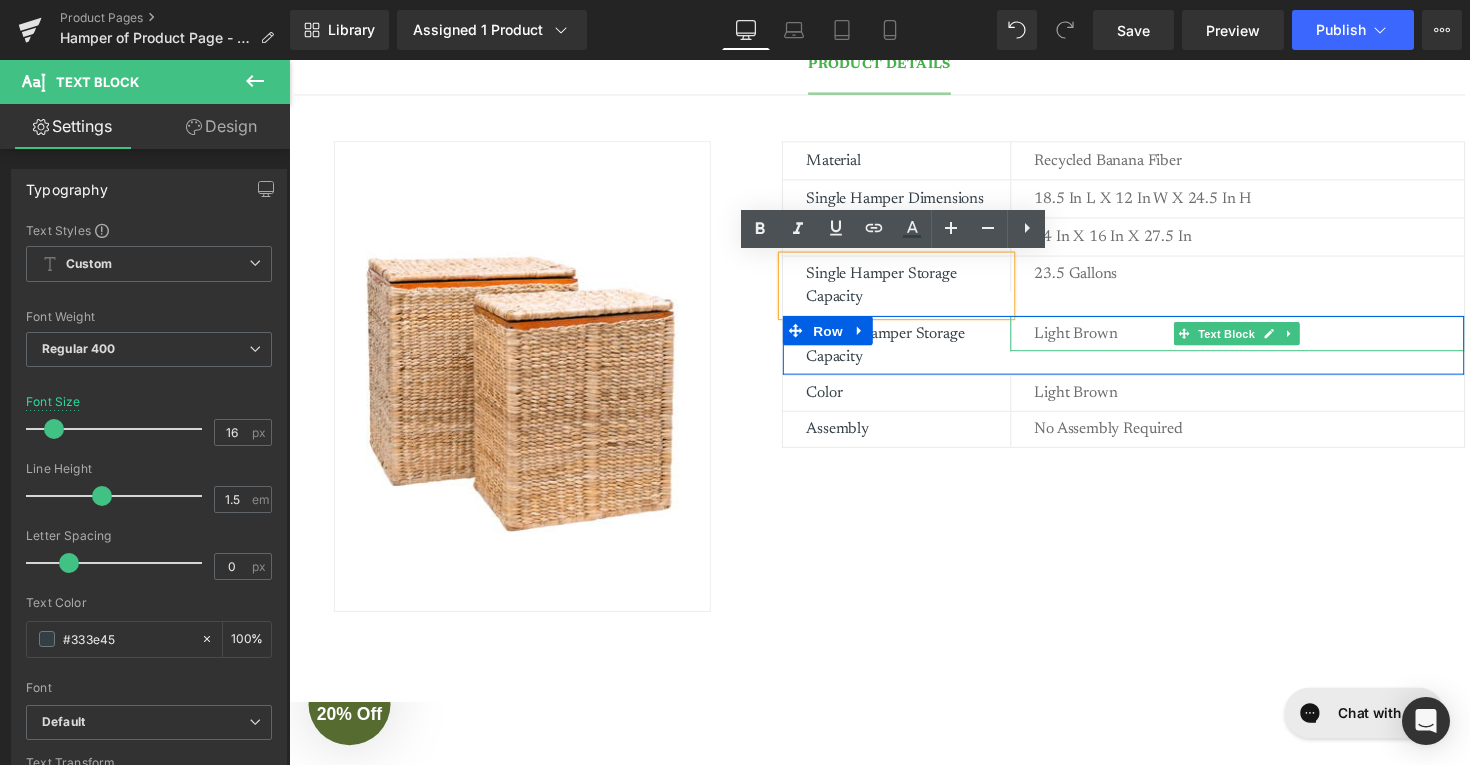 click on "Light brown" at bounding box center [1273, 340] 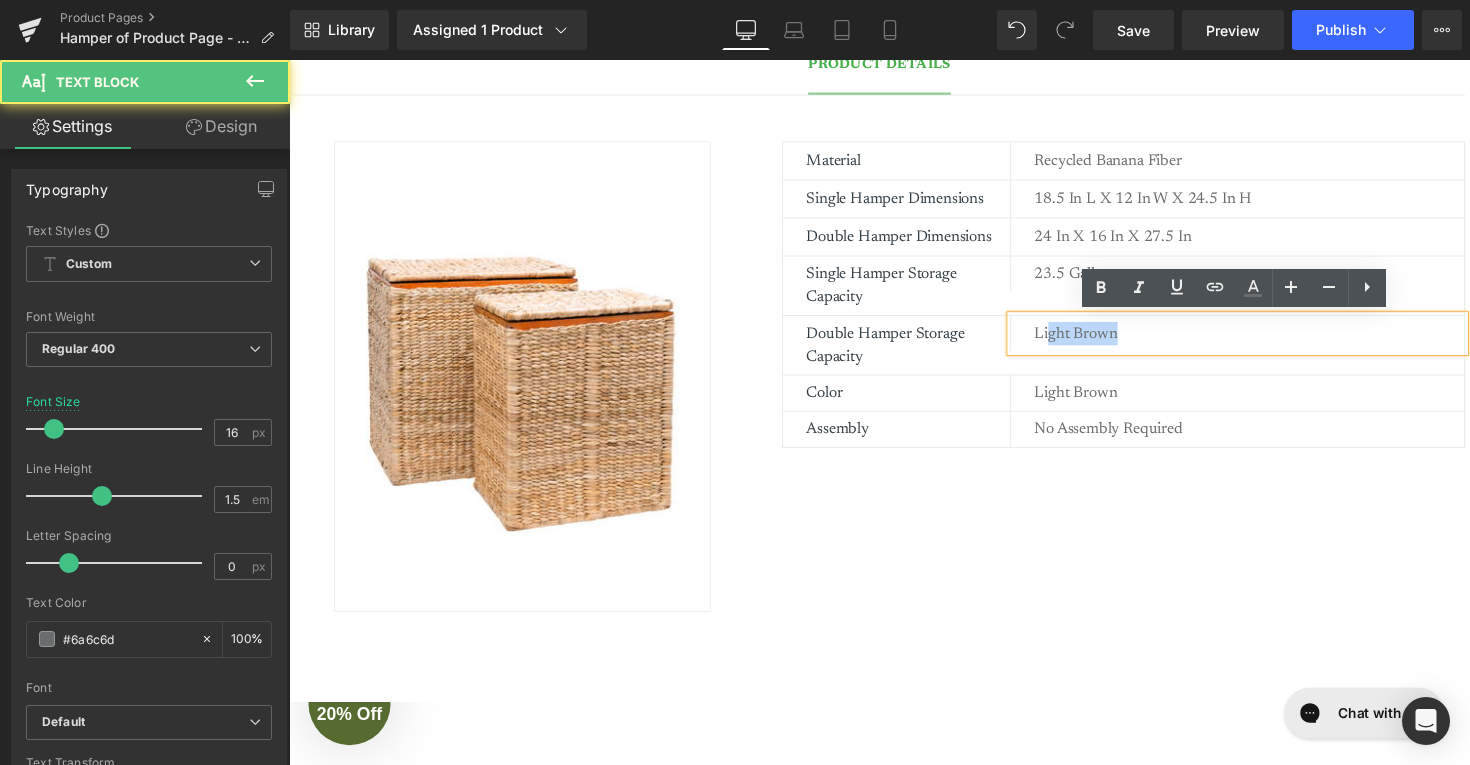 drag, startPoint x: 1140, startPoint y: 341, endPoint x: 1068, endPoint y: 338, distance: 72.06247 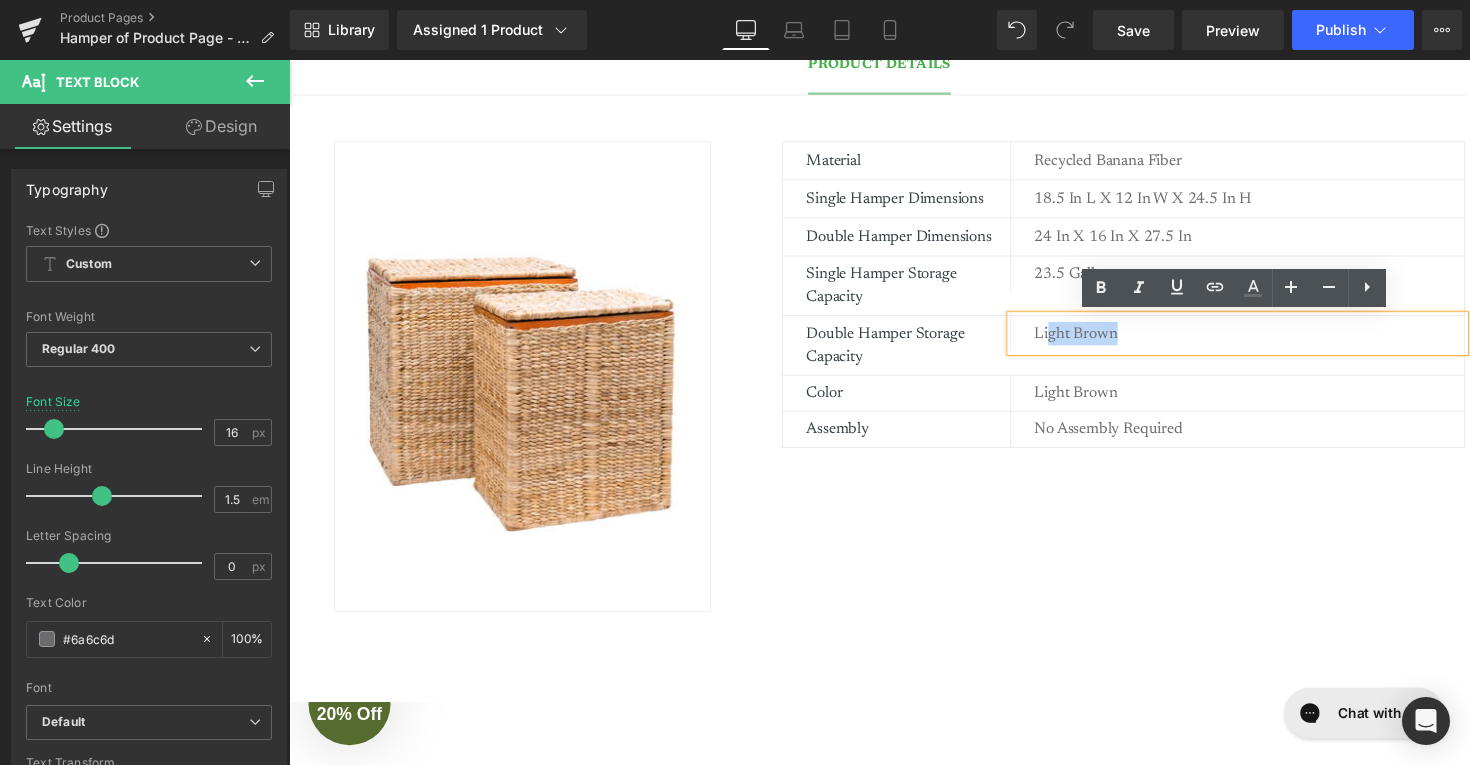 type 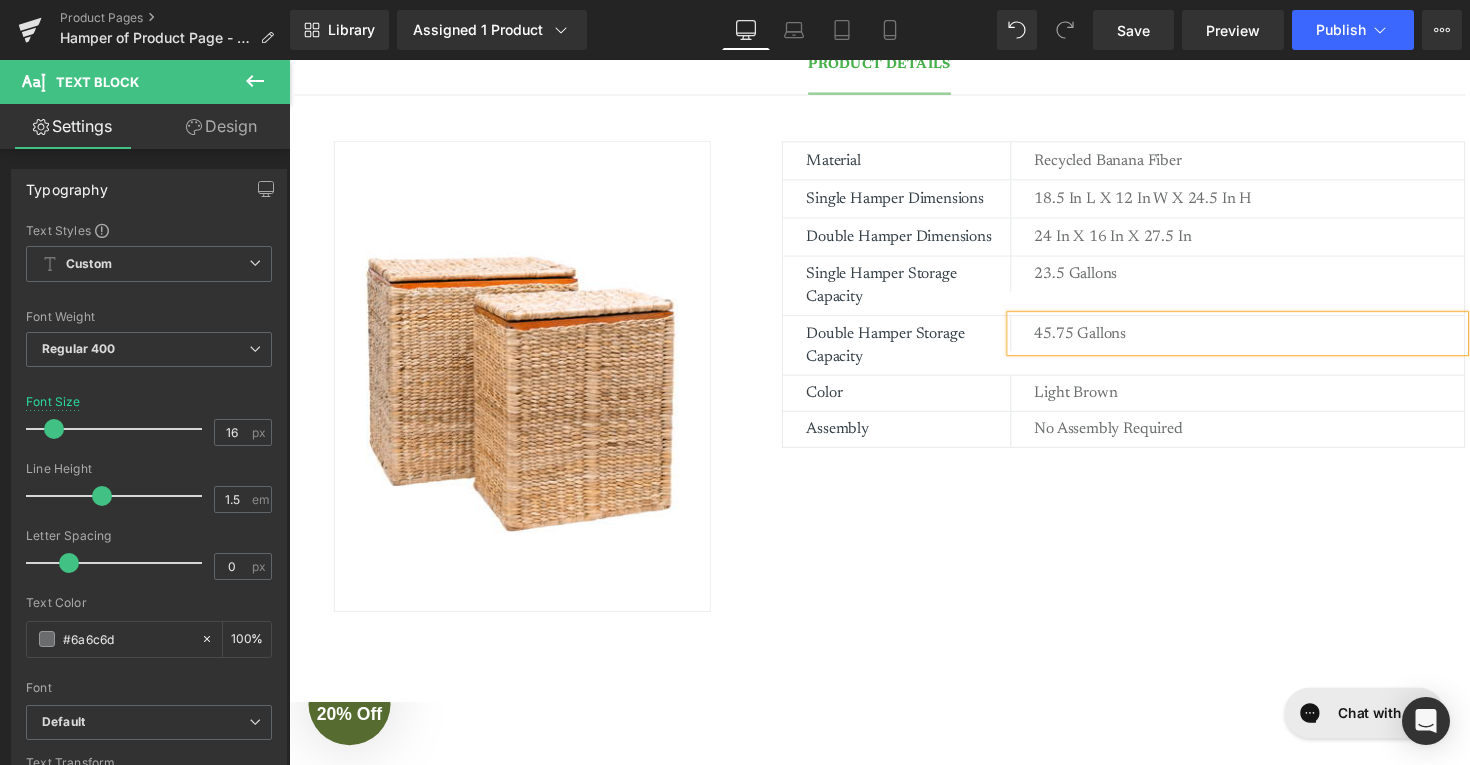 click on "Image
Material
Text Block         Recycled banana fiber Text Block
Row         Single Hamper Dimensions Text Block         18.5 in L x 12 in W x 24.5 In H Text Block         Row         Double Hamper Dimensions Text Block         24 in x 16 in x 27.5 in Text Block         Row         Single Hamper Storage Capacity Text Block         23.5 Gallons Text Block         Row         Double Hamper Storage Capacity Text Block         45.75 Gallons Text Block         Row         Color Text Block         Light Brown Text Block         Row         Assembly Text Block         No Assembly Required Text Block         Row
Row" at bounding box center [894, 374] 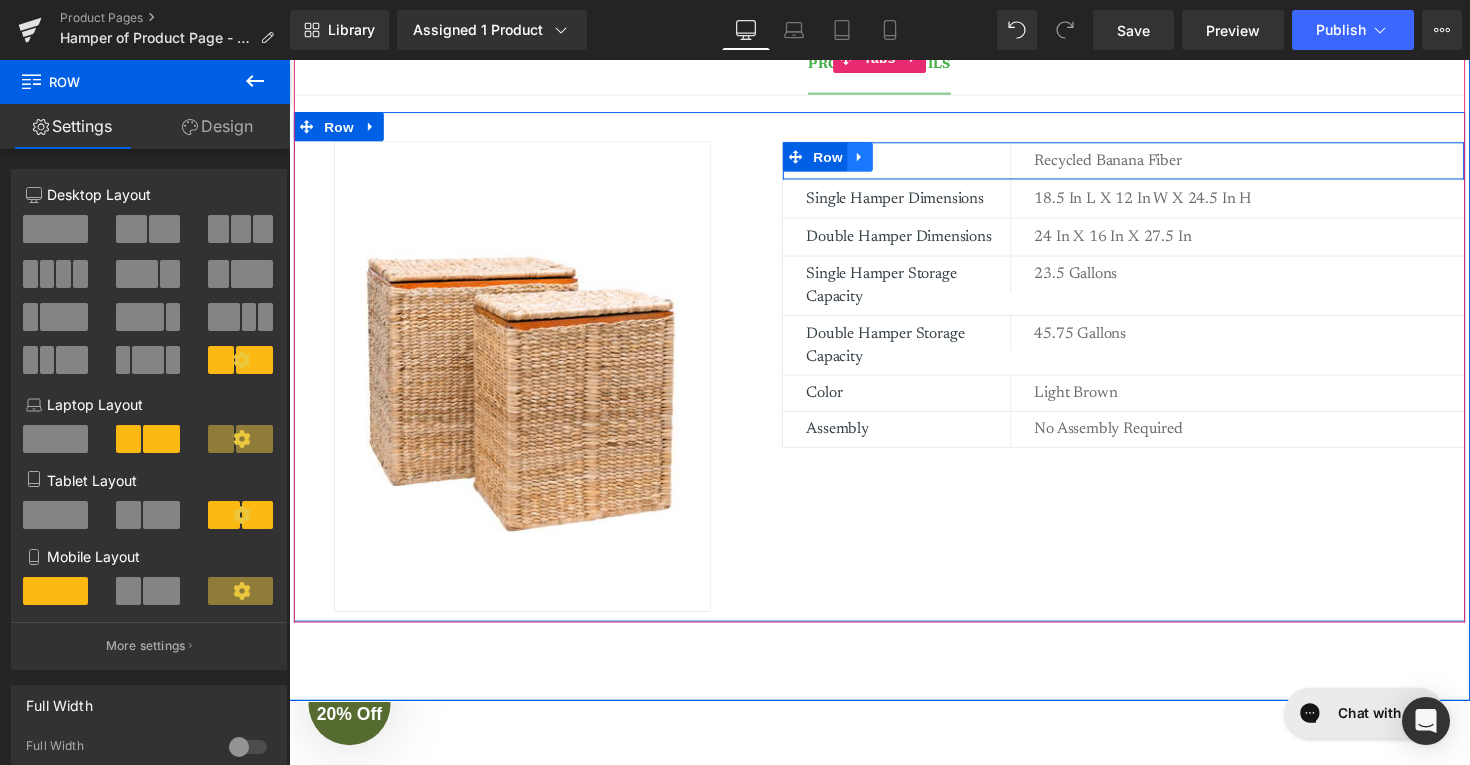 click 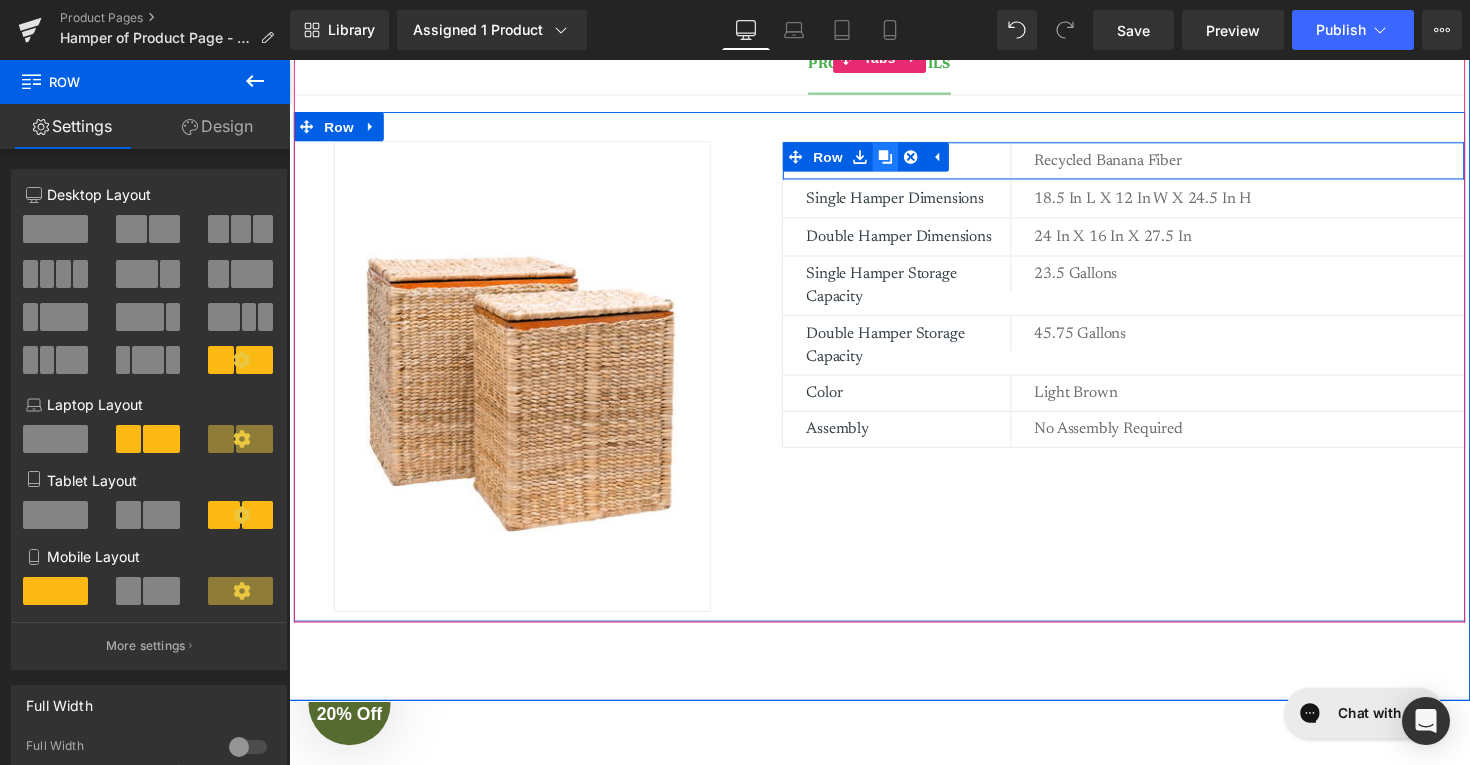 click 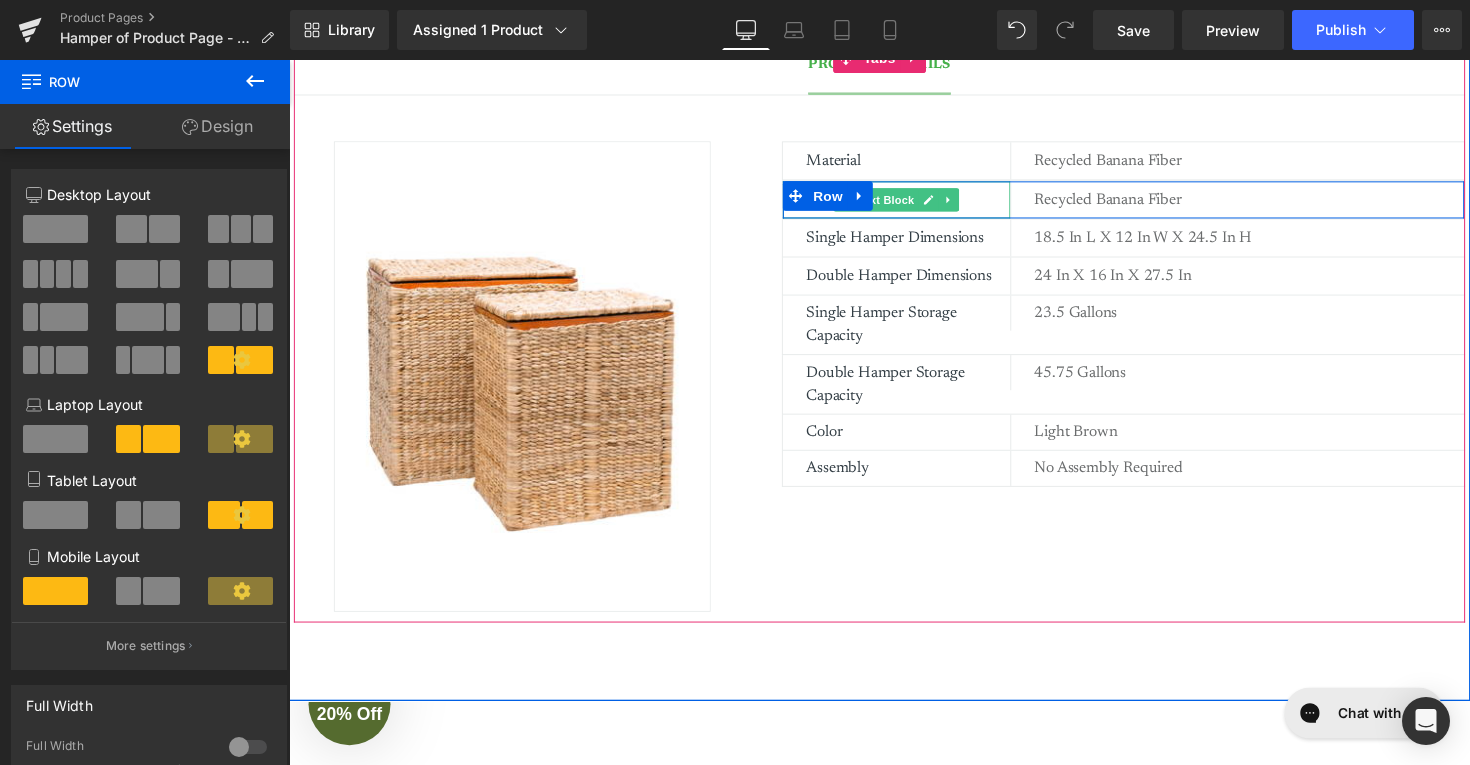 click on "Material" at bounding box center [923, 203] 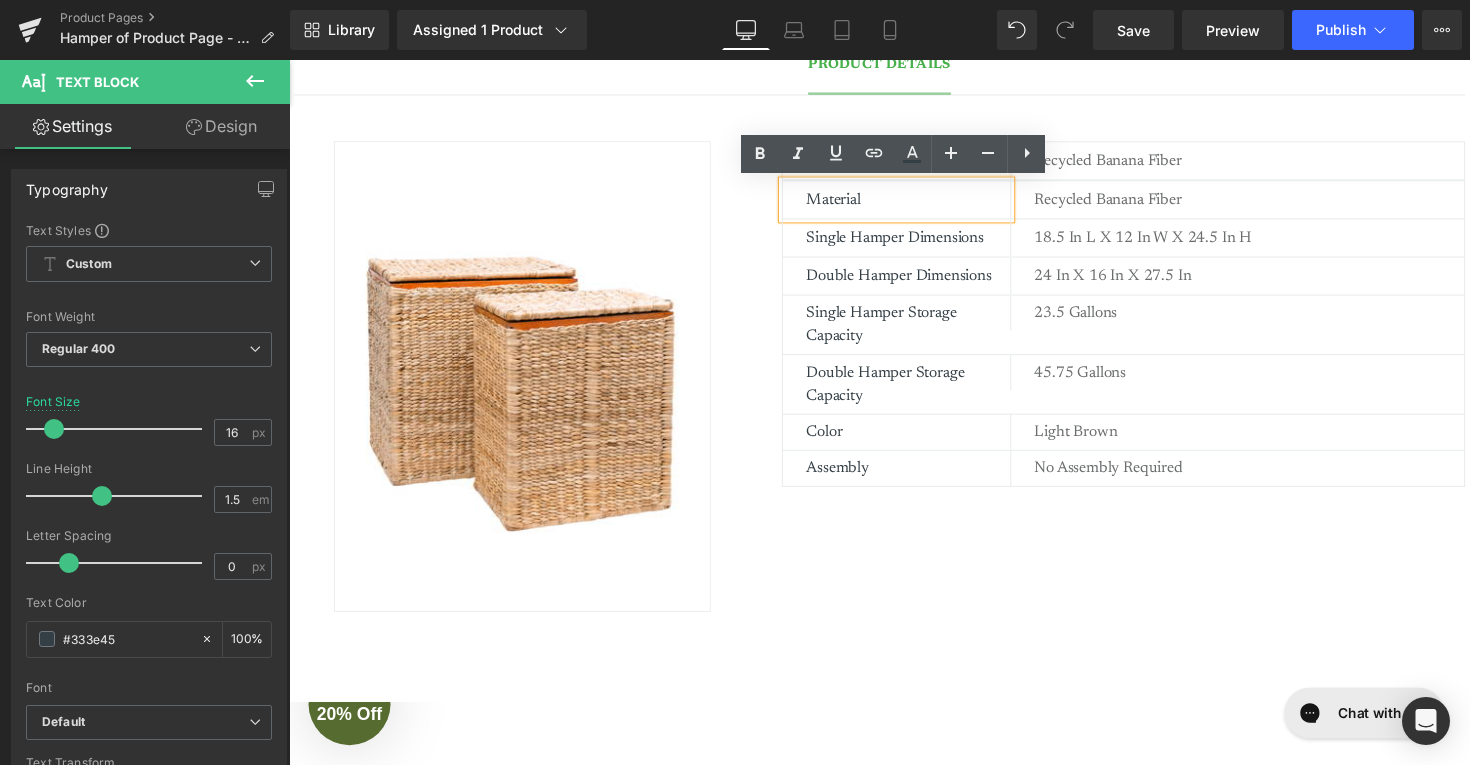 click on "Material" at bounding box center (923, 203) 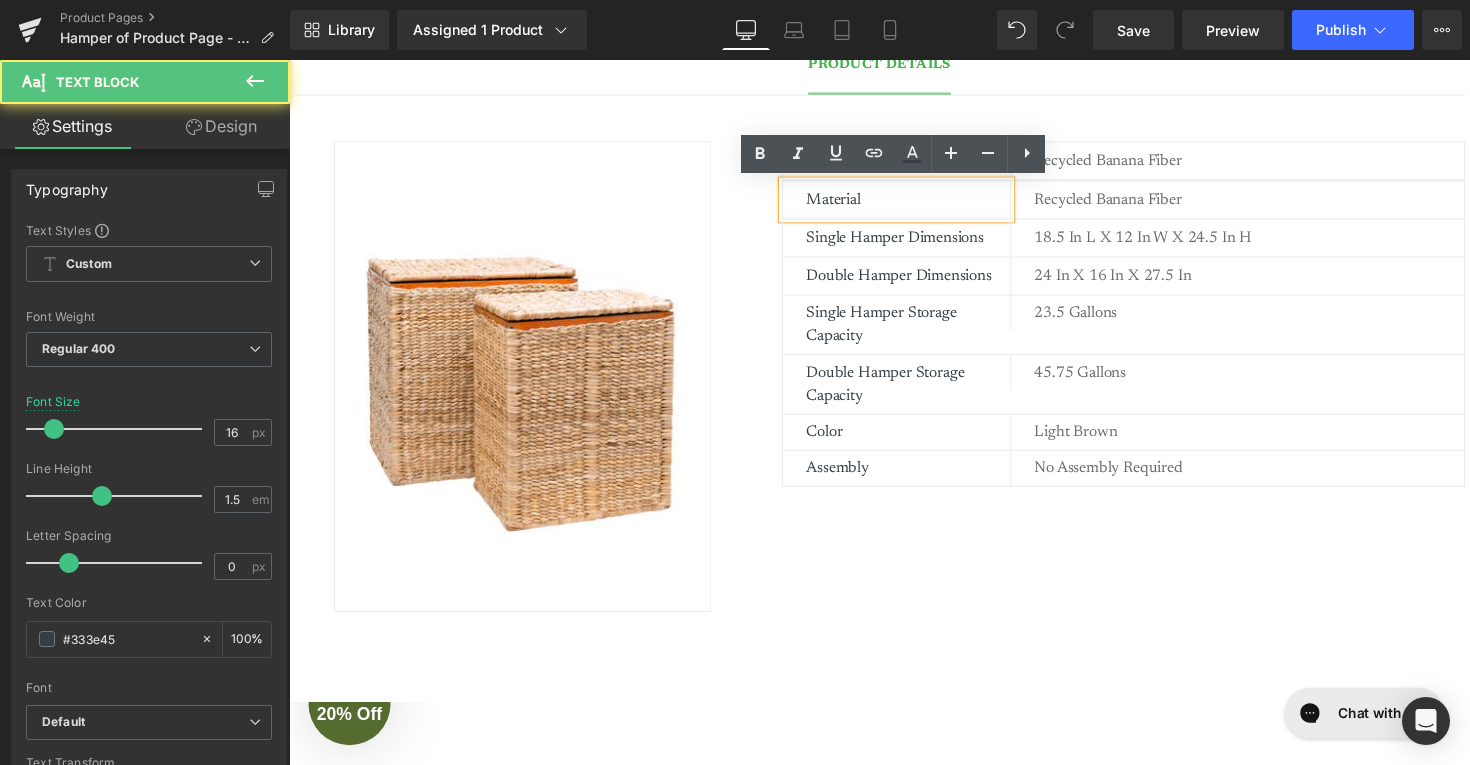 type 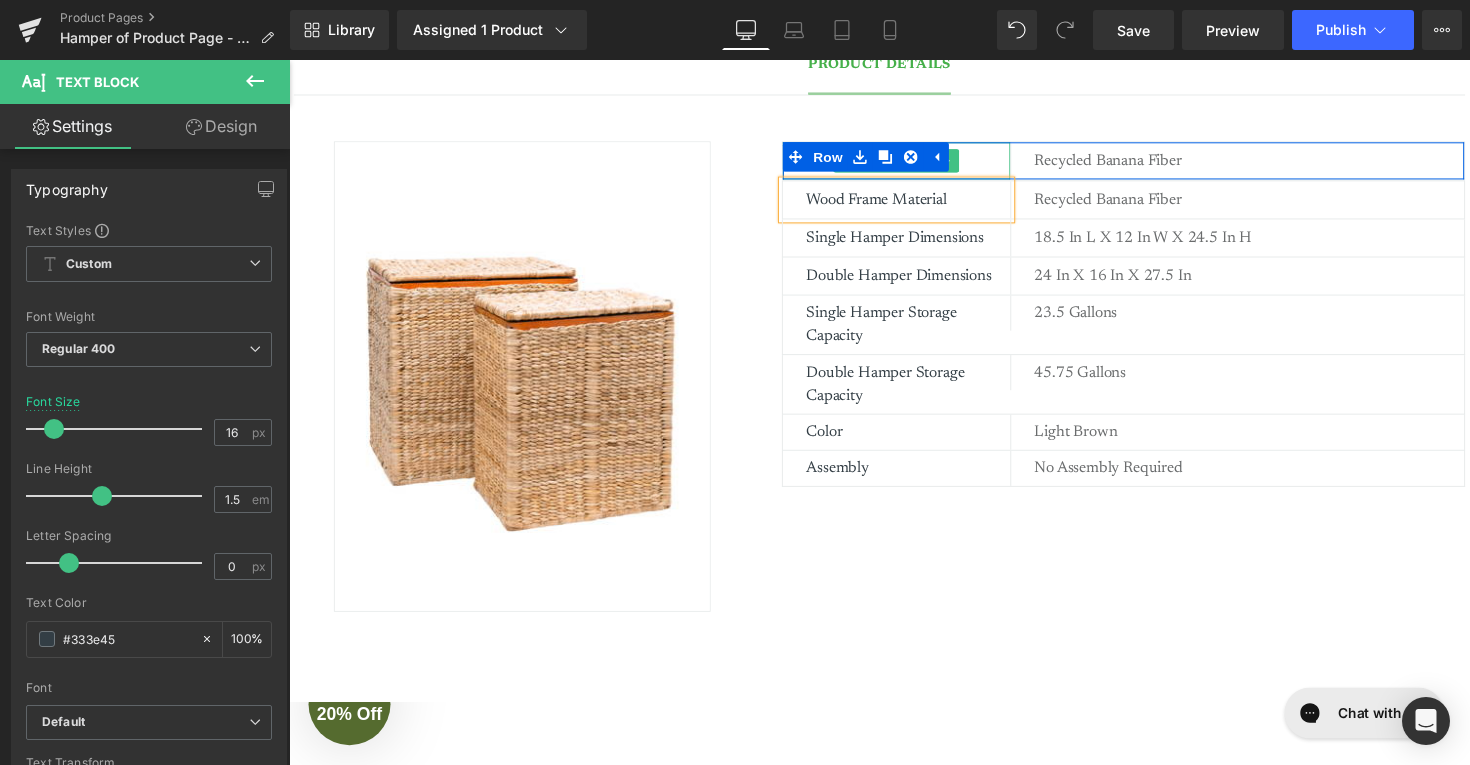 click on "Material" at bounding box center [923, 163] 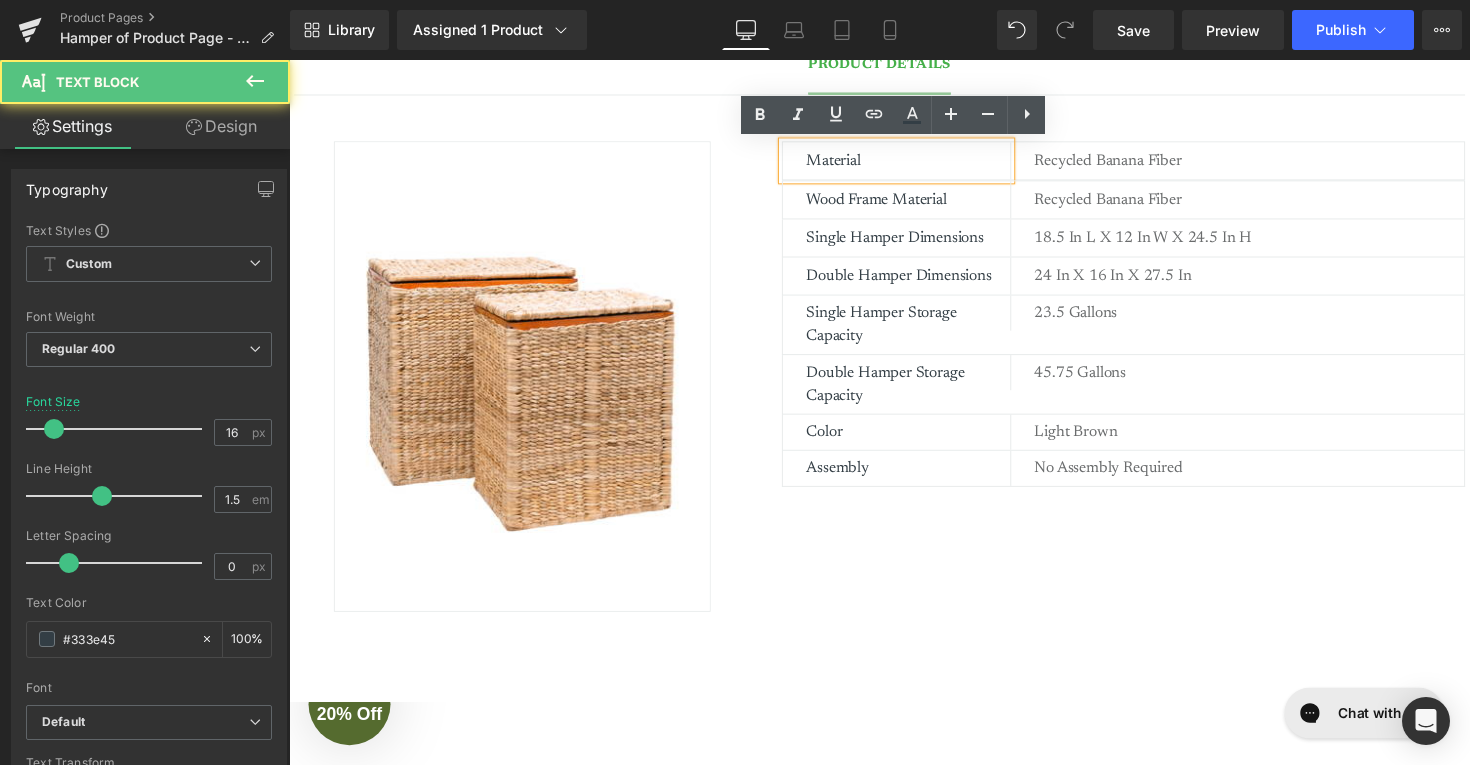 click on "Material" at bounding box center (923, 163) 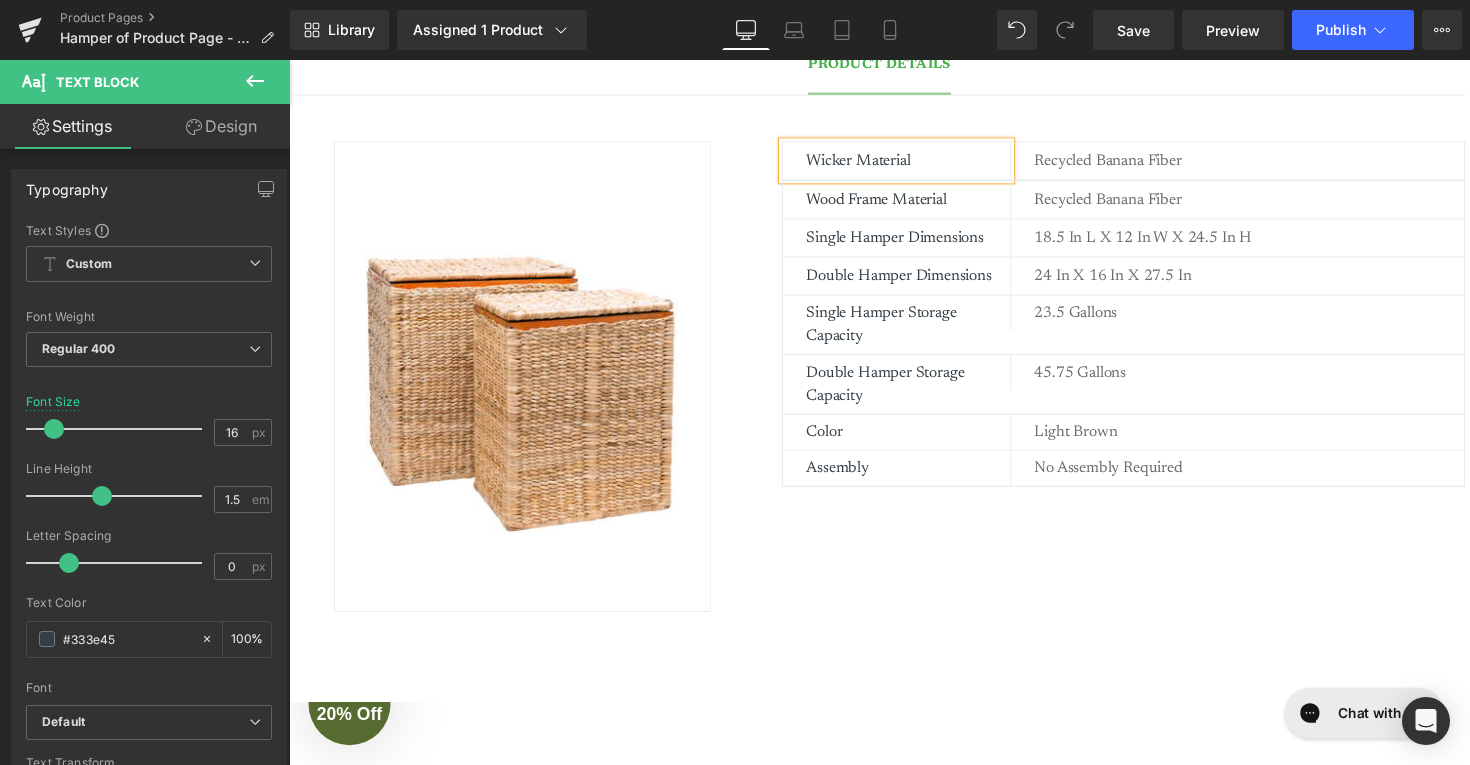 click on "Product Details
Text Block
Image
Wicker Material
Text Block         Recycled banana fiber Text Block
Row         Wood Frame Material Text Block         Recycled banana fiber Text Block         Row         Single Hamper Dimensions Text Block         18.5 in L x 12 in W x 24.5 In H Text Block         Row         Double Hamper Dimensions Text Block         24 in x 16 in x 27.5 in Text Block         Row         Single Hamper Storage Capacity Text Block         23.5 Gallons Text Block         Row         Double Hamper Storage Capacity Text Block         45.75 Gallons Text Block         Row         Color Text Block         Light Brown Text Block         Row         Assembly Text Block         No Assembly Required Text Block         Row
Row
Tabs" at bounding box center [894, 339] 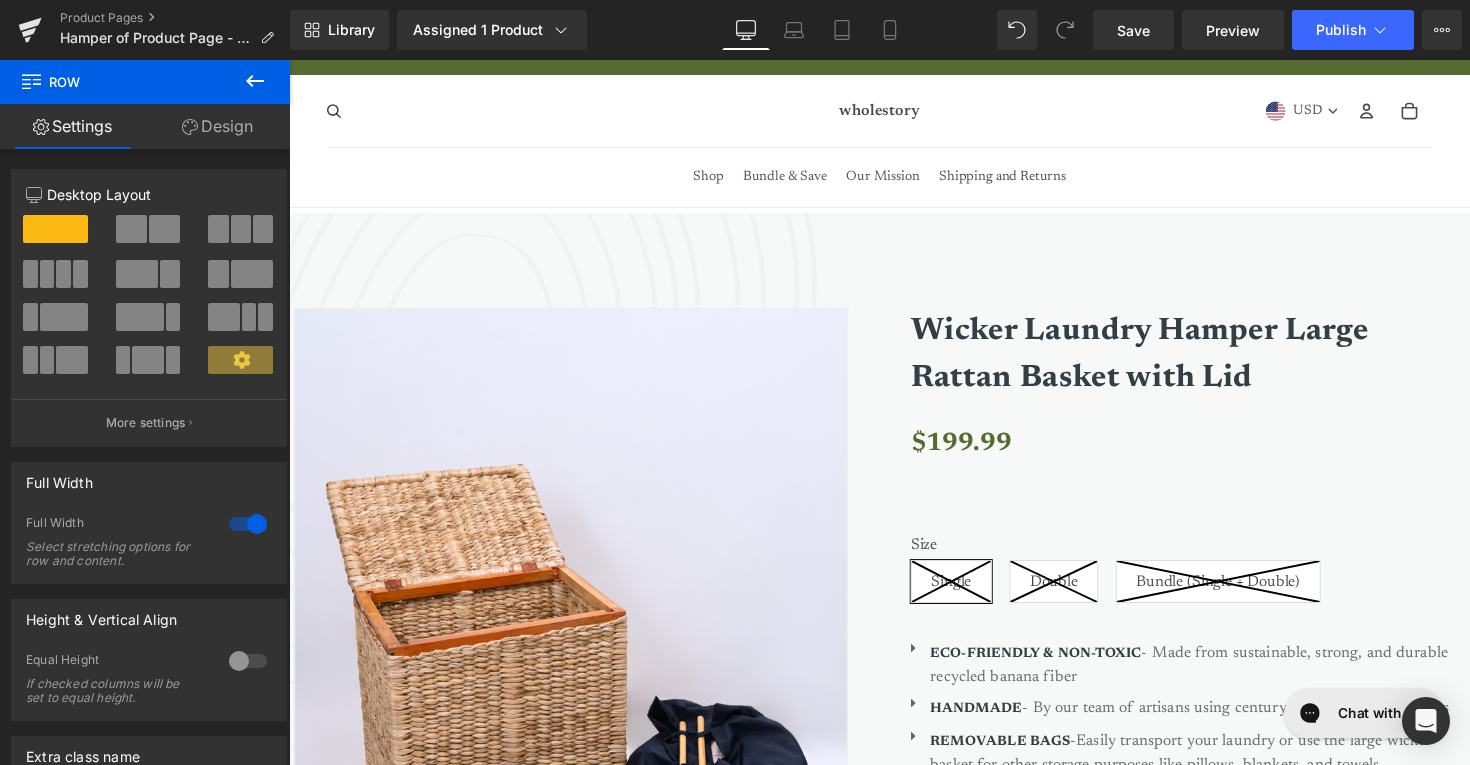 scroll, scrollTop: 0, scrollLeft: 0, axis: both 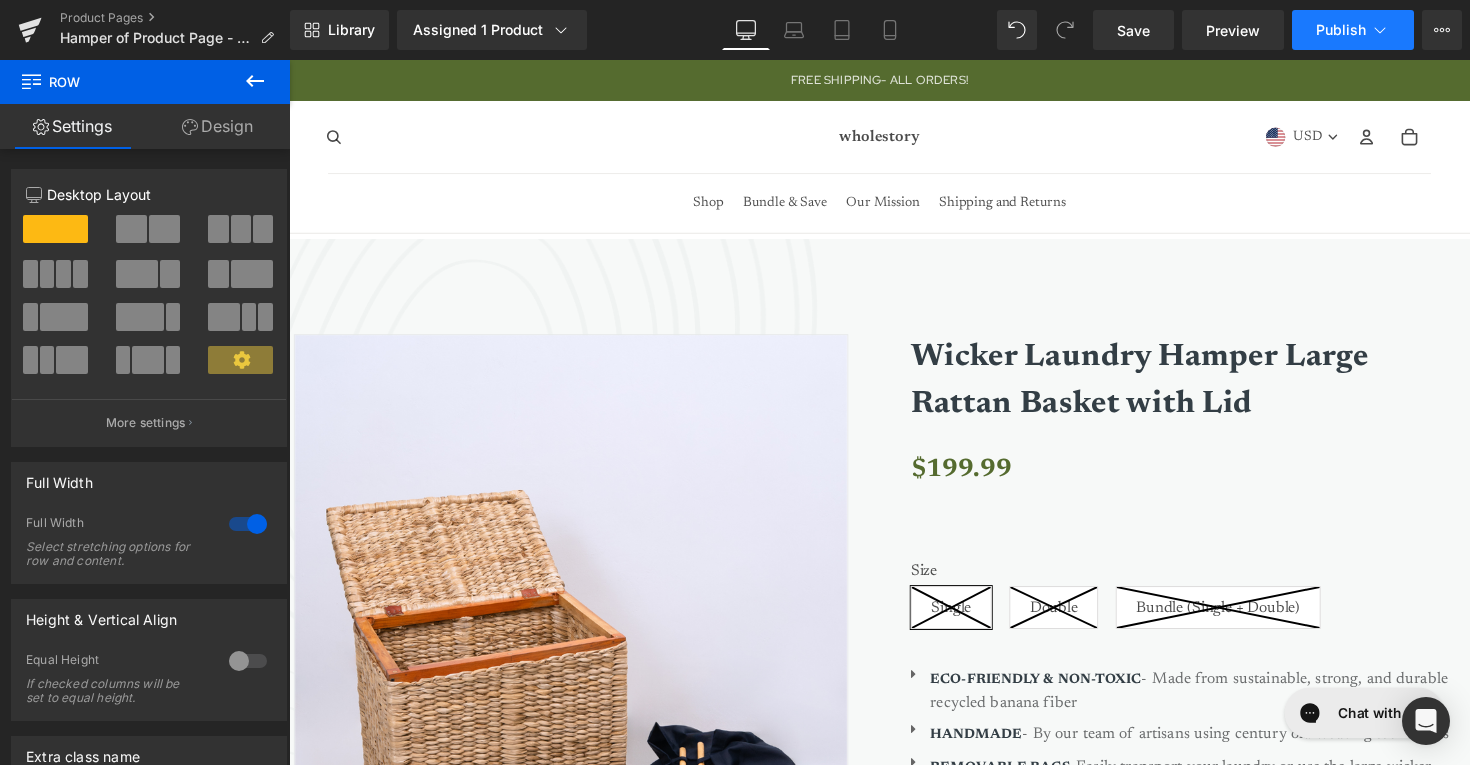 click on "Publish" at bounding box center [1353, 30] 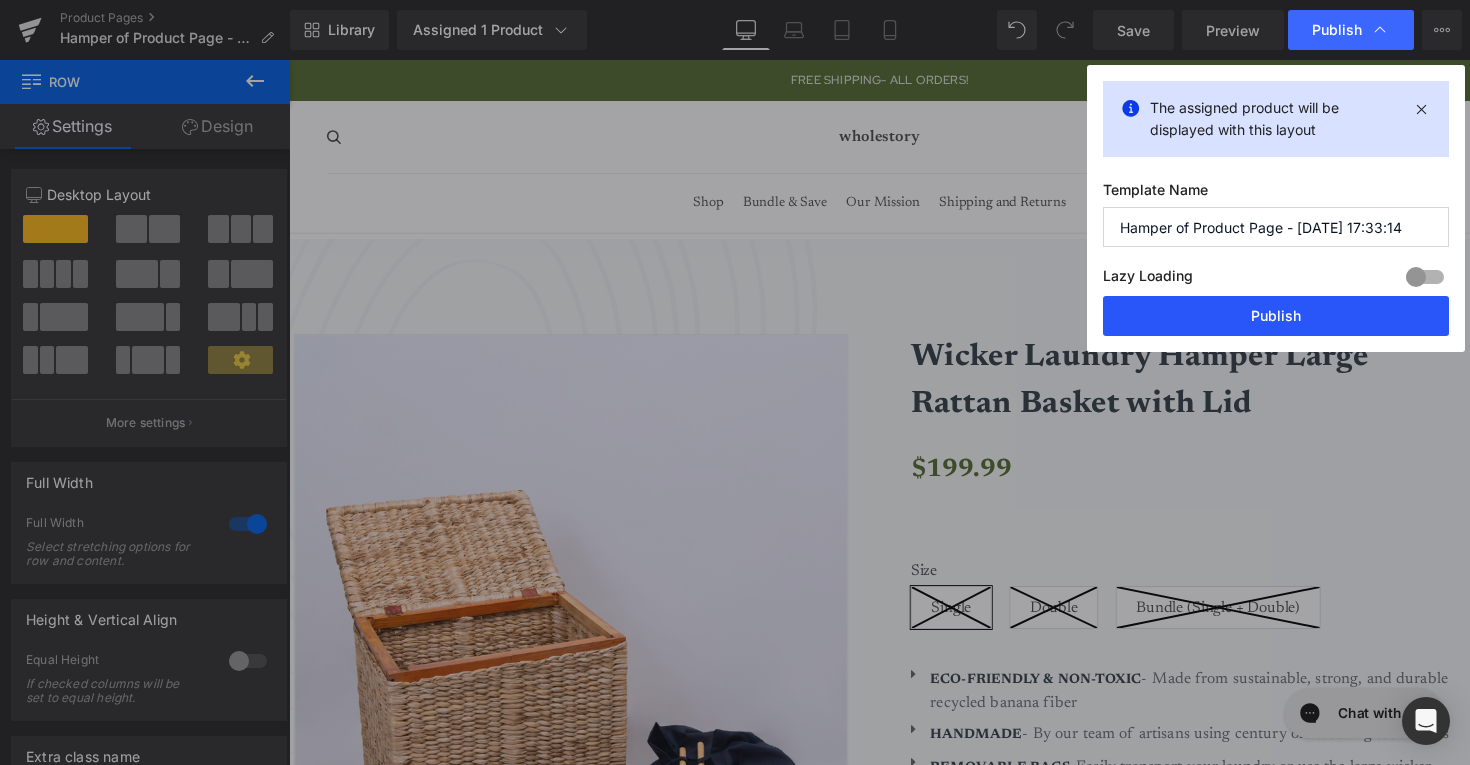 click on "Publish" at bounding box center [1276, 316] 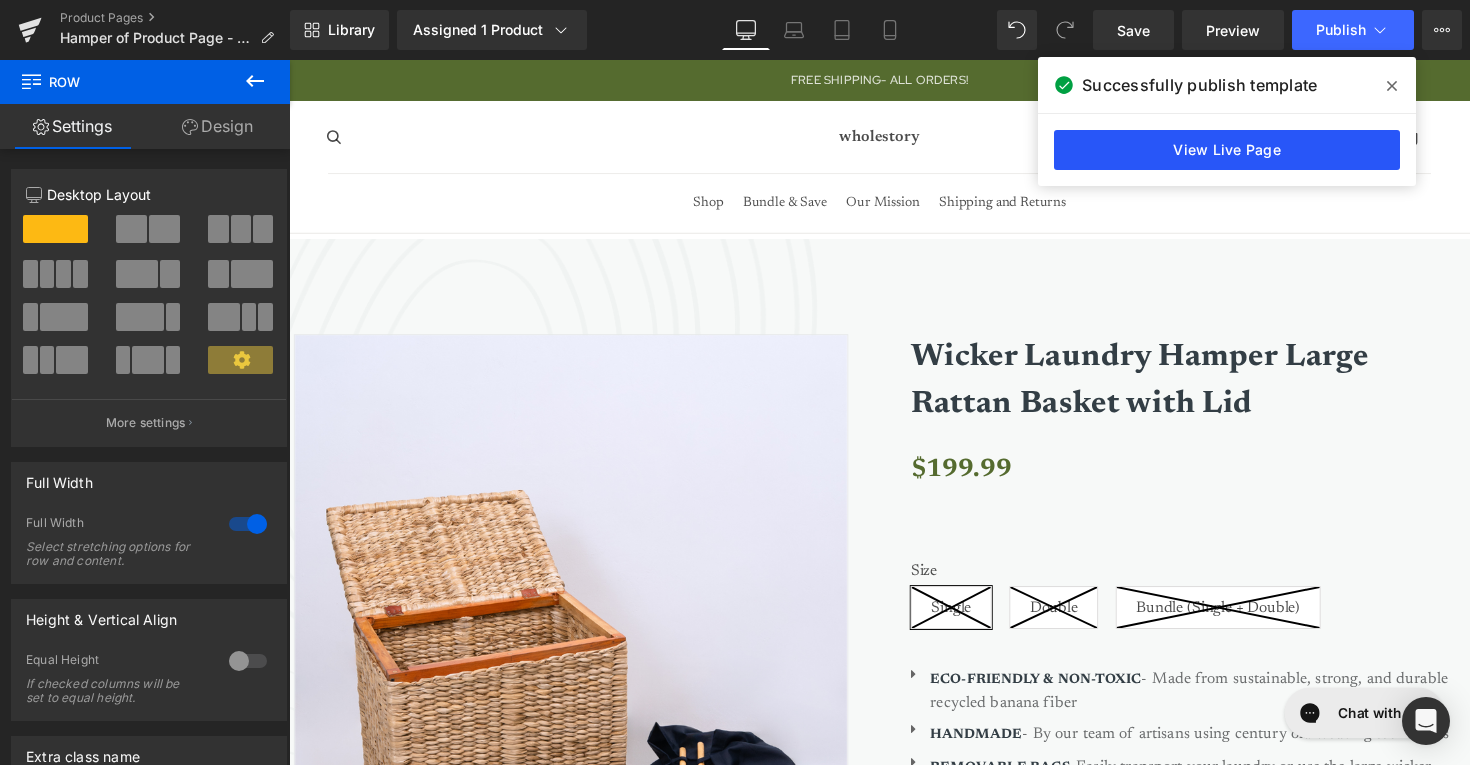 click on "View Live Page" at bounding box center [1227, 150] 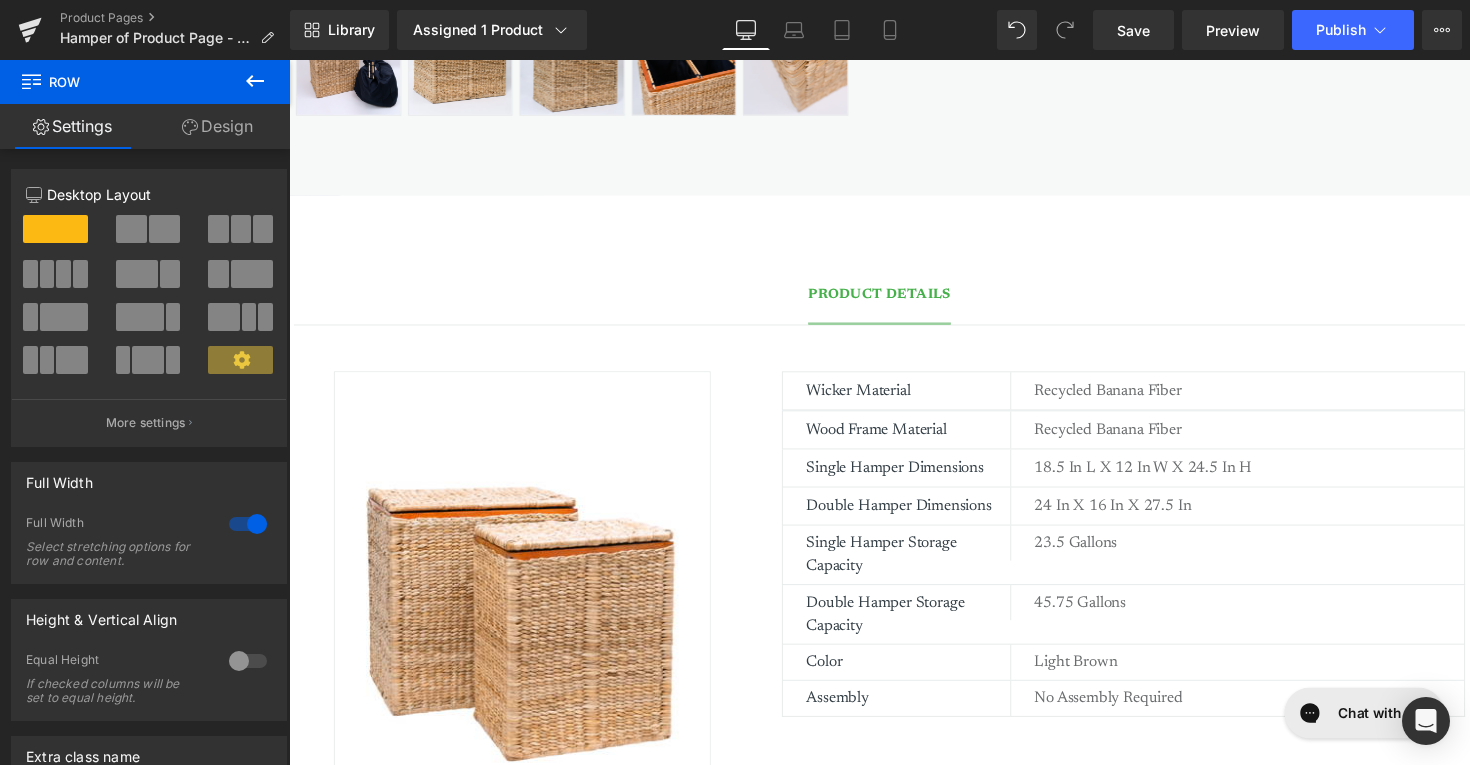 scroll, scrollTop: 1204, scrollLeft: 0, axis: vertical 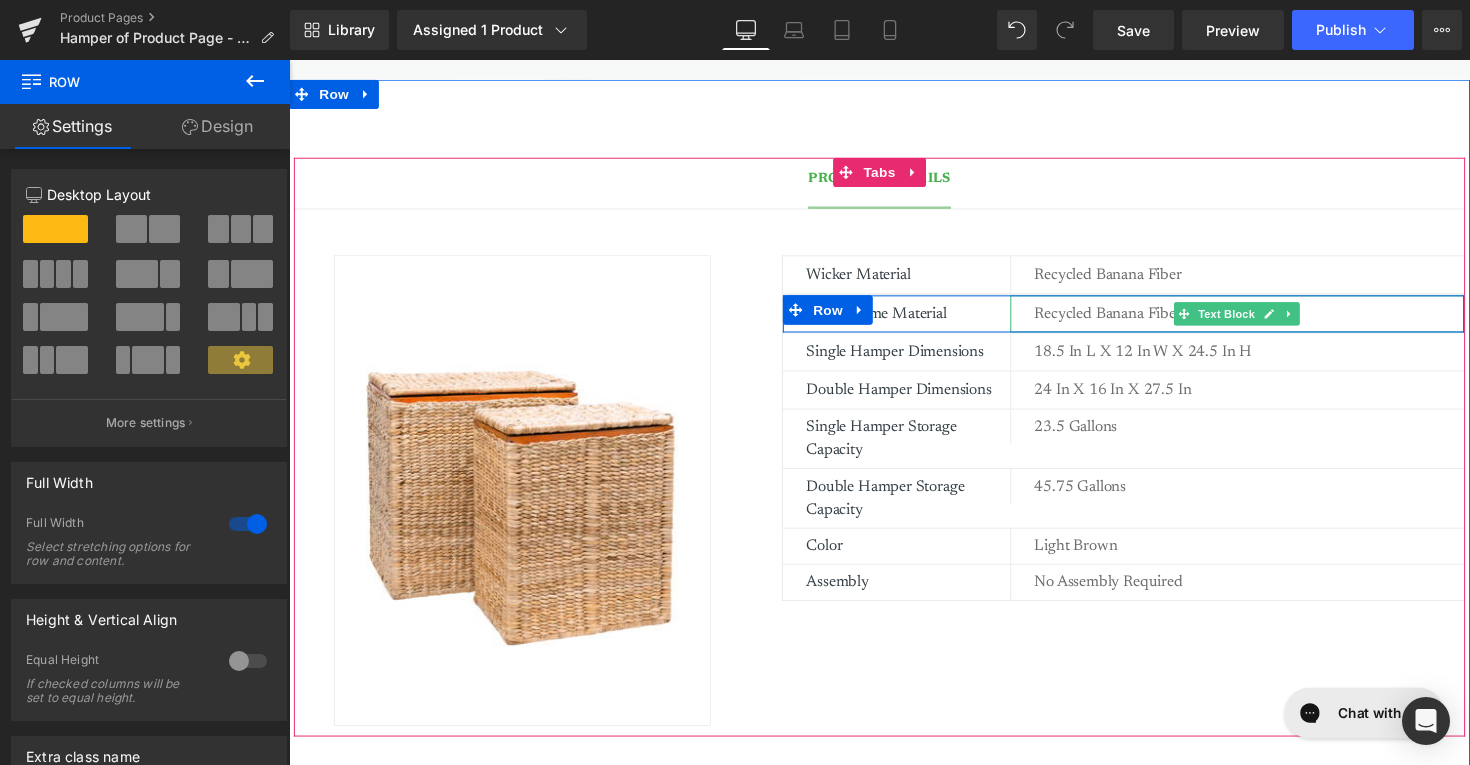 click on "Recycled banana fiber" at bounding box center (1273, 320) 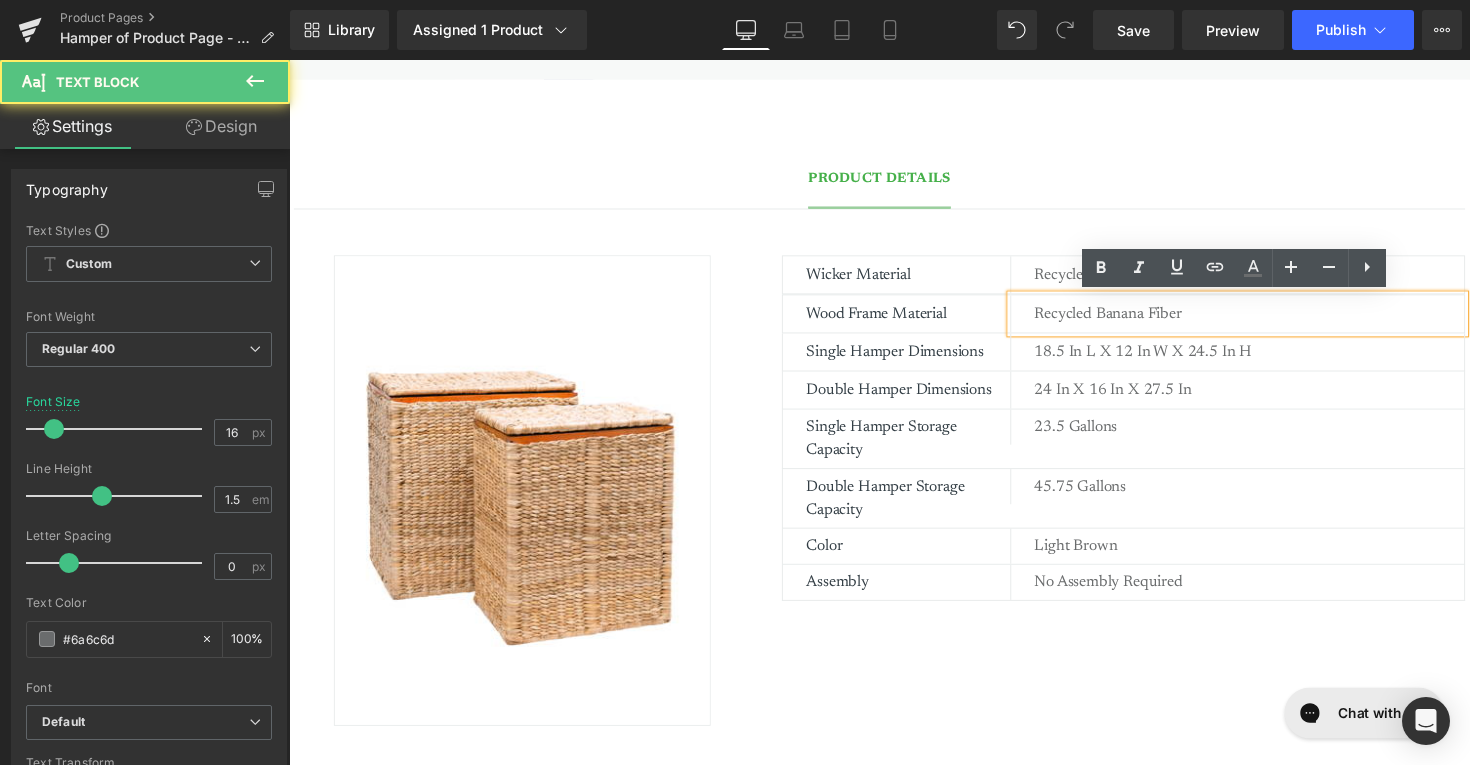 click on "Recycled banana fiber" at bounding box center [1273, 320] 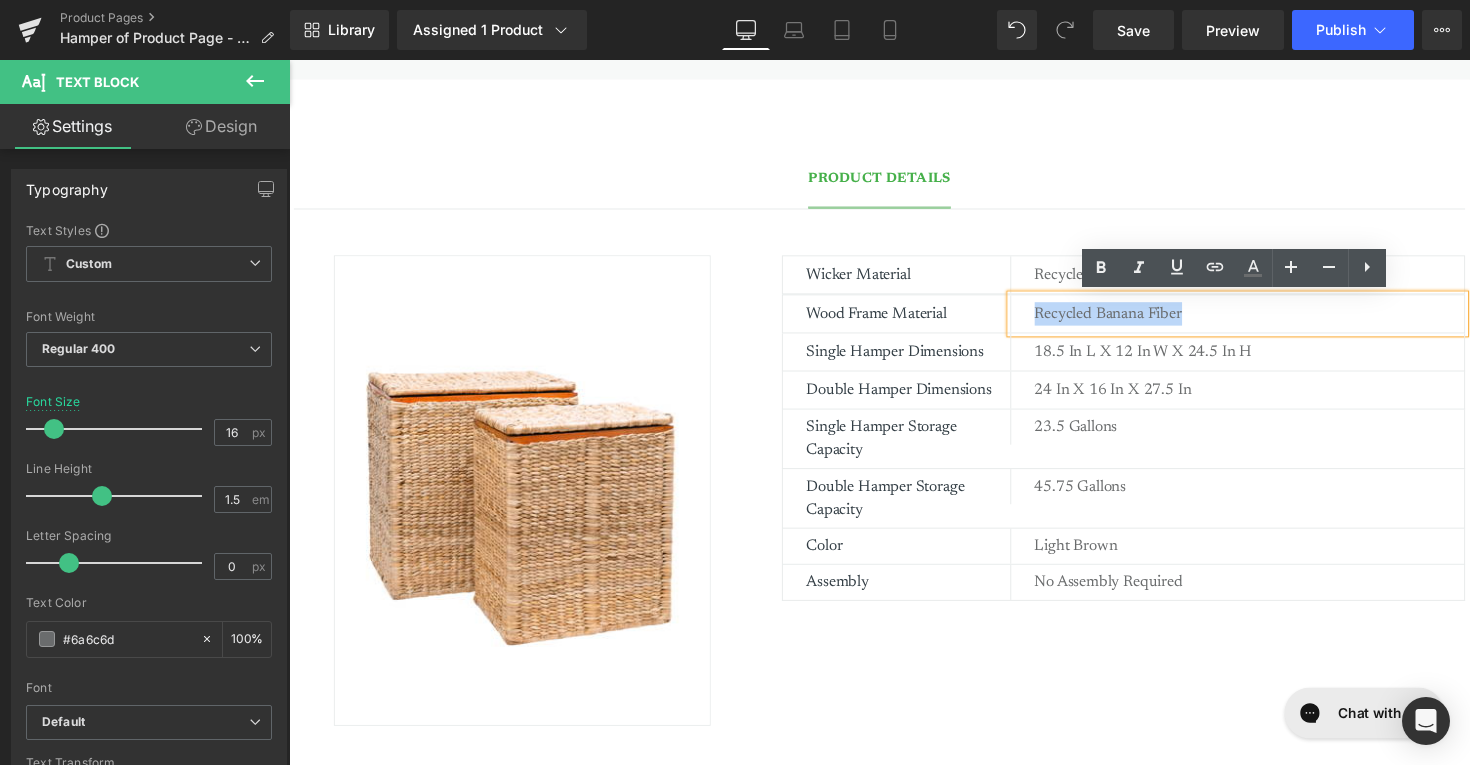 drag, startPoint x: 1219, startPoint y: 319, endPoint x: 1055, endPoint y: 309, distance: 164.3046 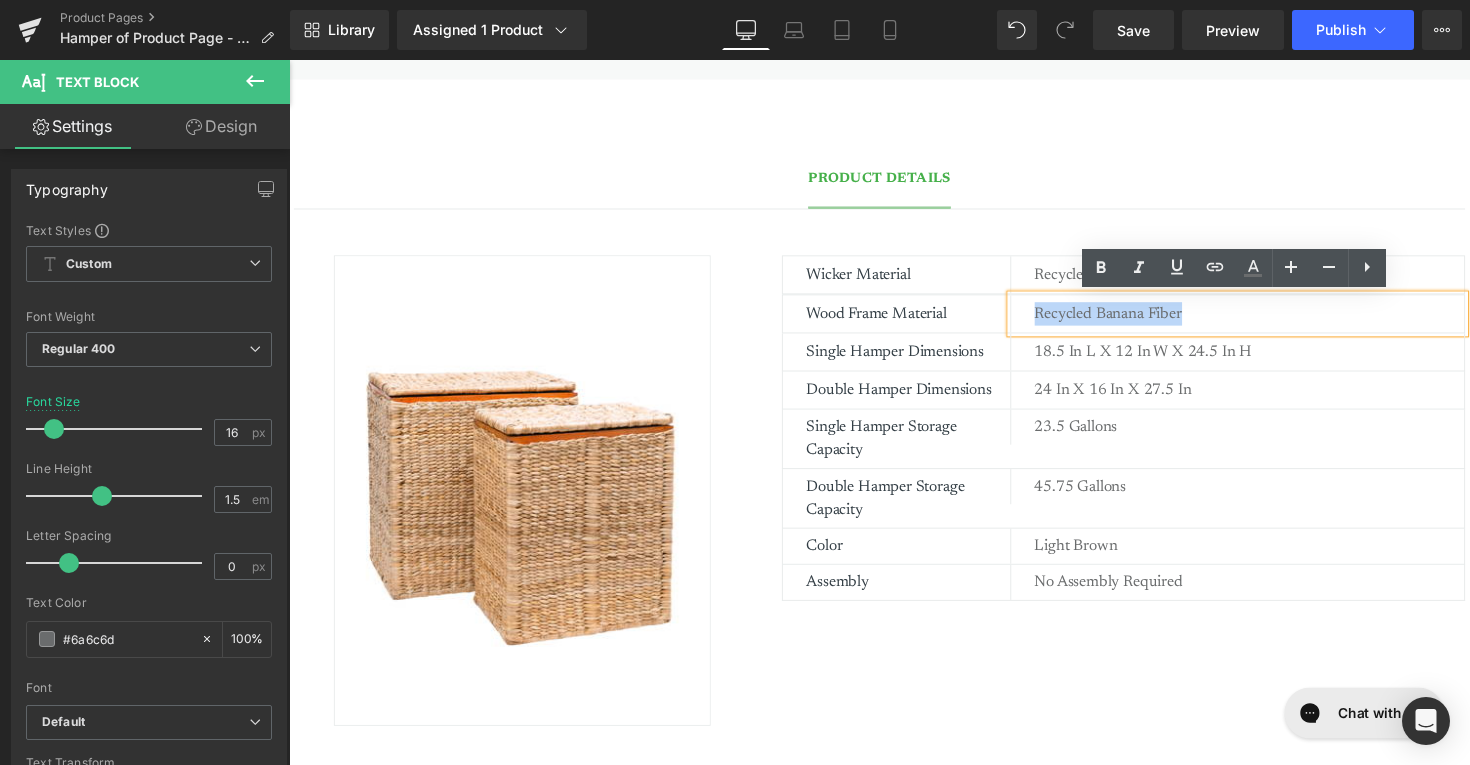 click on "Recycled banana fiber" at bounding box center [1273, 320] 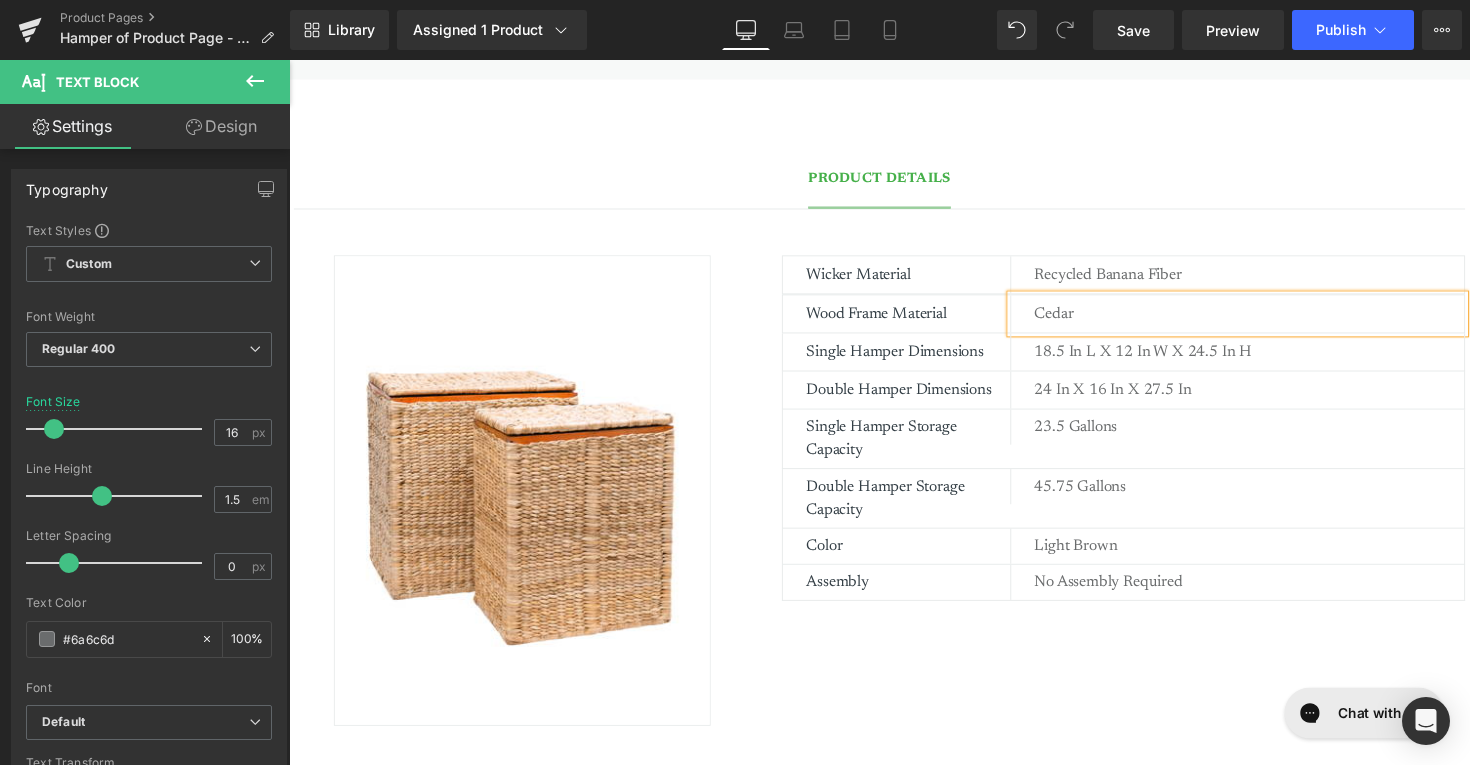 click on "Image
Wicker Material
Text Block         Recycled banana fiber Text Block
Row         Wood Frame Material Text Block         Cedar Text Block         Row         Single Hamper Dimensions Text Block         18.5 in L x 12 in W x 24.5 In H Text Block         Row         Double Hamper Dimensions Text Block         24 in x 16 in x 27.5 in Text Block         Row         Single Hamper Storage Capacity Text Block         23.5 Gallons Text Block         Row         Double Hamper Storage Capacity Text Block         45.75 Gallons Text Block         Row         Color Text Block         Light Brown Text Block         Row         Assembly Text Block         No Assembly Required Text Block         Row
Row" at bounding box center (894, 491) 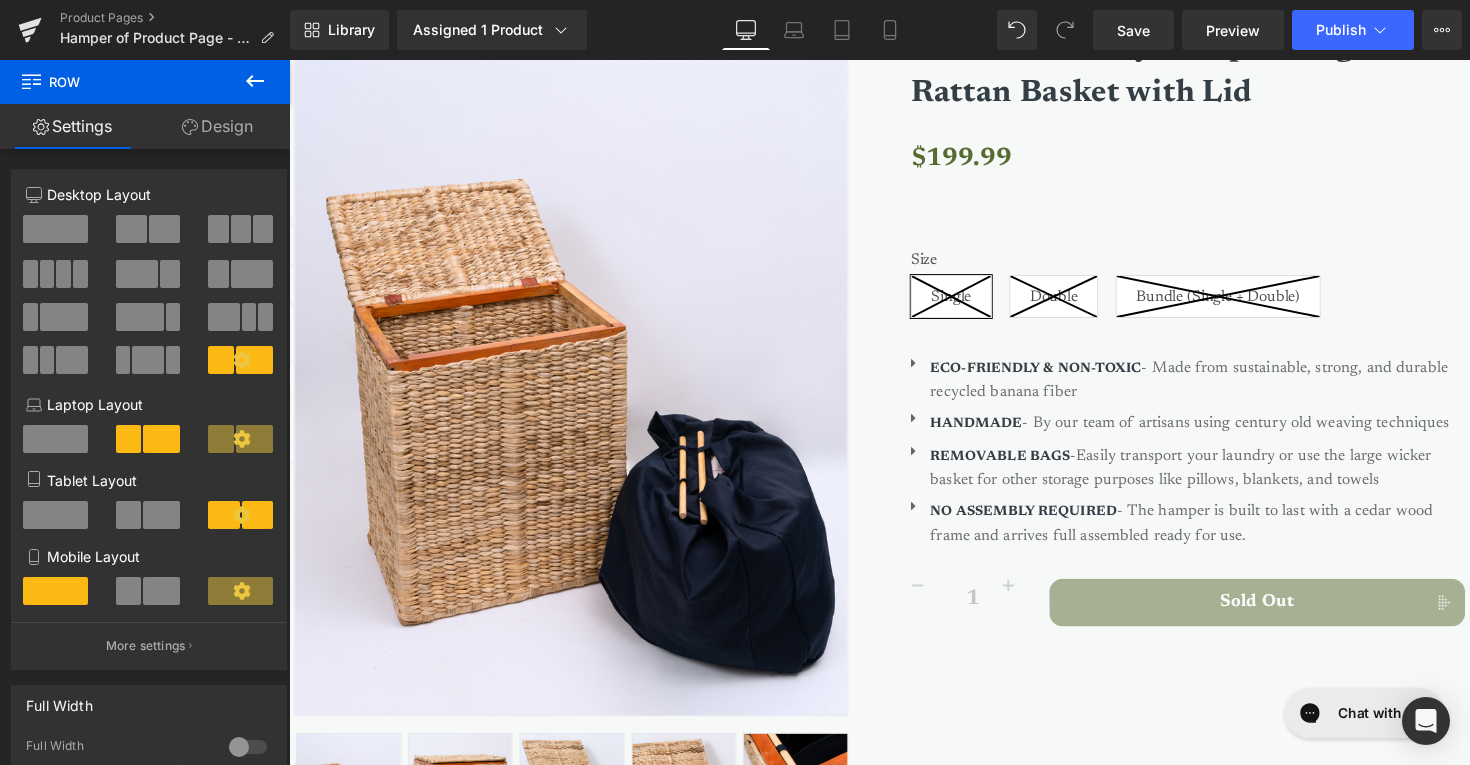 scroll, scrollTop: 187, scrollLeft: 0, axis: vertical 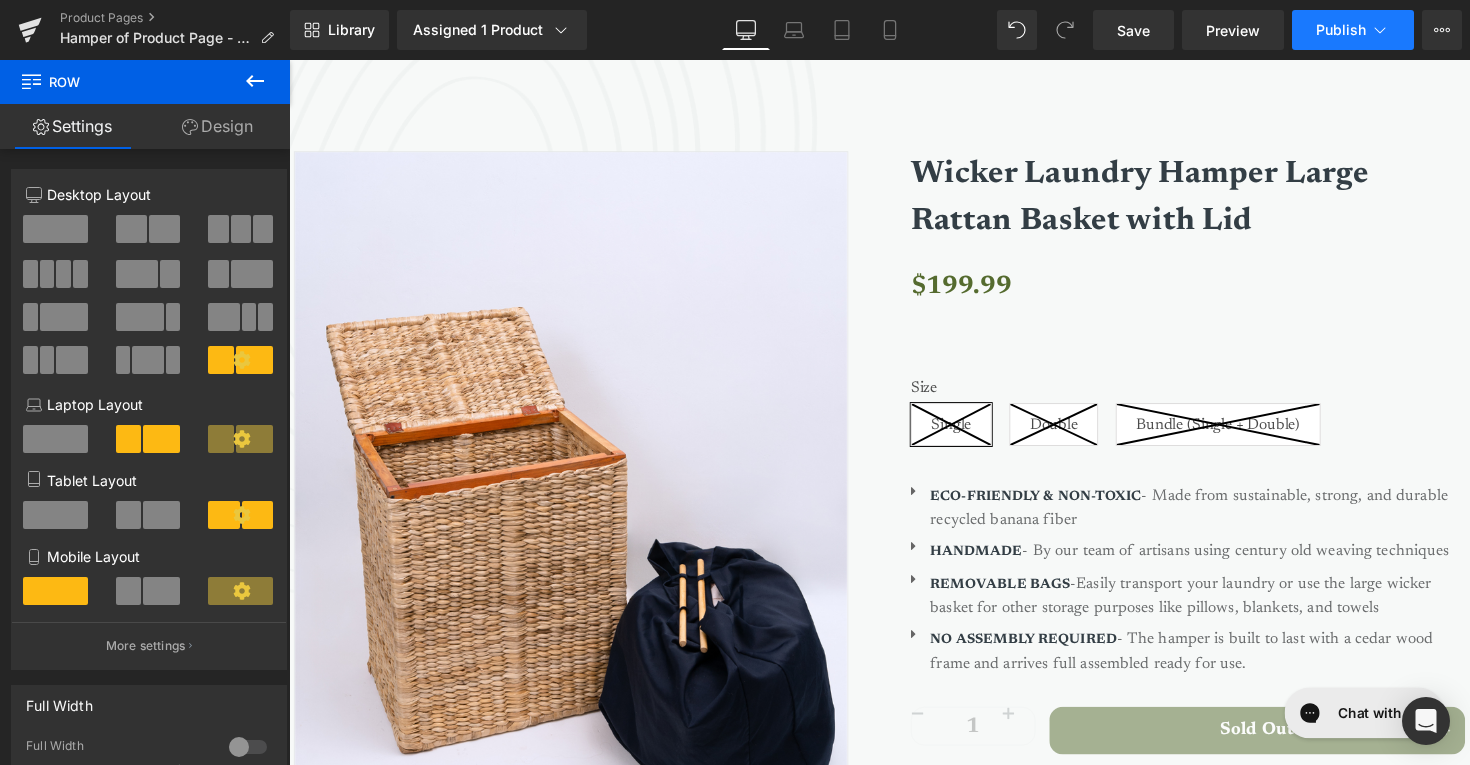 click on "Publish" at bounding box center [1353, 30] 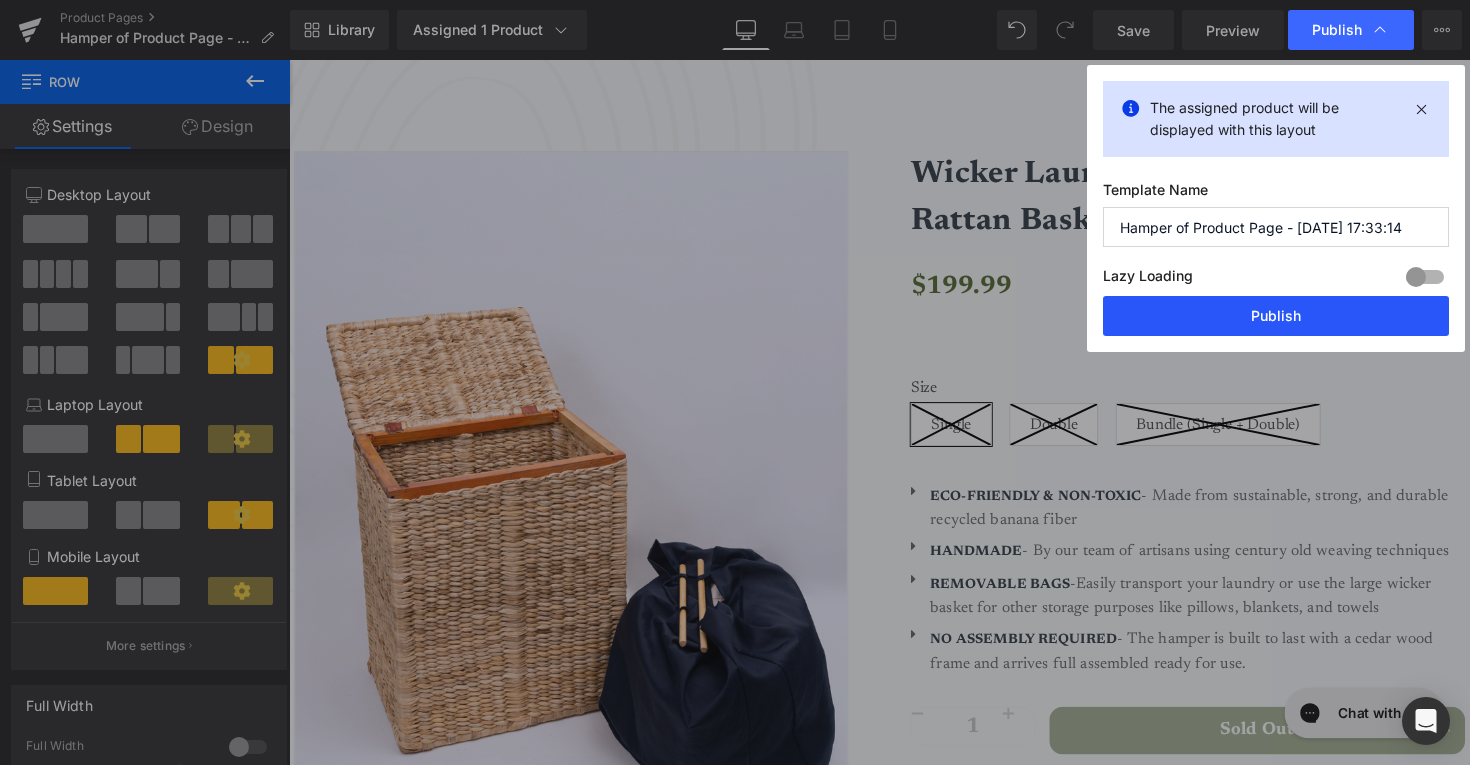 click on "Publish" at bounding box center (1276, 316) 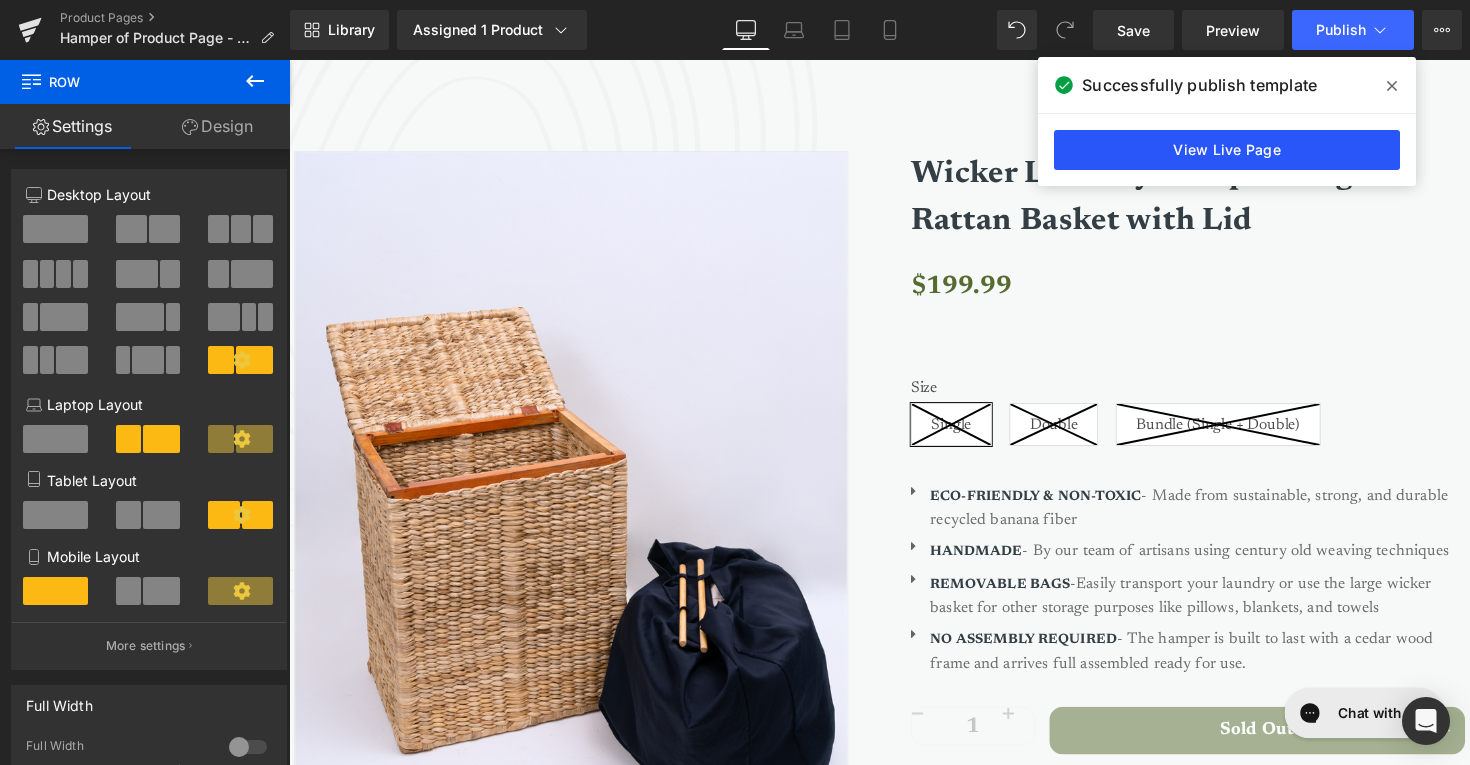click on "View Live Page" at bounding box center [1227, 150] 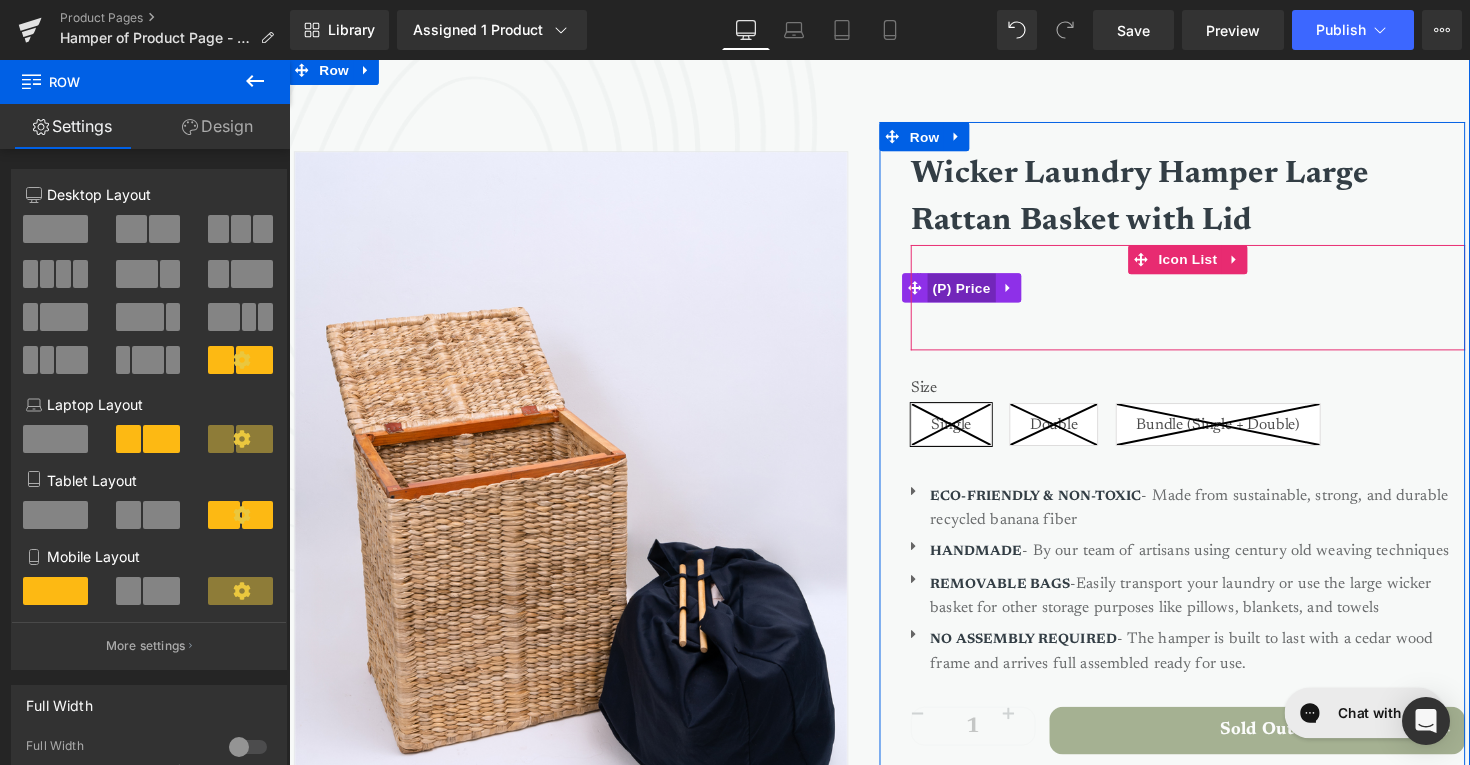 click on "(P) Price" at bounding box center [978, 294] 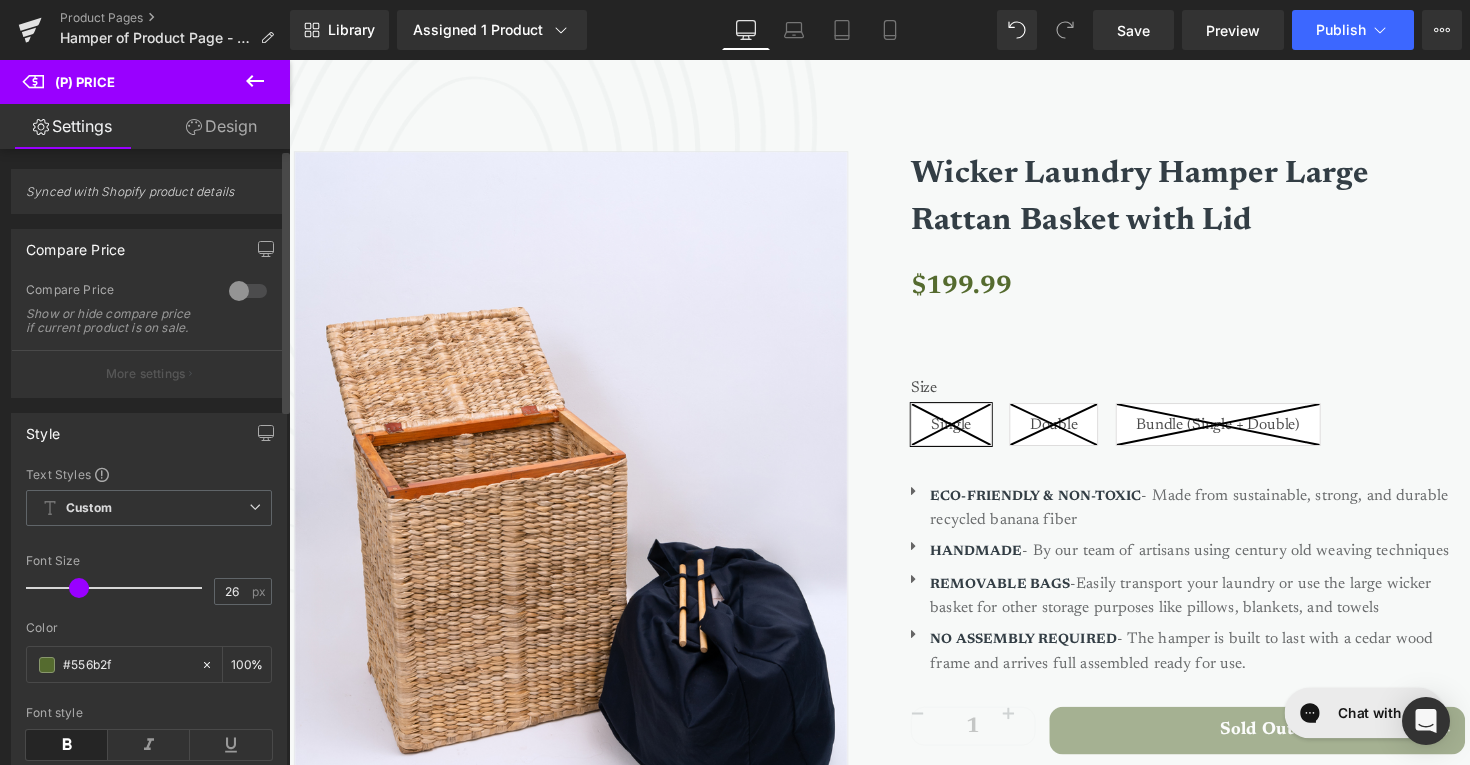 click at bounding box center (248, 291) 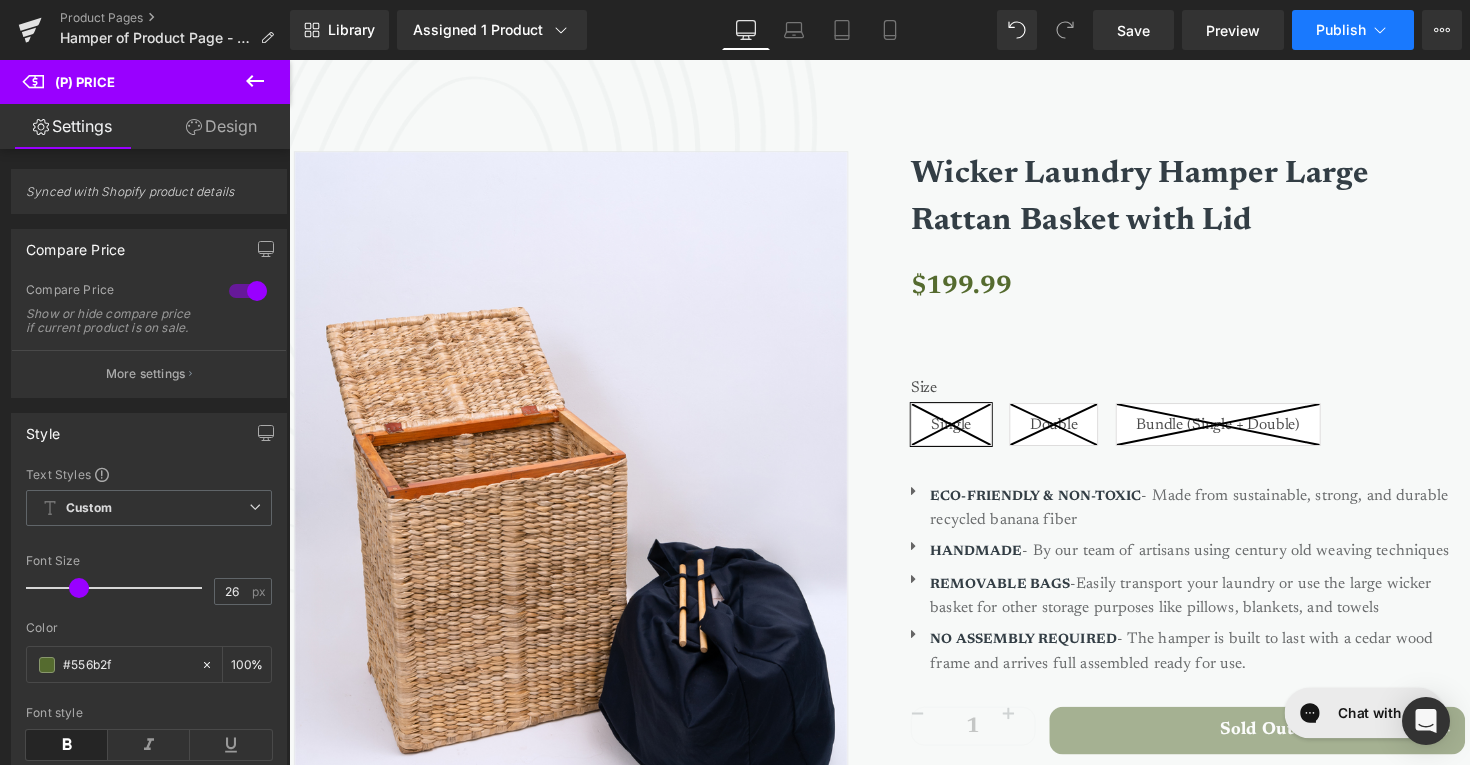 click on "Publish" at bounding box center (1341, 30) 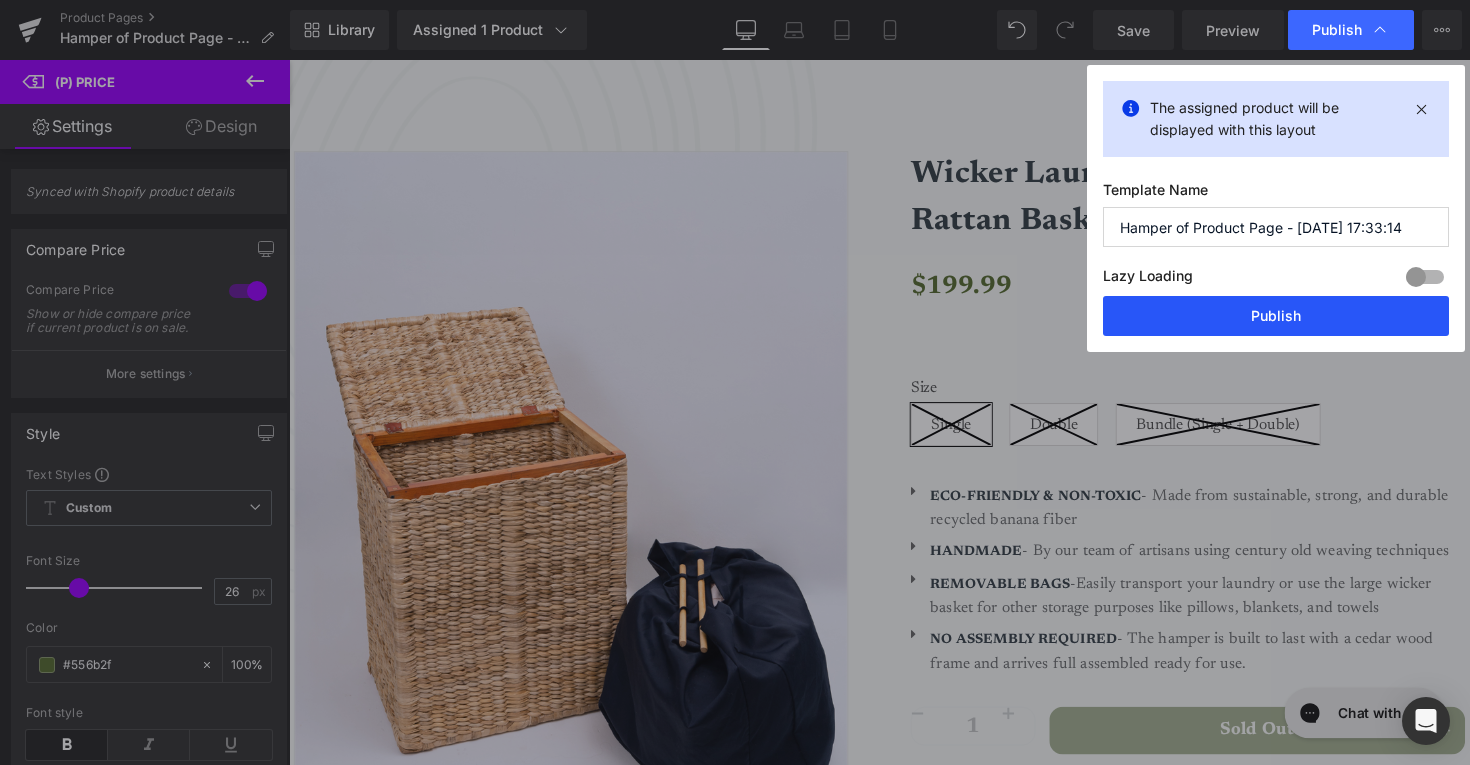 click on "Publish" at bounding box center (1276, 316) 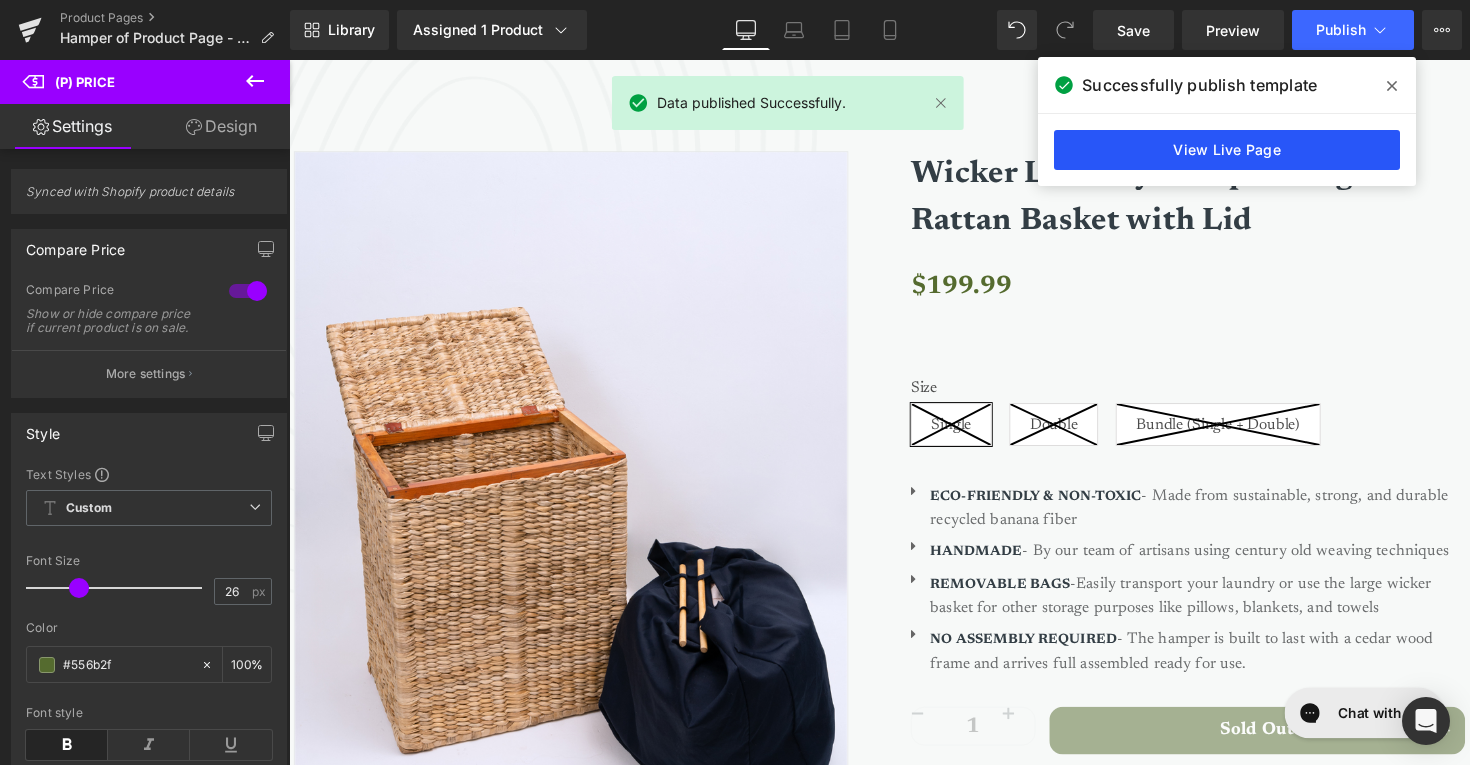 click on "View Live Page" at bounding box center [1227, 150] 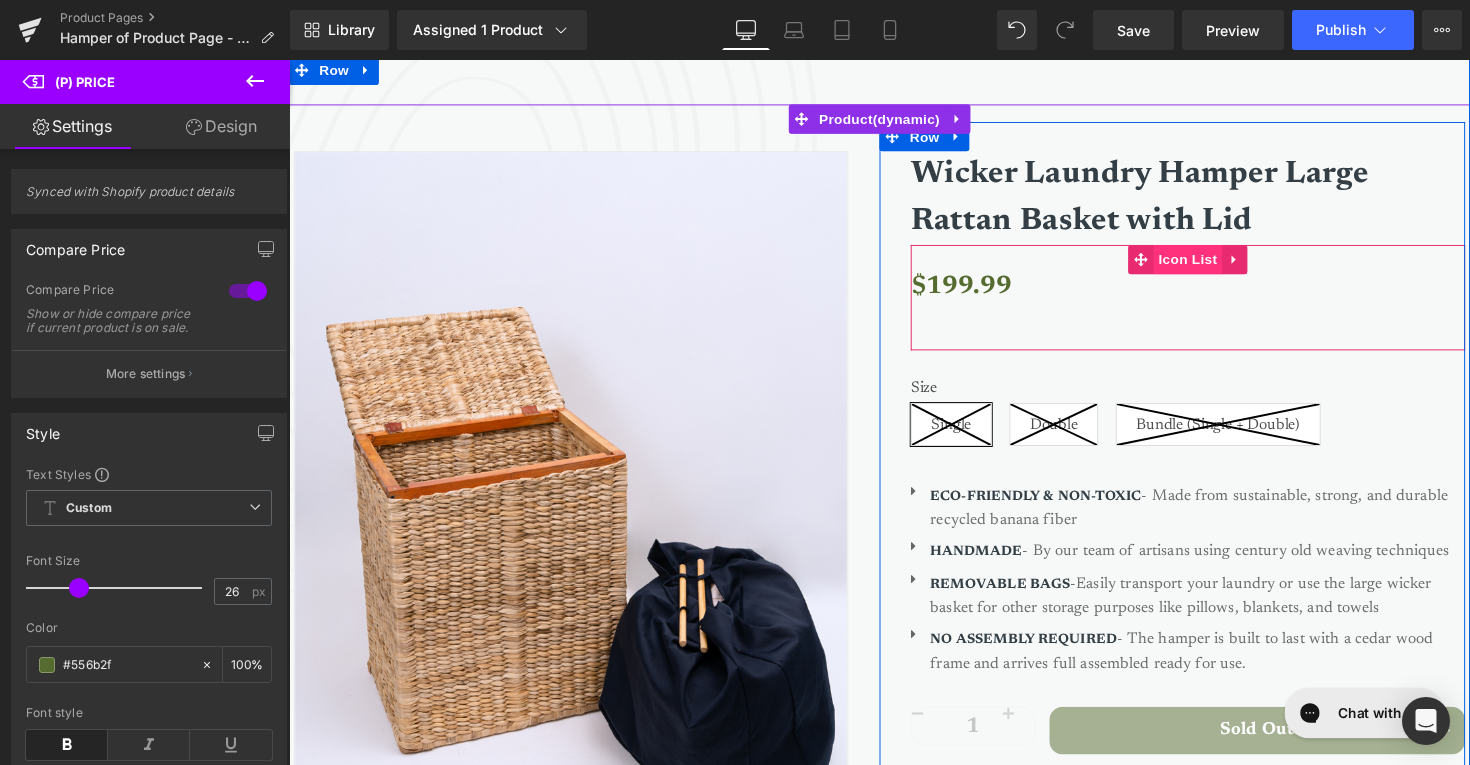 click on "Icon List" at bounding box center (1210, 265) 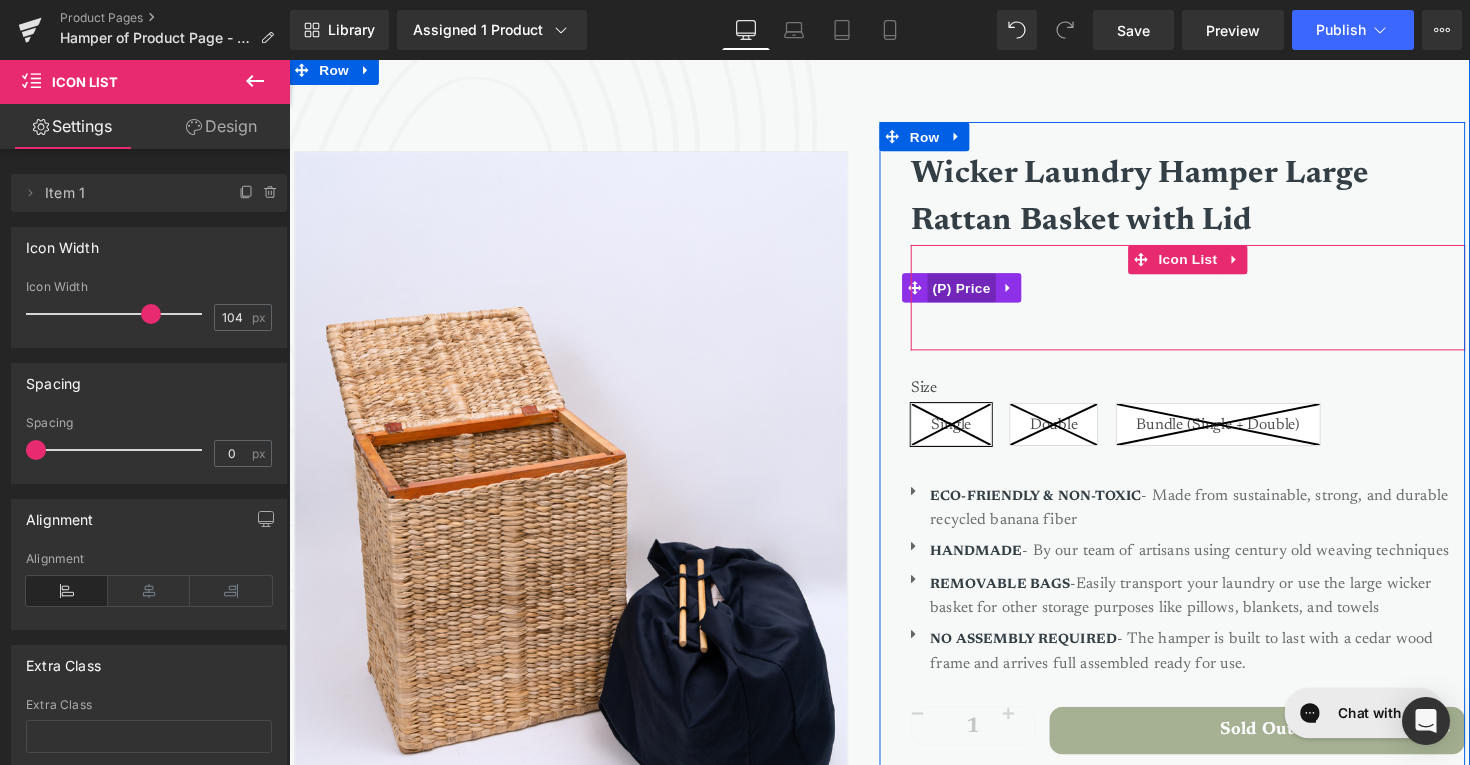 click on "(P) Price" at bounding box center (978, 294) 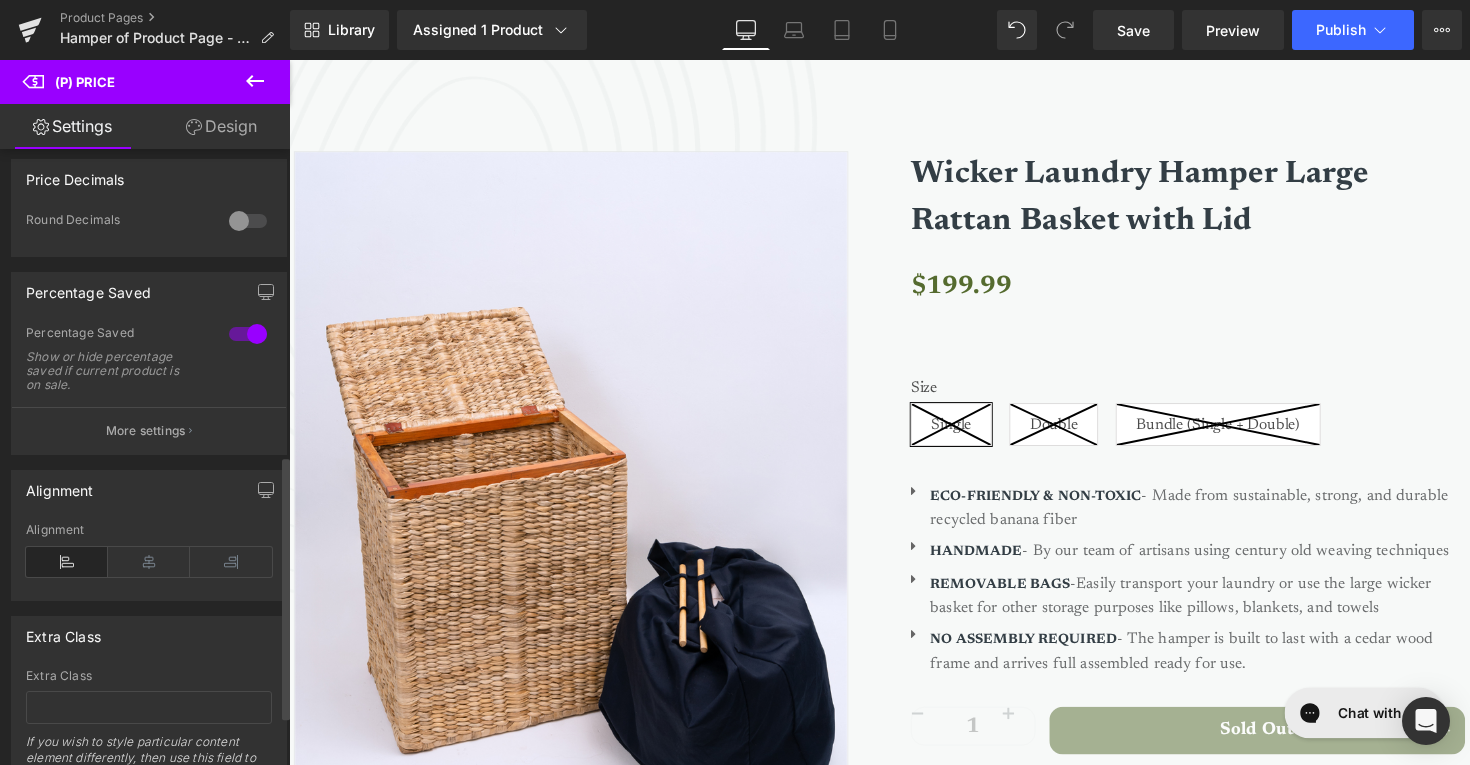 scroll, scrollTop: 716, scrollLeft: 0, axis: vertical 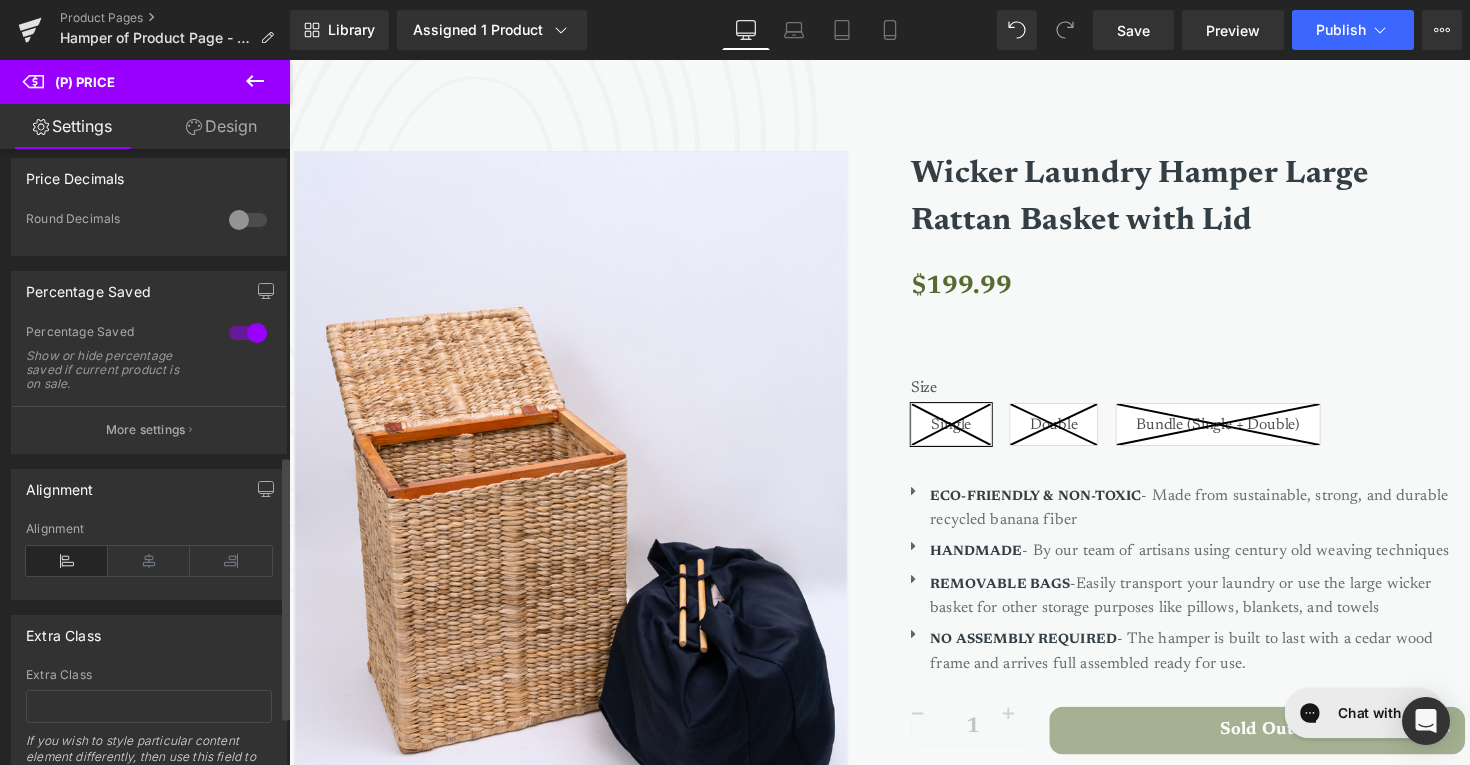 click at bounding box center (248, 220) 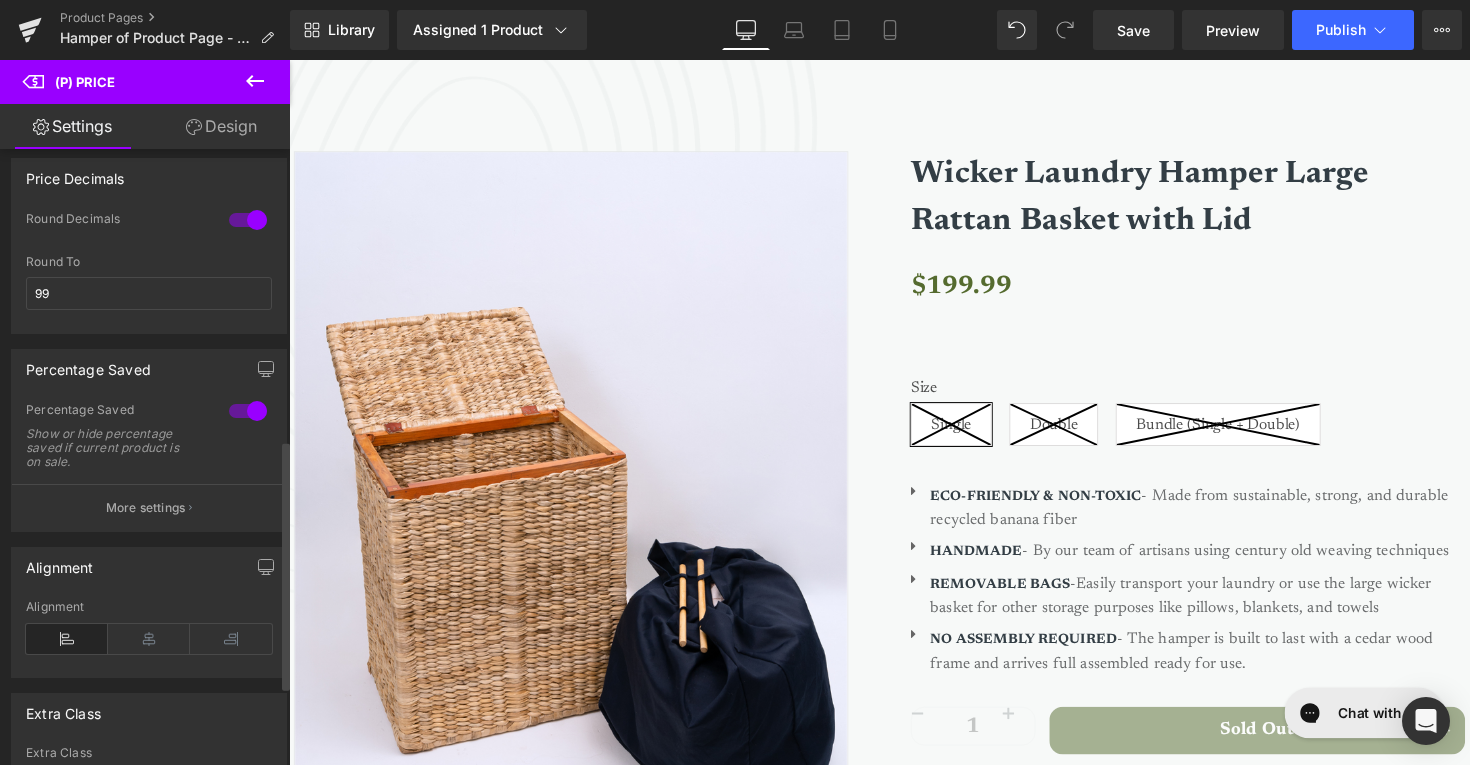 click at bounding box center (248, 220) 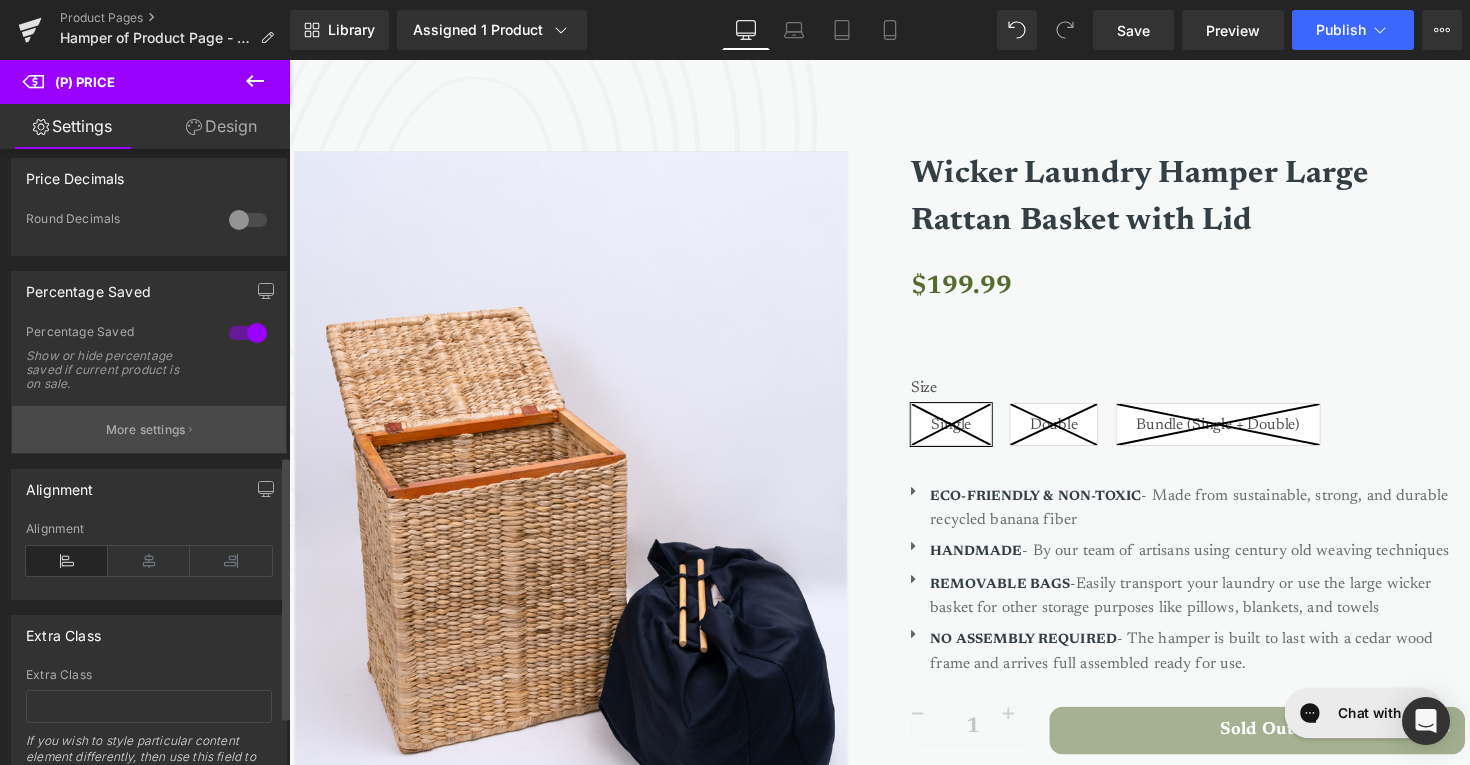 click on "More settings" at bounding box center [146, 430] 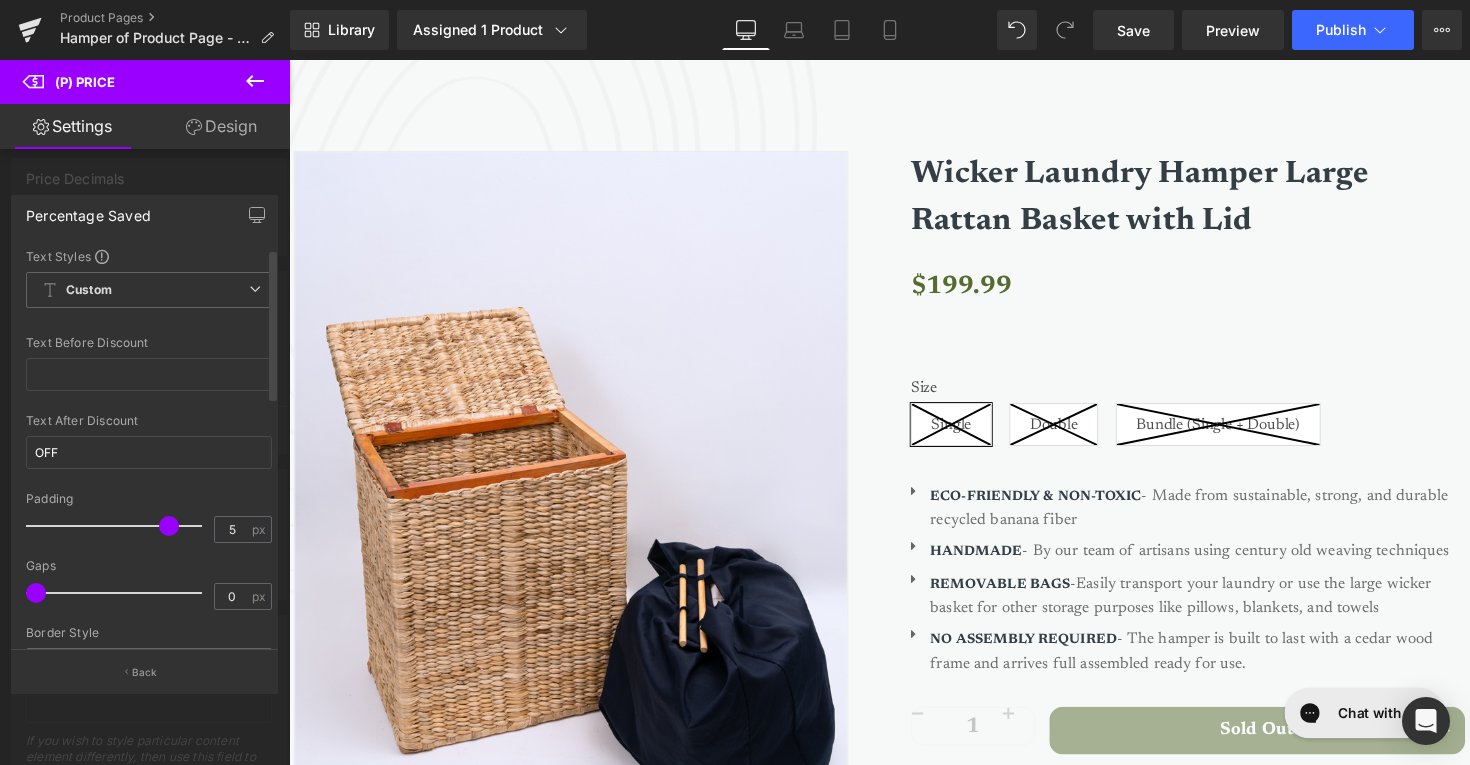 drag, startPoint x: 78, startPoint y: 523, endPoint x: 163, endPoint y: 530, distance: 85.28775 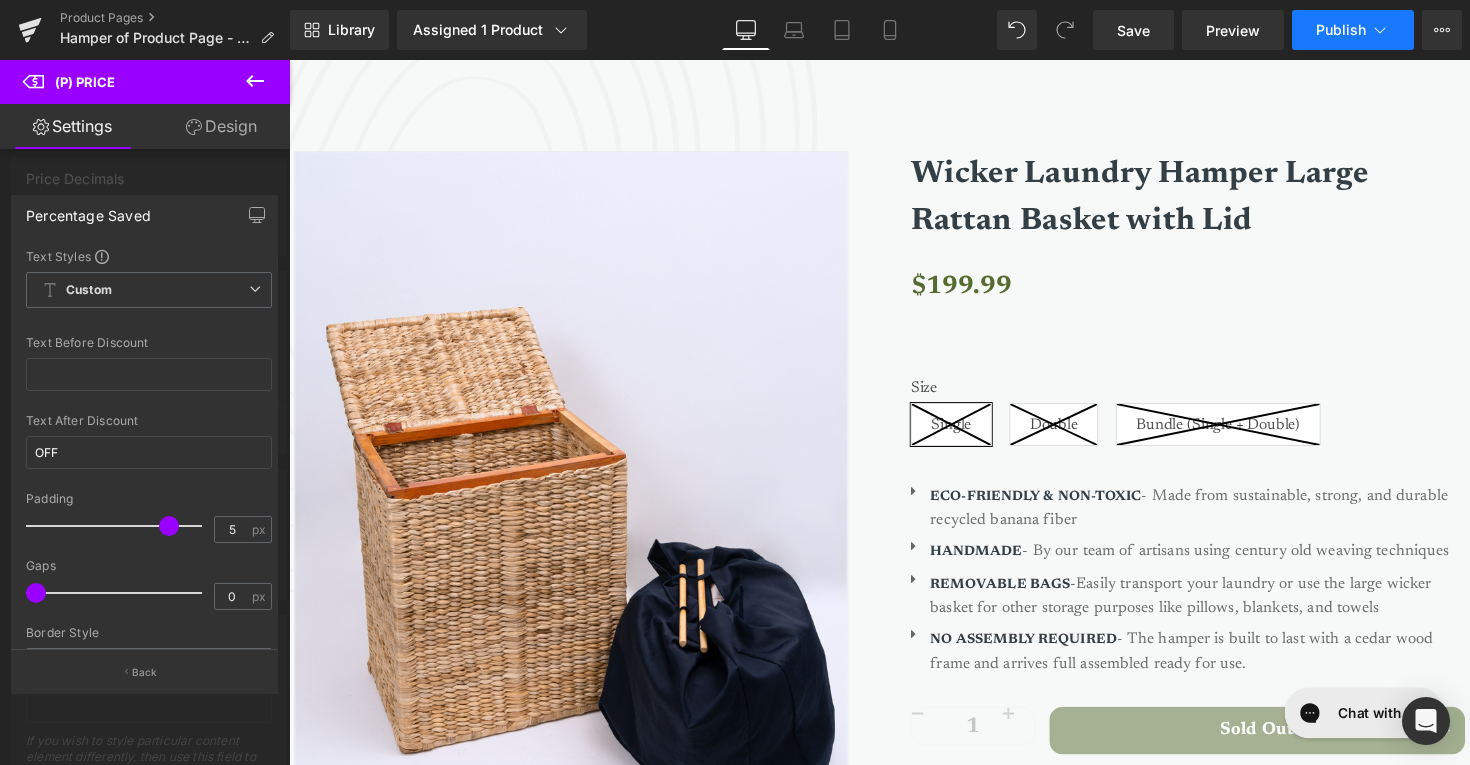 click on "Publish" at bounding box center [1353, 30] 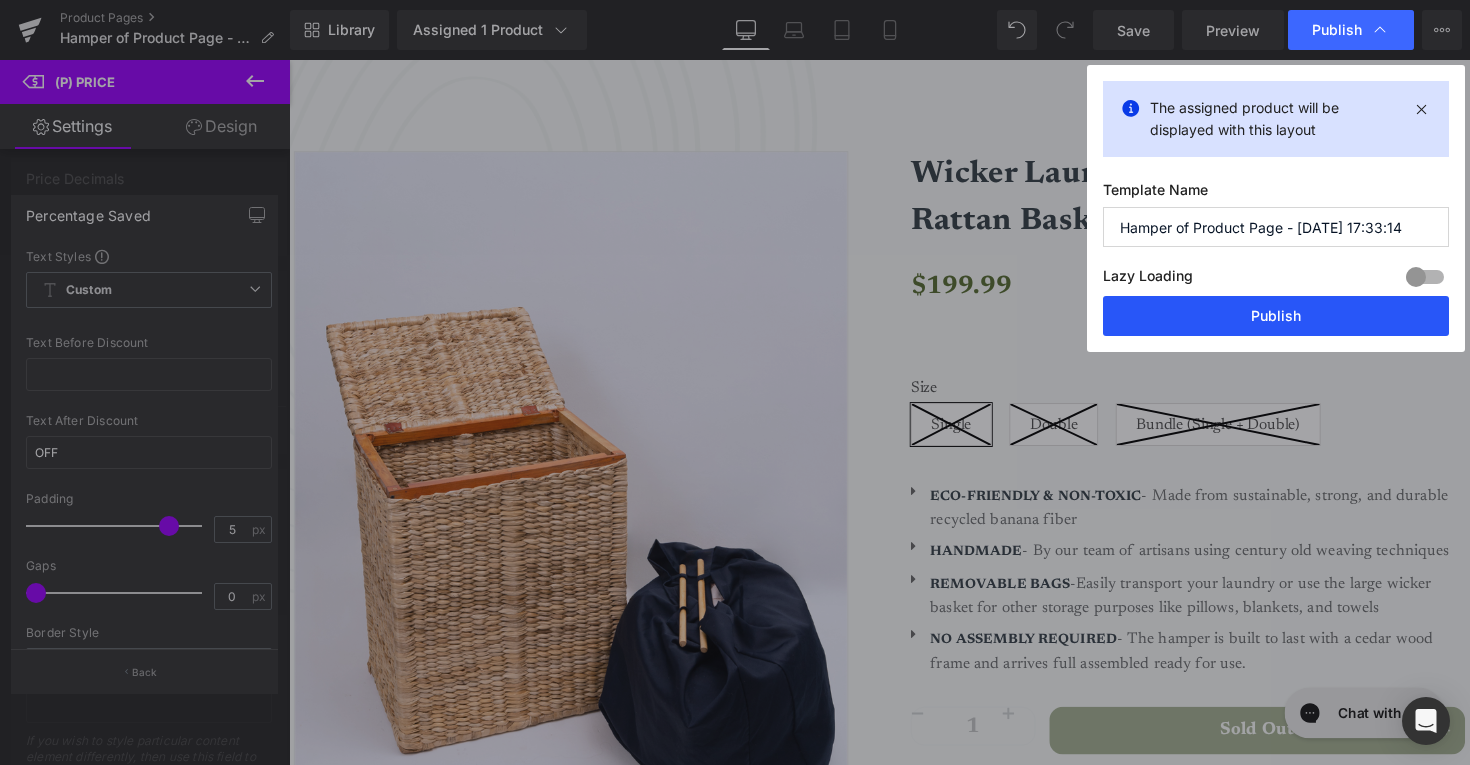 click on "Publish" at bounding box center [1276, 316] 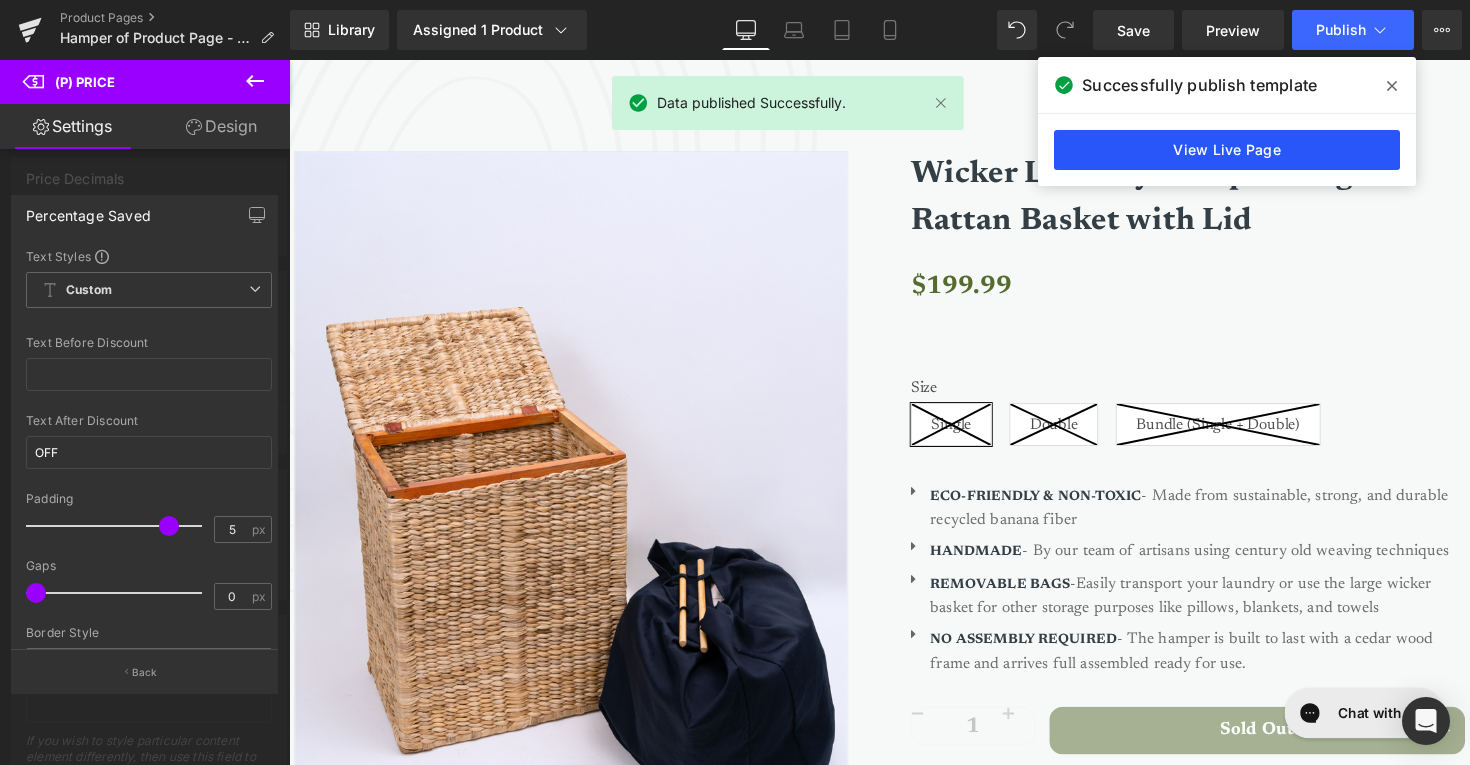 click on "View Live Page" at bounding box center (1227, 150) 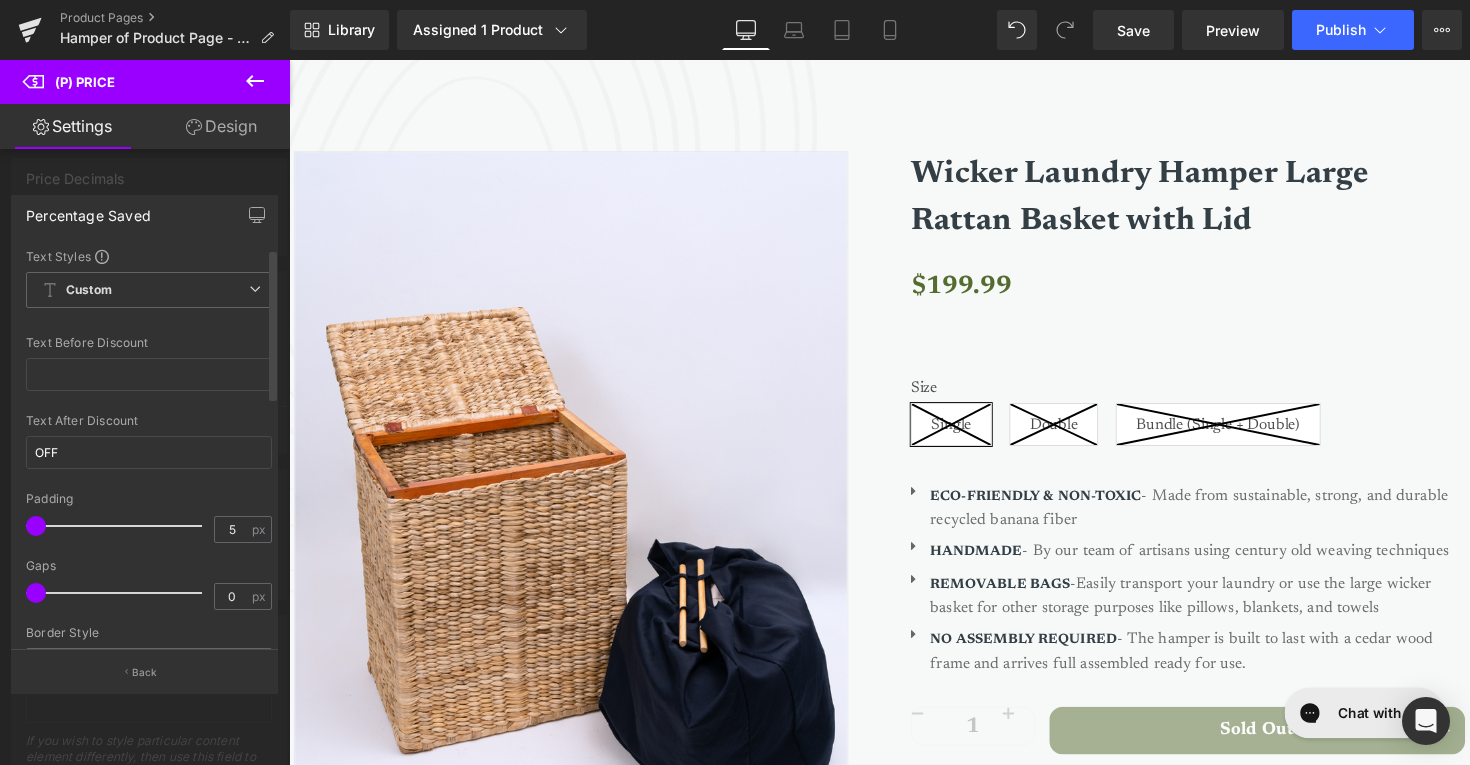 drag, startPoint x: 158, startPoint y: 529, endPoint x: 27, endPoint y: 524, distance: 131.09538 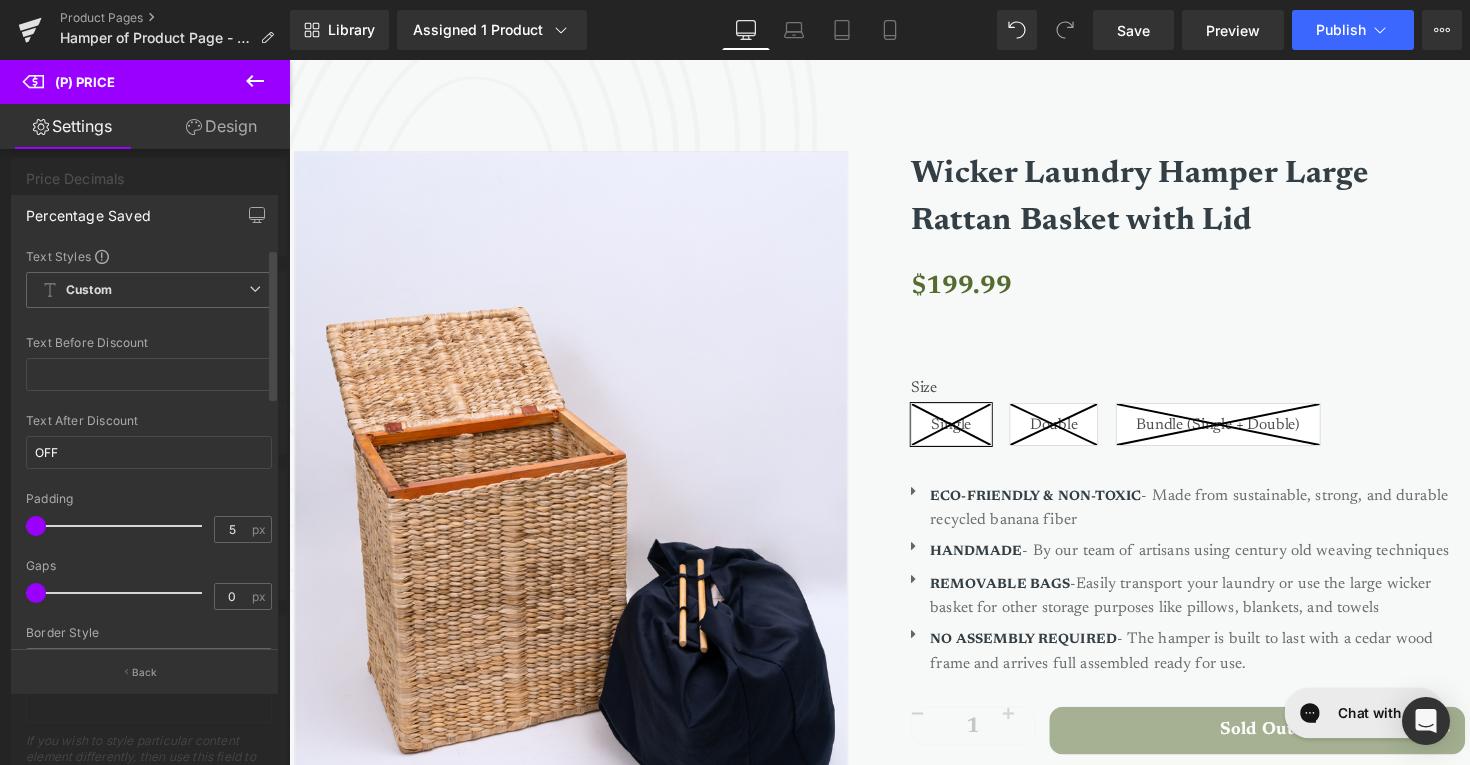 click at bounding box center (36, 526) 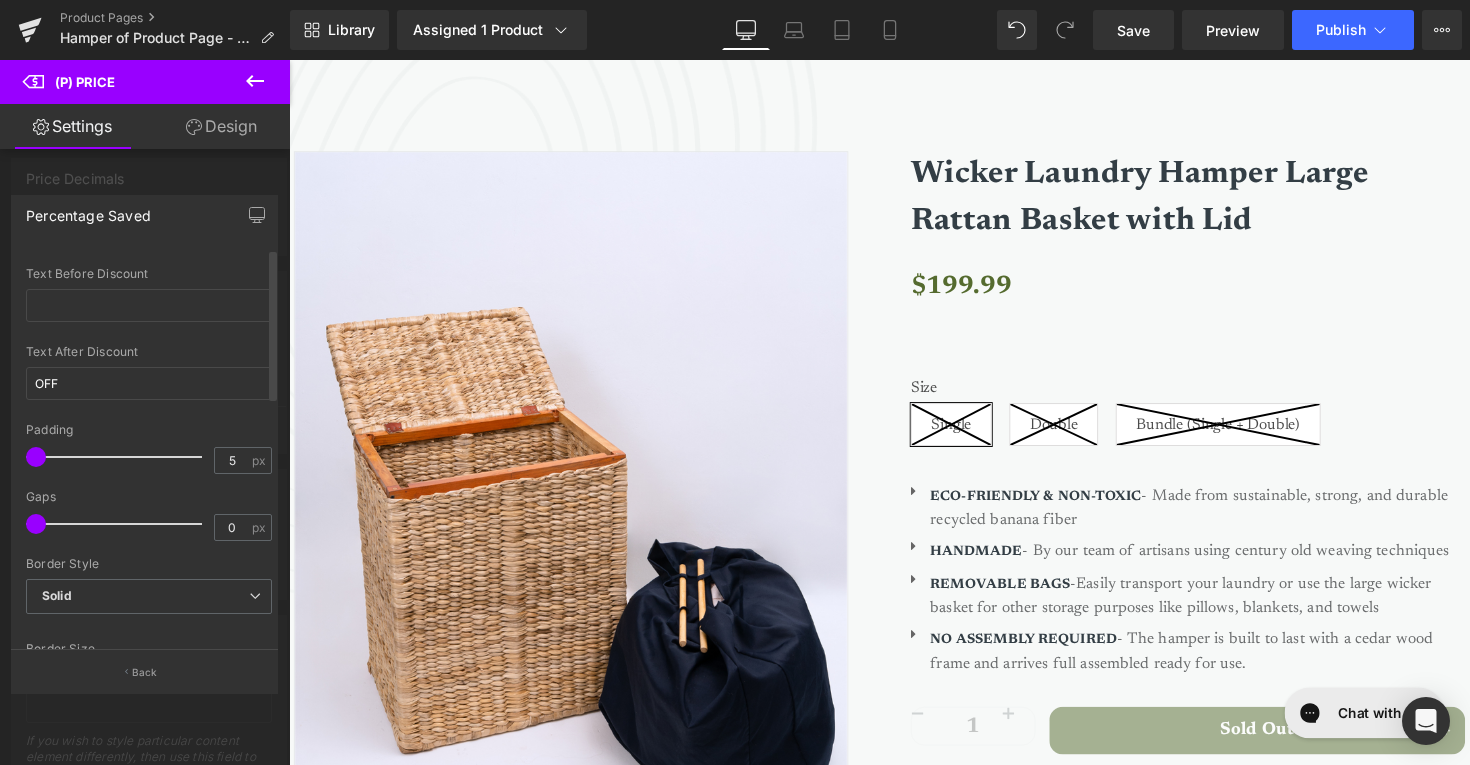 scroll, scrollTop: 0, scrollLeft: 0, axis: both 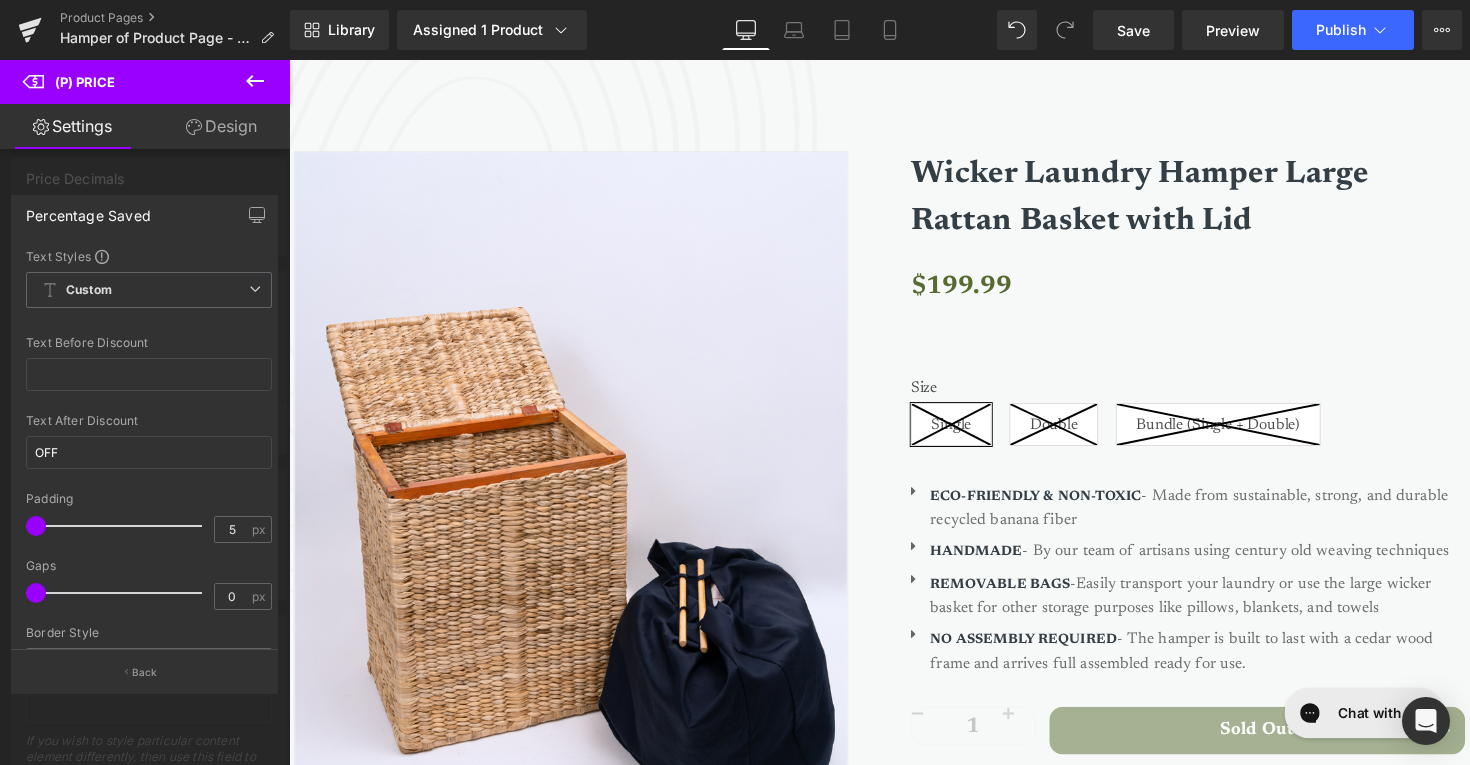 click 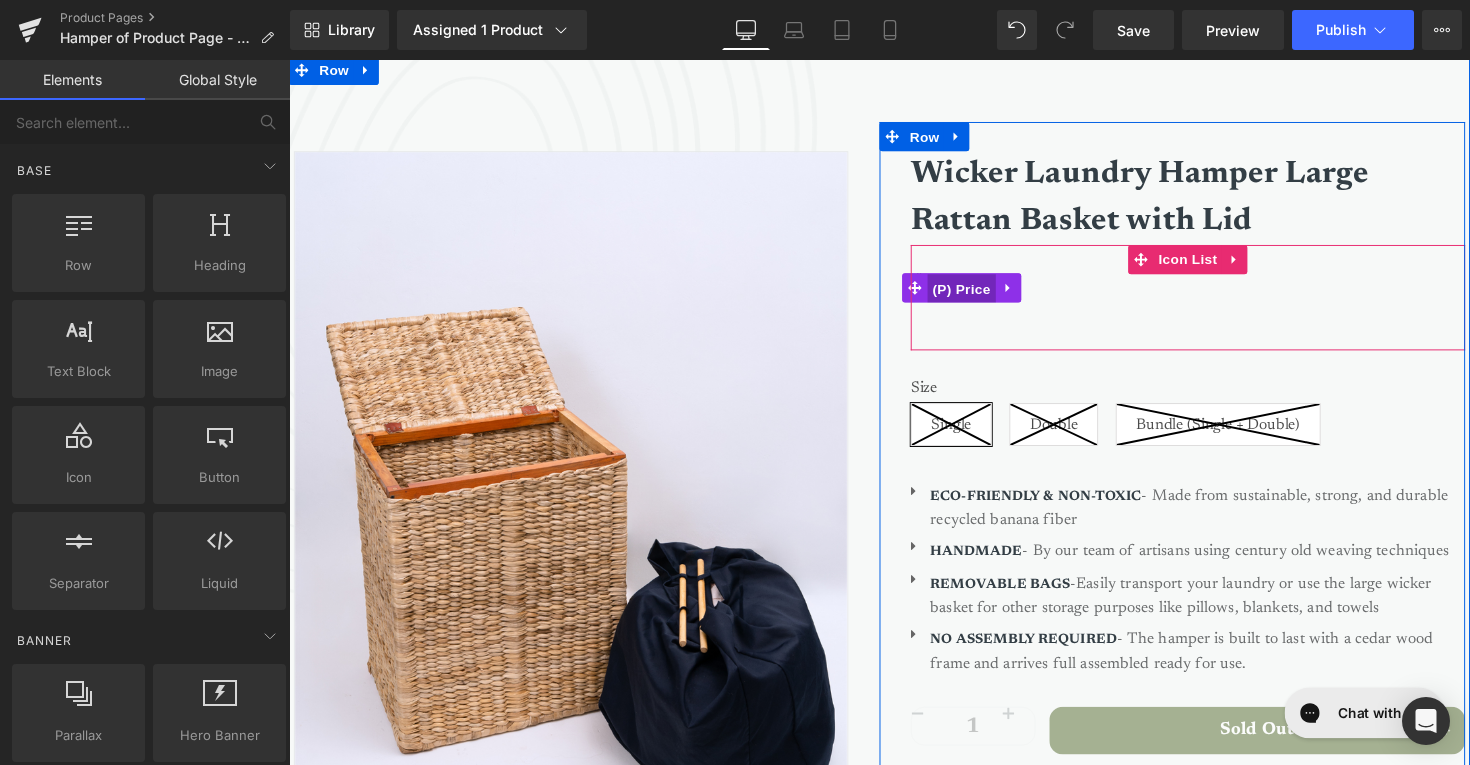 click on "(P) Price" at bounding box center [978, 295] 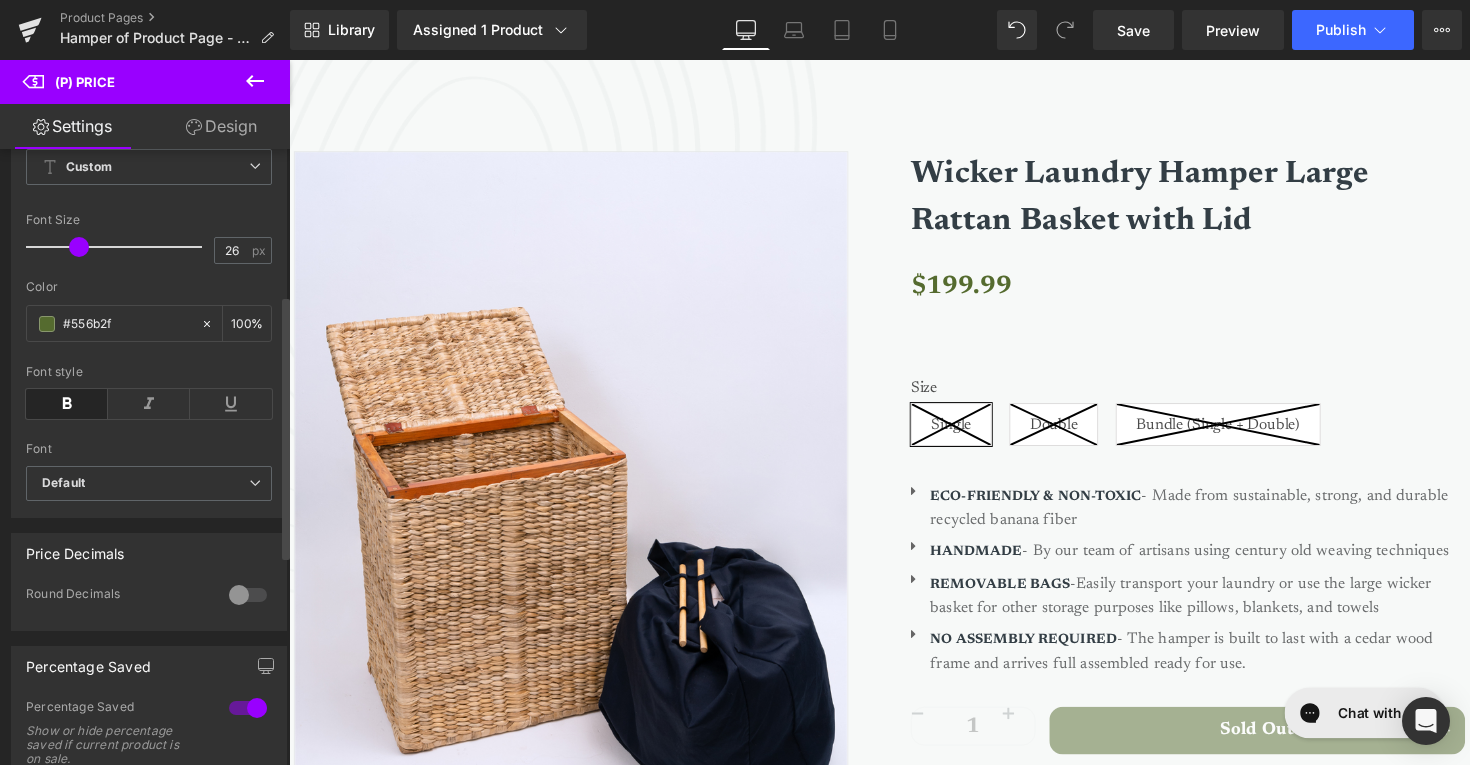 scroll, scrollTop: 346, scrollLeft: 0, axis: vertical 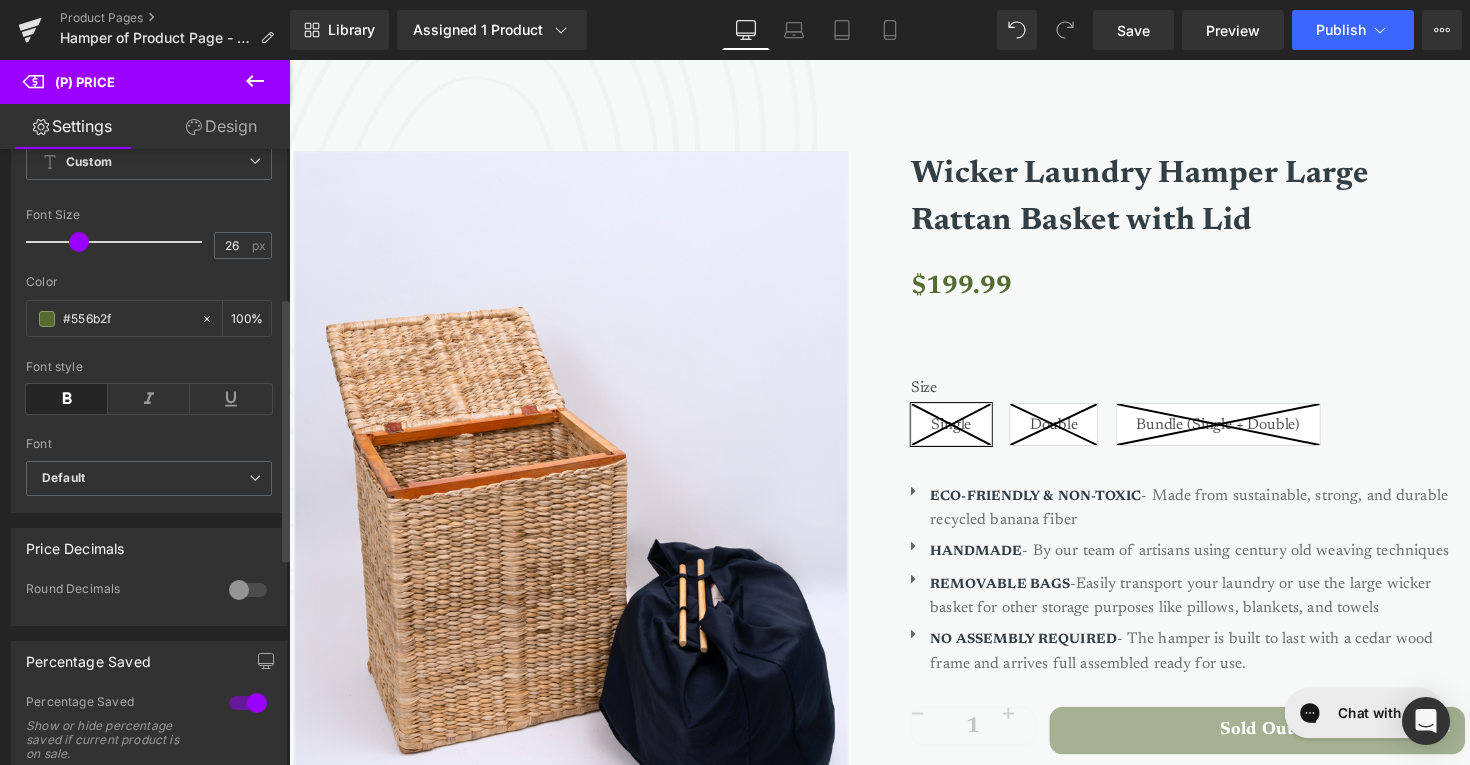 click at bounding box center [248, 703] 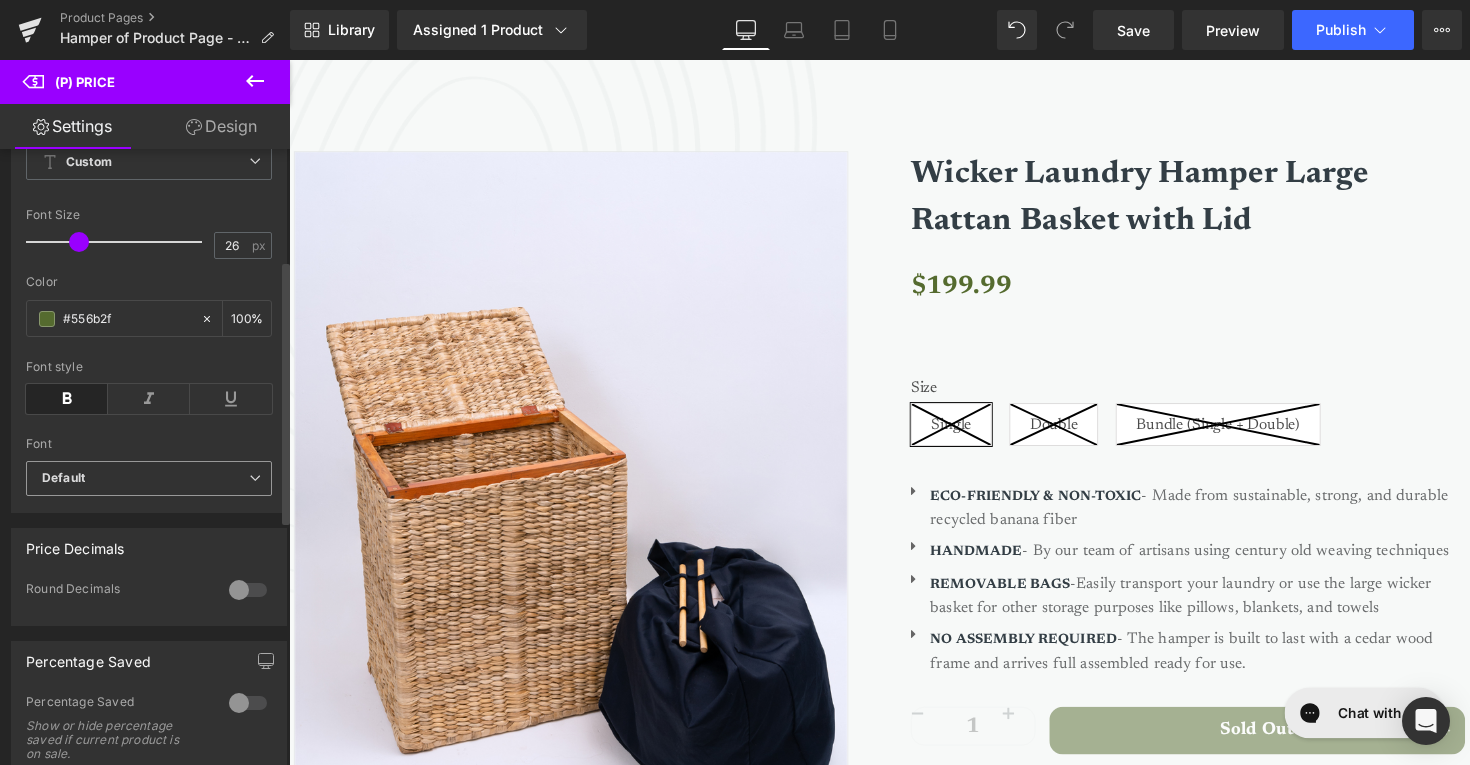 scroll, scrollTop: 0, scrollLeft: 0, axis: both 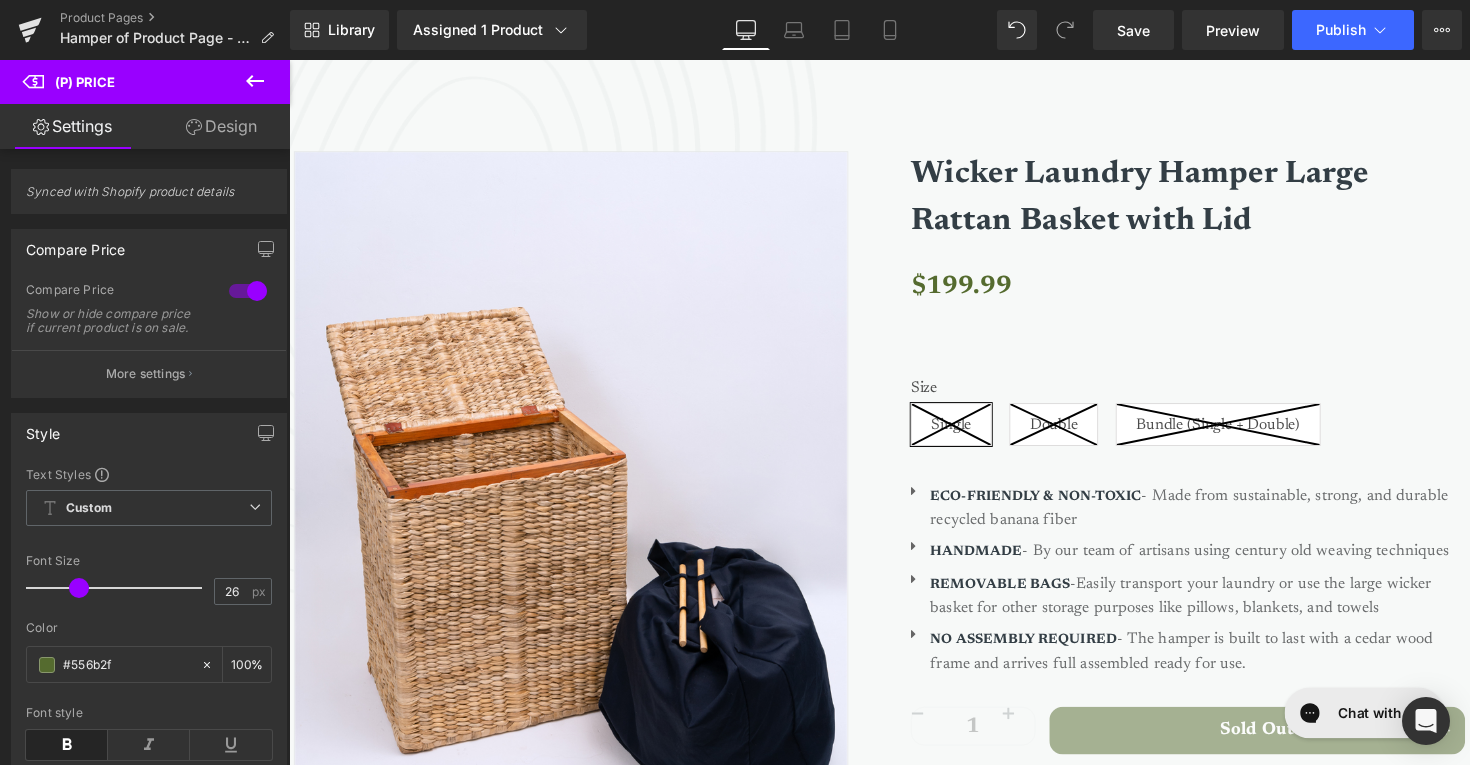 click 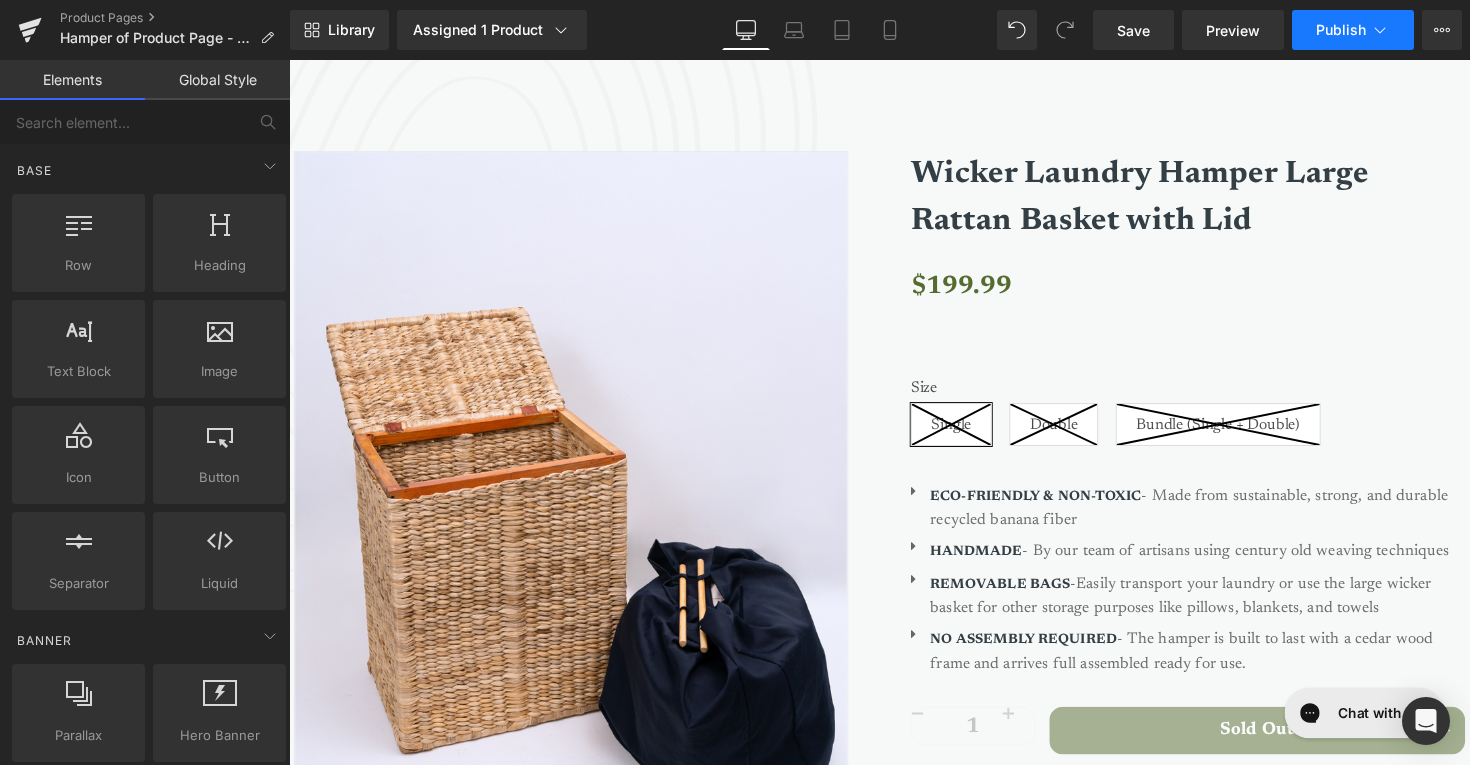click on "Publish" at bounding box center (1341, 30) 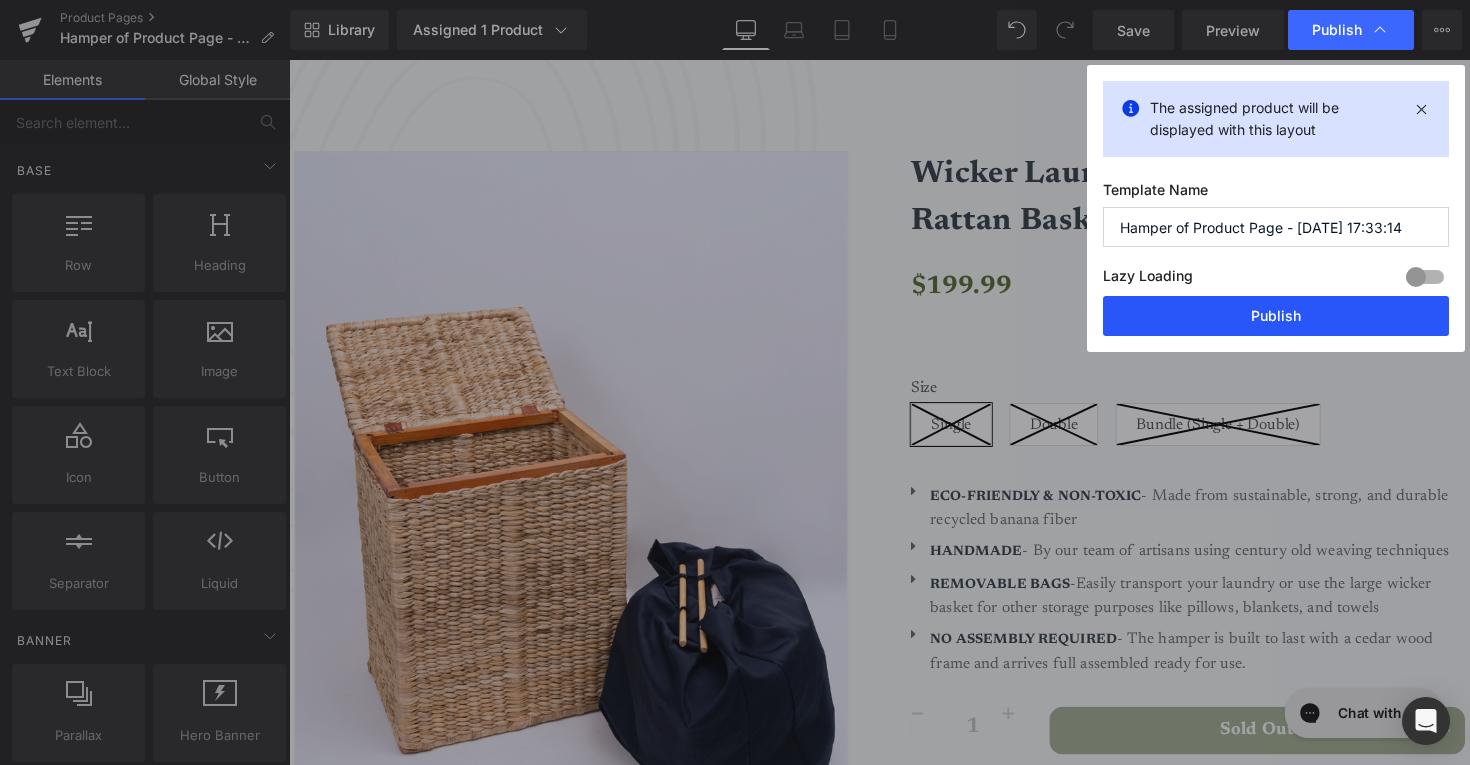 click on "Publish" at bounding box center [1276, 316] 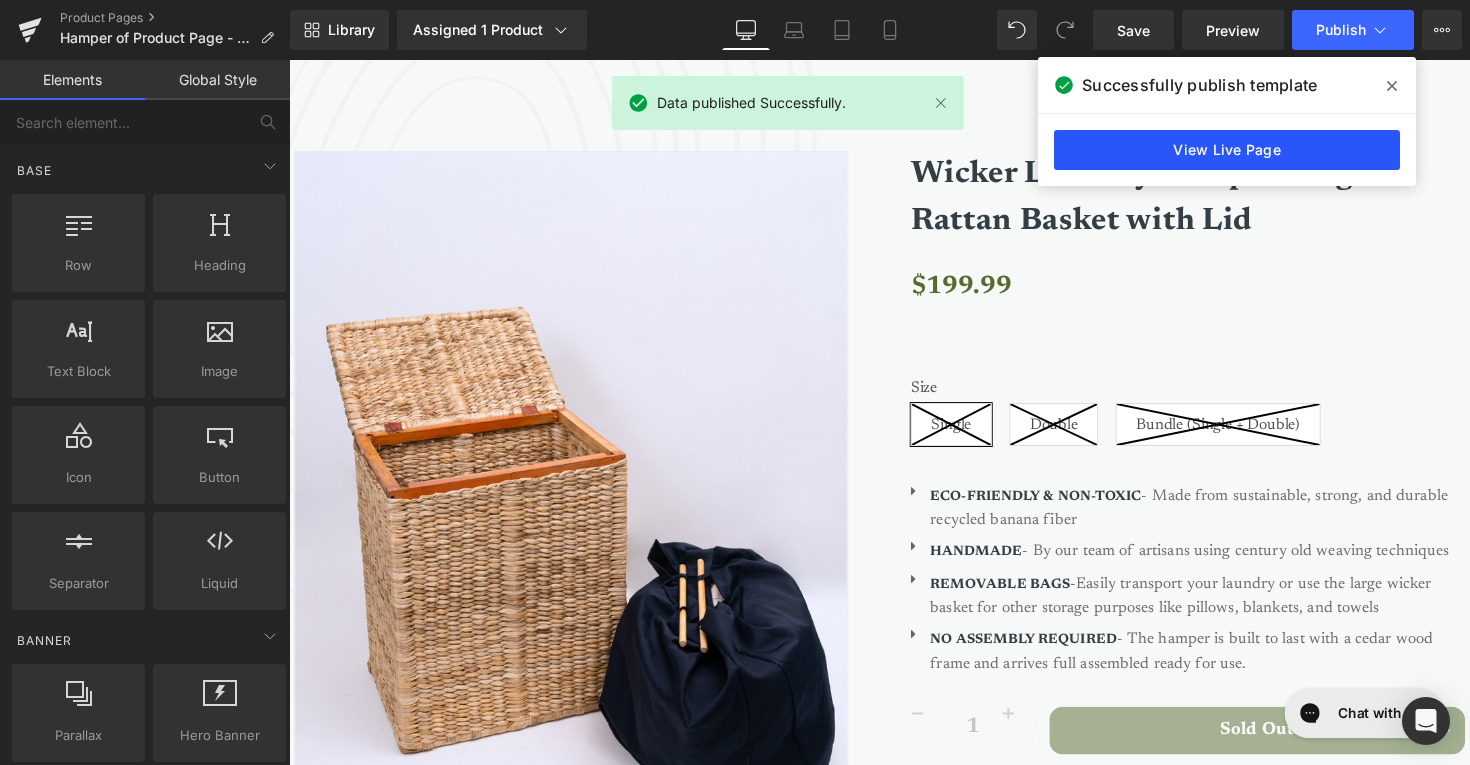 click on "View Live Page" at bounding box center (1227, 150) 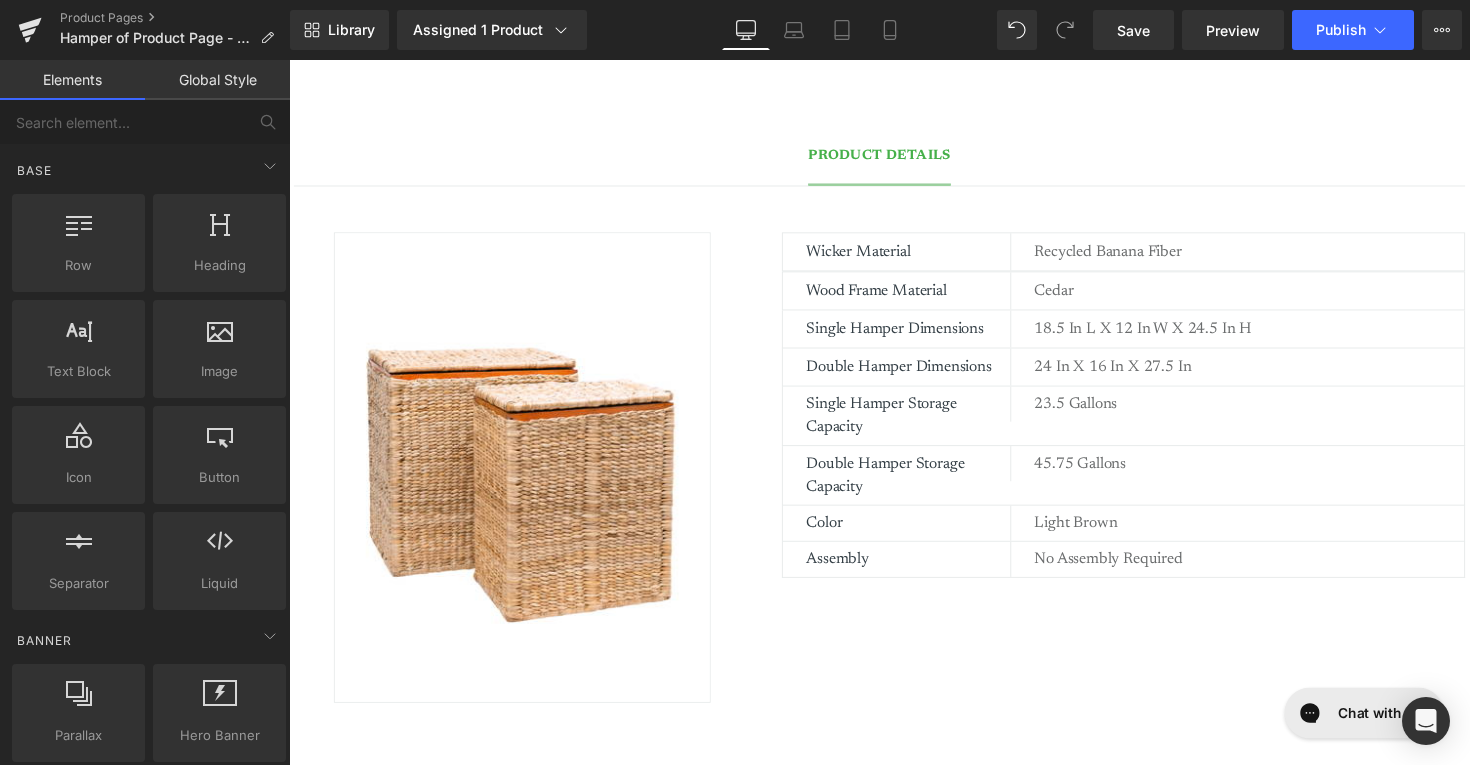 scroll, scrollTop: 1346, scrollLeft: 0, axis: vertical 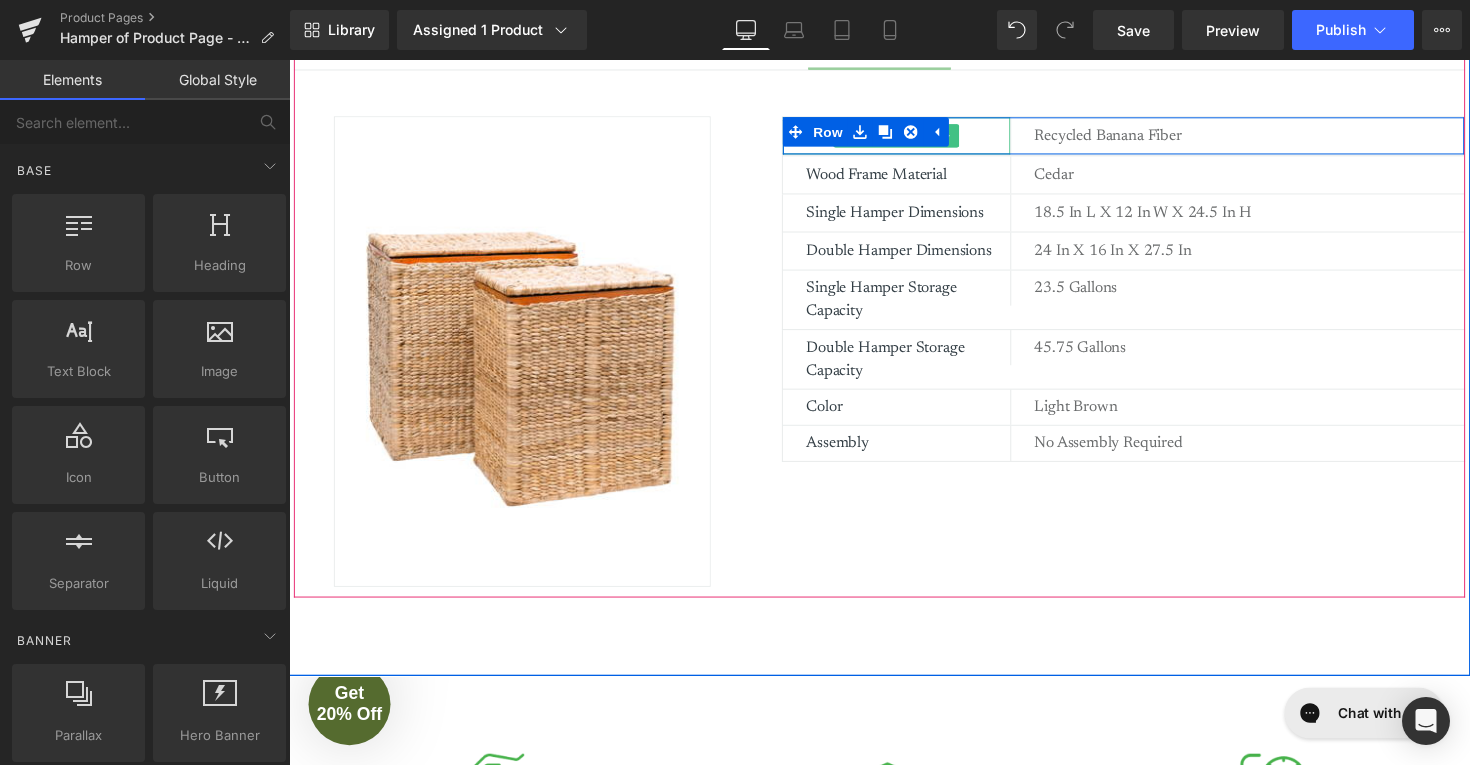 click on "Wicker Material" at bounding box center [923, 138] 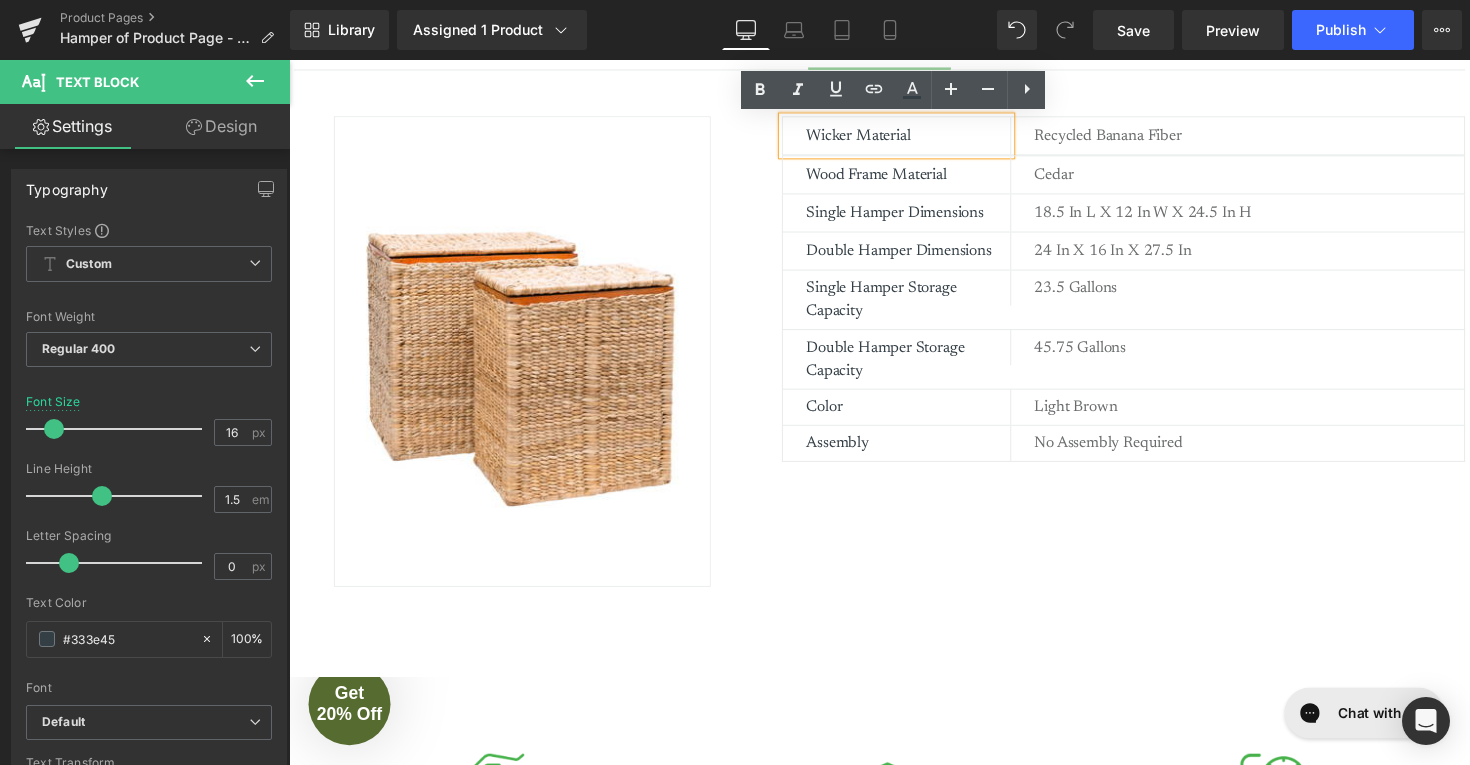 click on "Wicker Material" at bounding box center (923, 138) 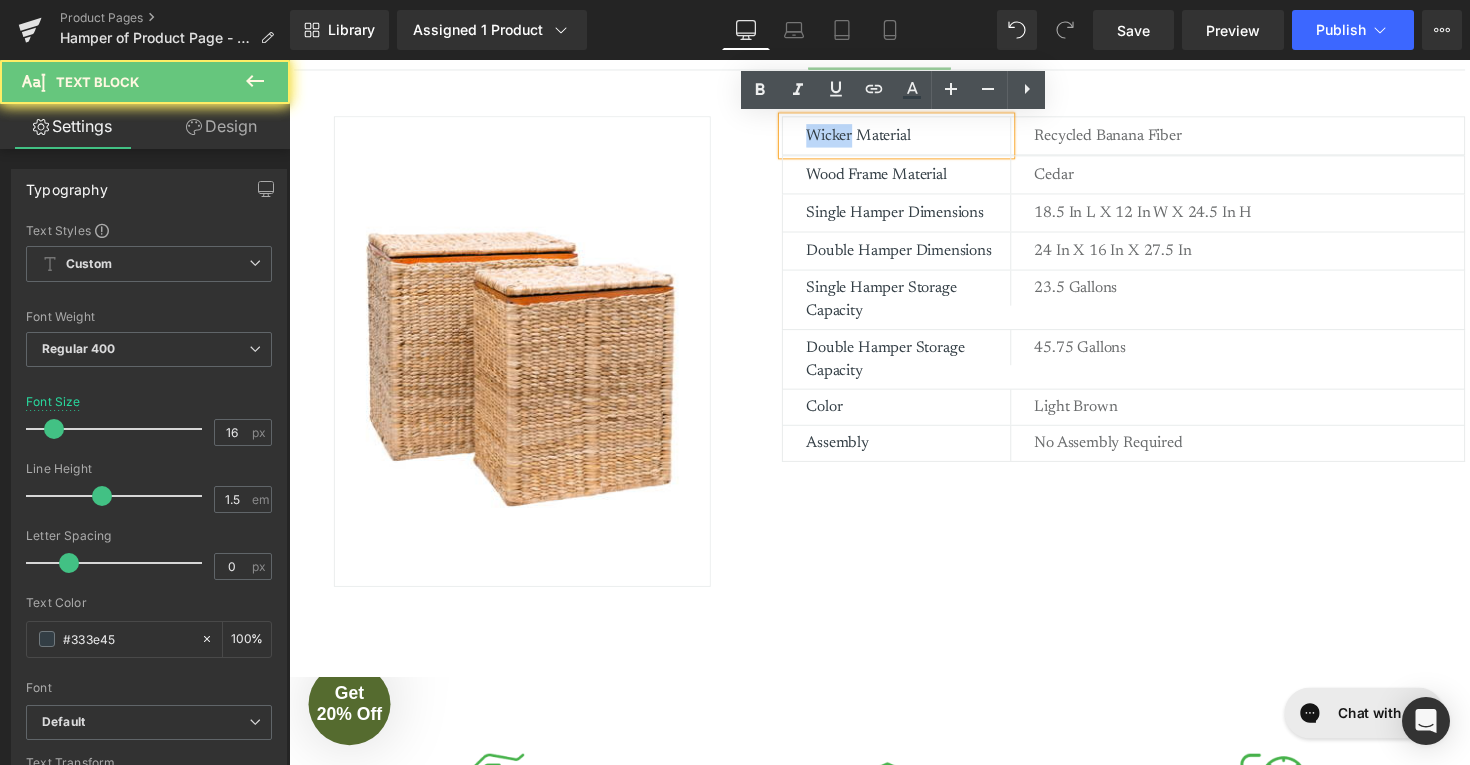 click on "Wicker Material" at bounding box center (923, 138) 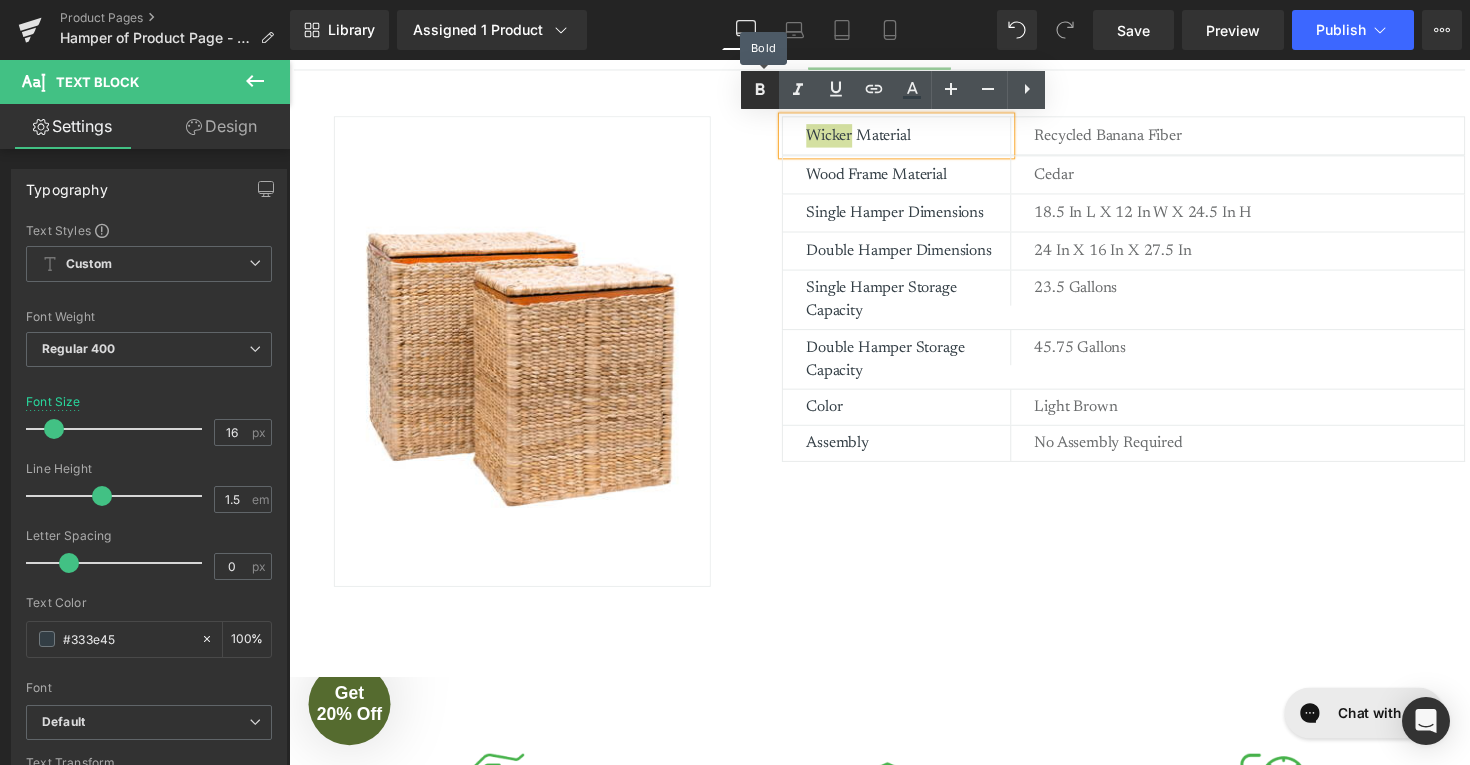 click 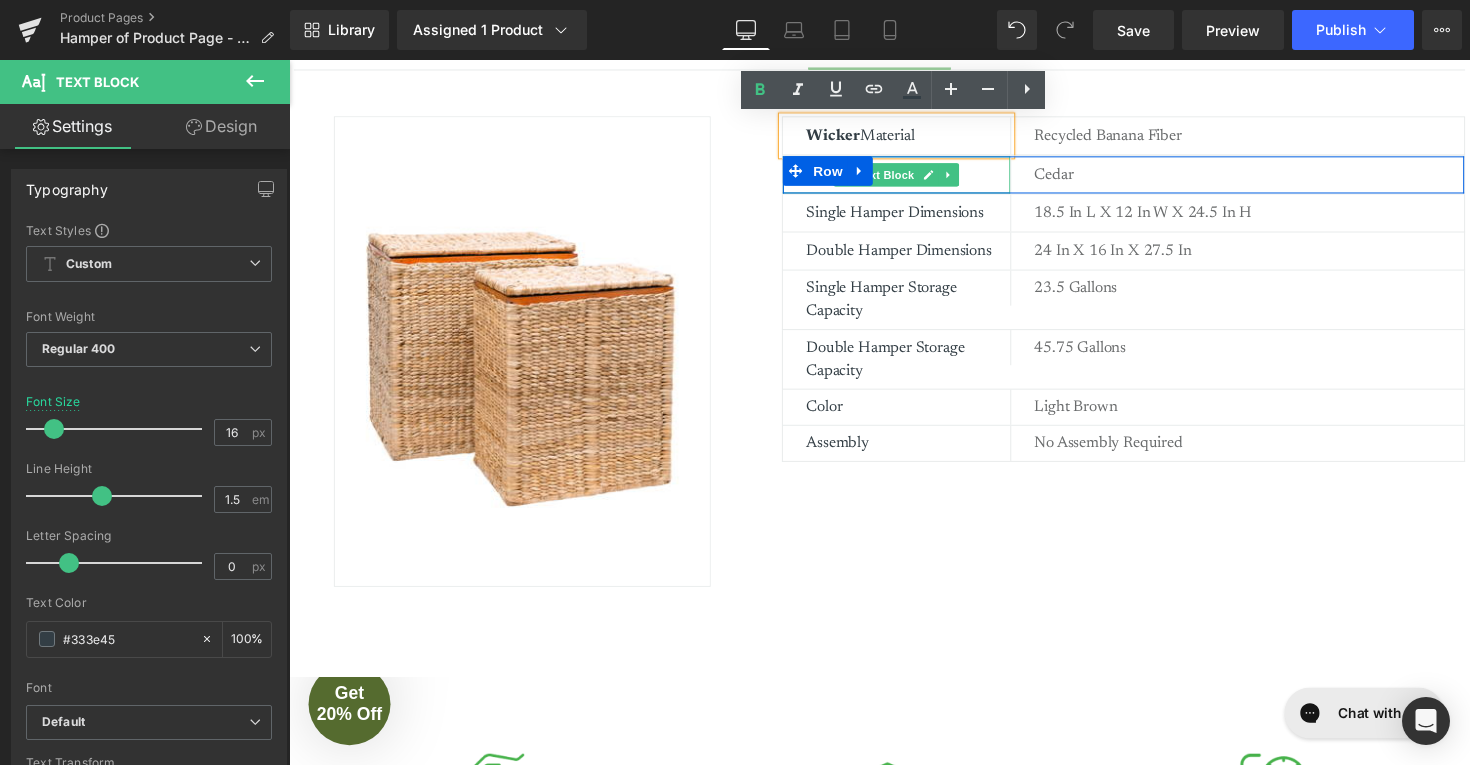 click on "Wood Frame Material" at bounding box center (923, 178) 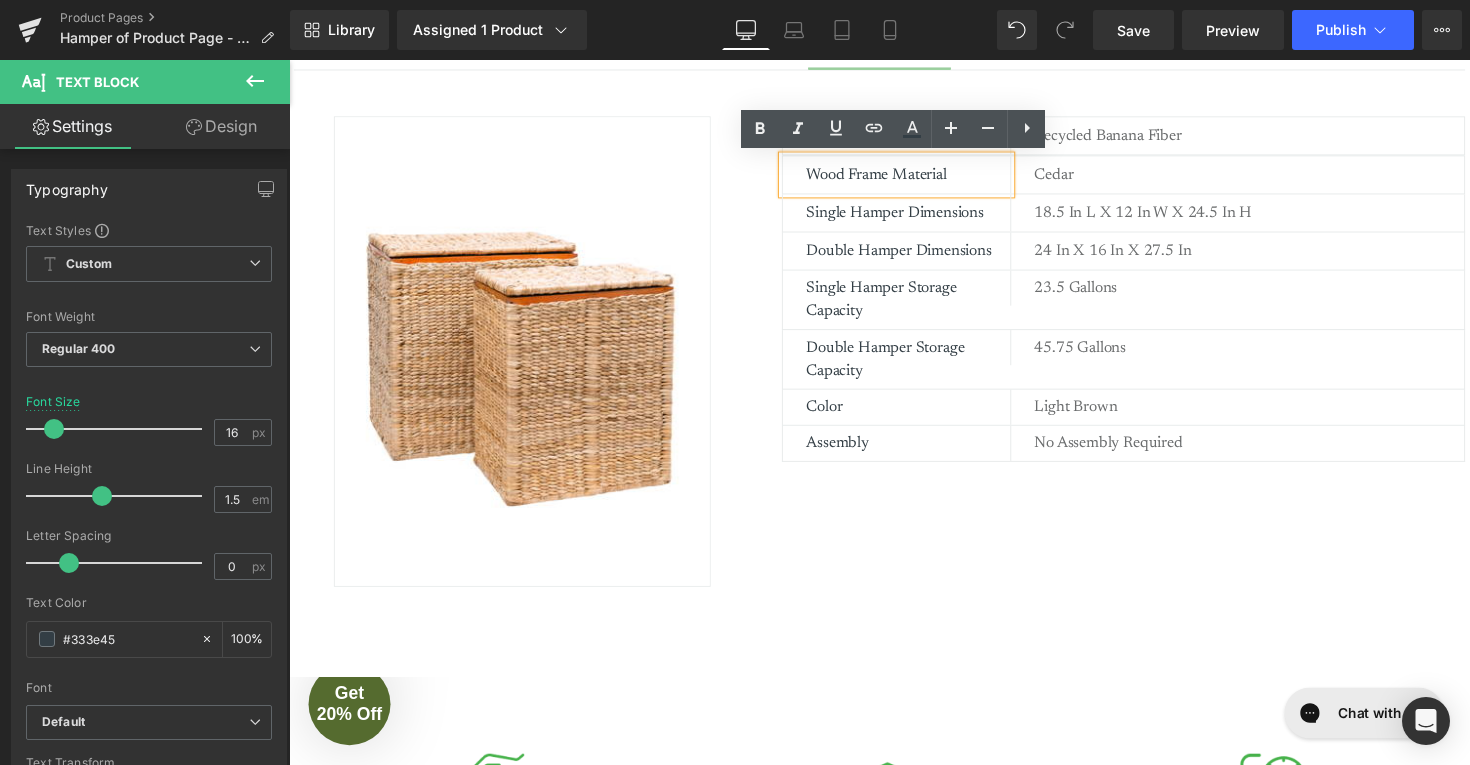 click on "Image
Wicker  Material
Text Block         Recycled banana fiber Text Block
Row         Wood Frame Material Text Block         Cedar Text Block         Row         Single Hamper Dimensions Text Block         18.5 in L x 12 in W x 24.5 In H Text Block         Row         Double Hamper Dimensions Text Block         24 in x 16 in x 27.5 in Text Block         Row         Single Hamper Storage Capacity Text Block         23.5 Gallons Text Block         Row         Double Hamper Storage Capacity Text Block         45.75 Gallons Text Block         Row         Color Text Block         Light Brown Text Block         Row         Assembly Text Block         No Assembly Required Text Block         Row
Row" at bounding box center [894, 349] 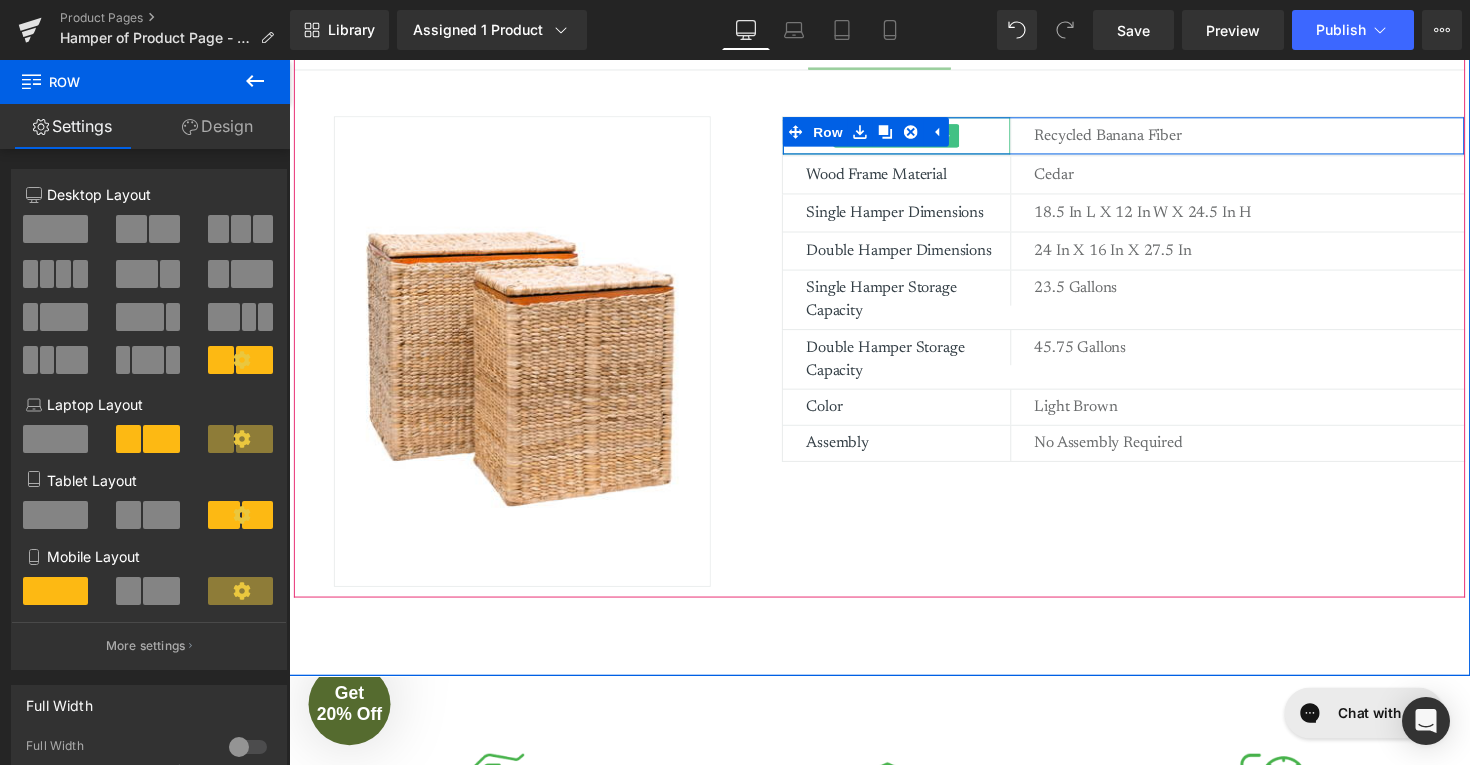 click on "Wicker  Material" at bounding box center (923, 138) 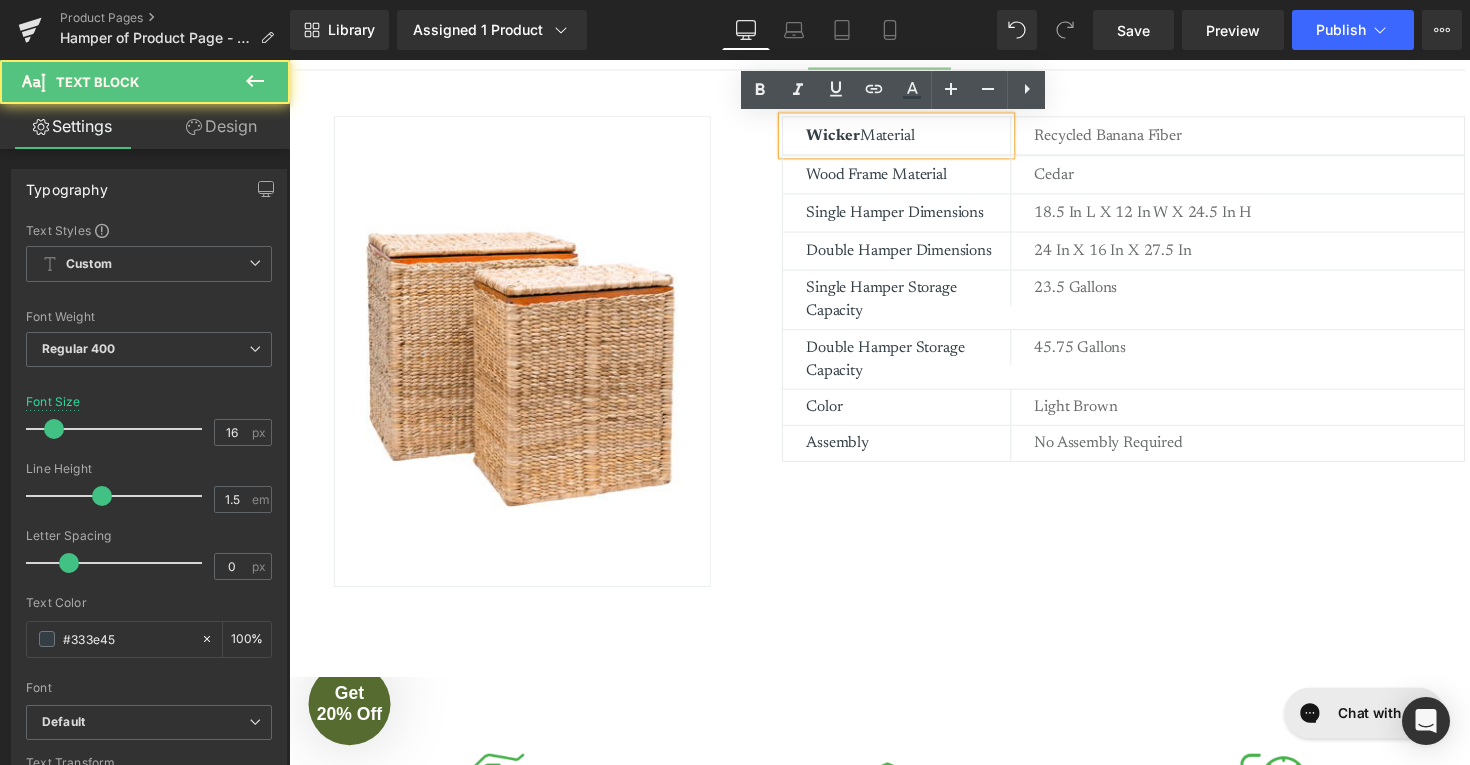 click on "Wicker" at bounding box center [846, 138] 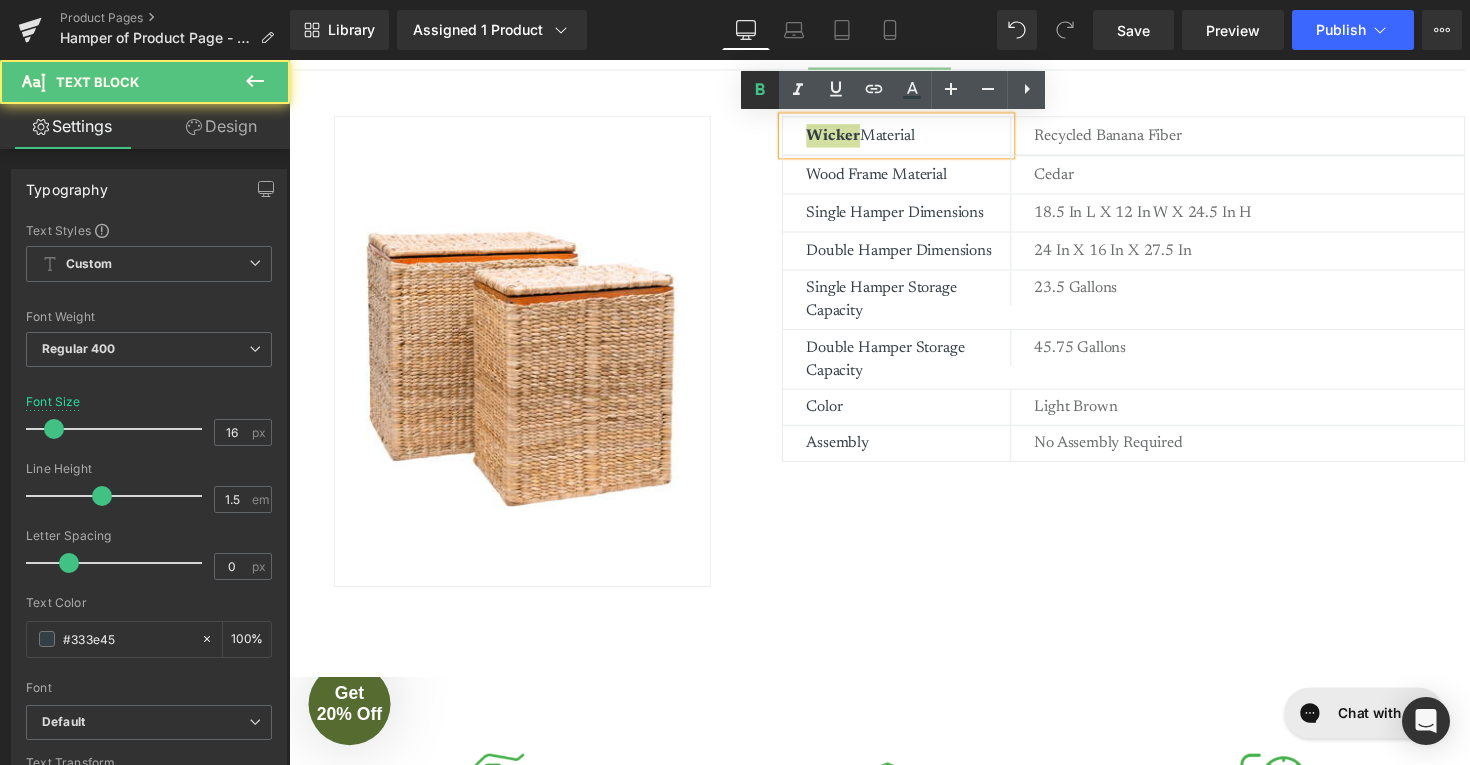 click 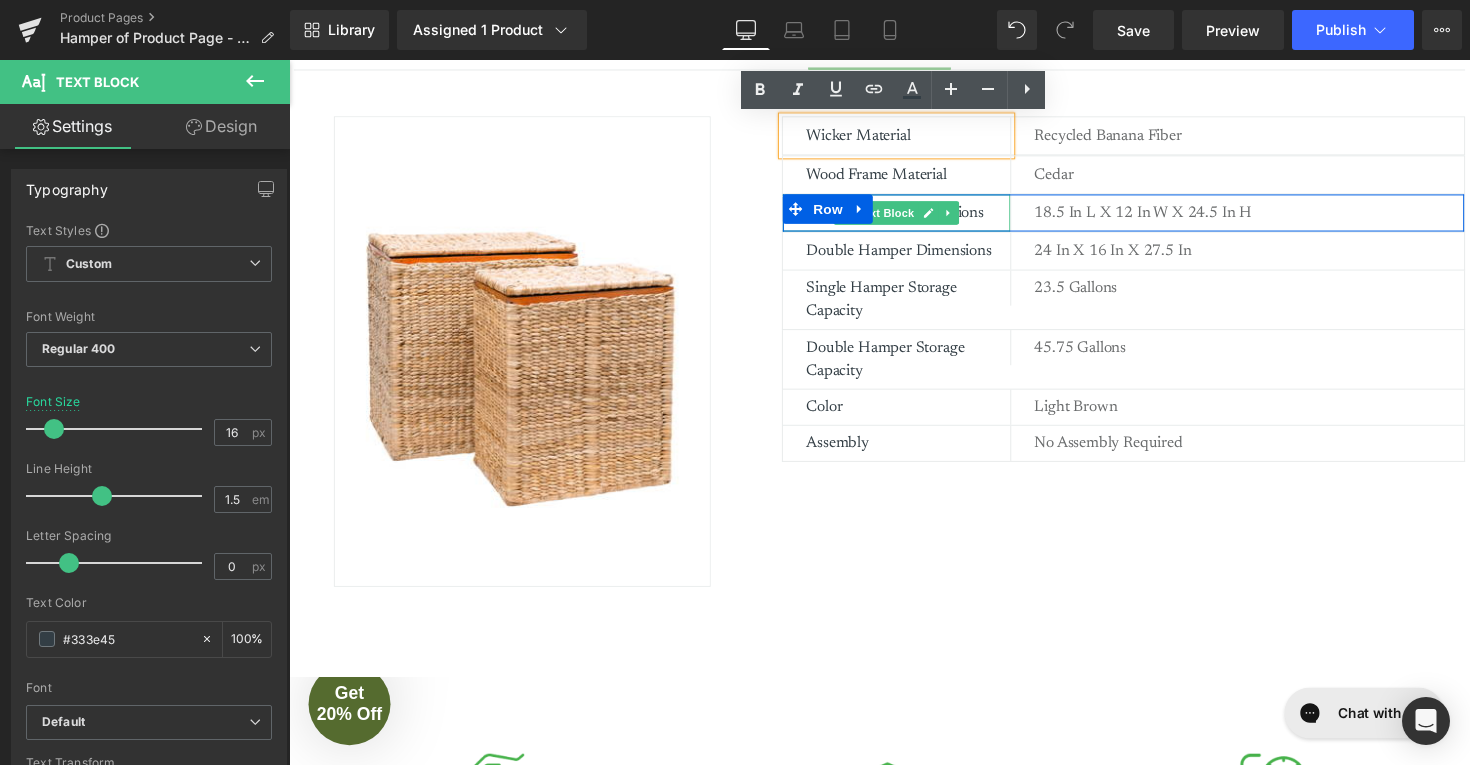 click on "Single Hamper Dimensions" at bounding box center (923, 217) 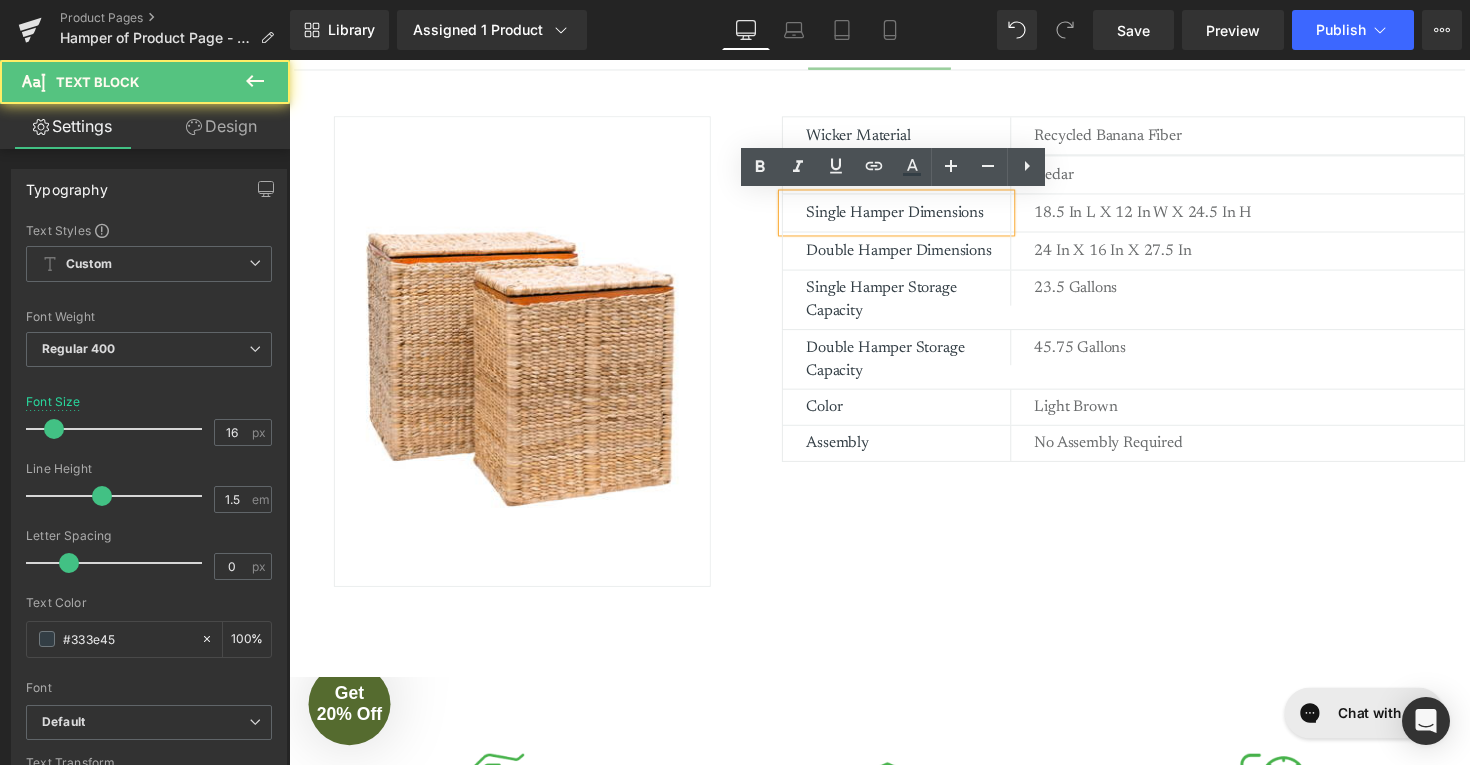 click on "Single Hamper Dimensions" at bounding box center [923, 217] 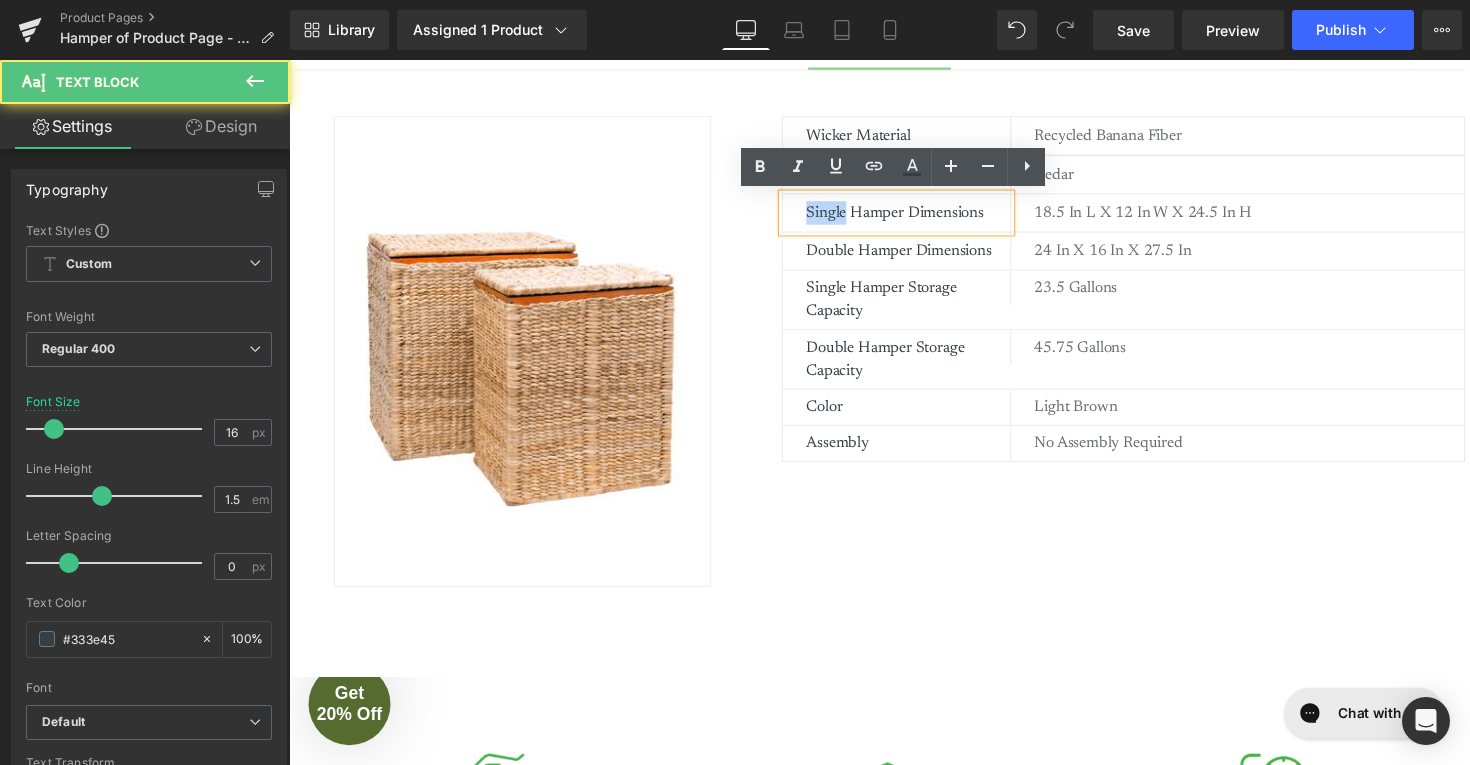 click on "Single Hamper Dimensions" at bounding box center (923, 217) 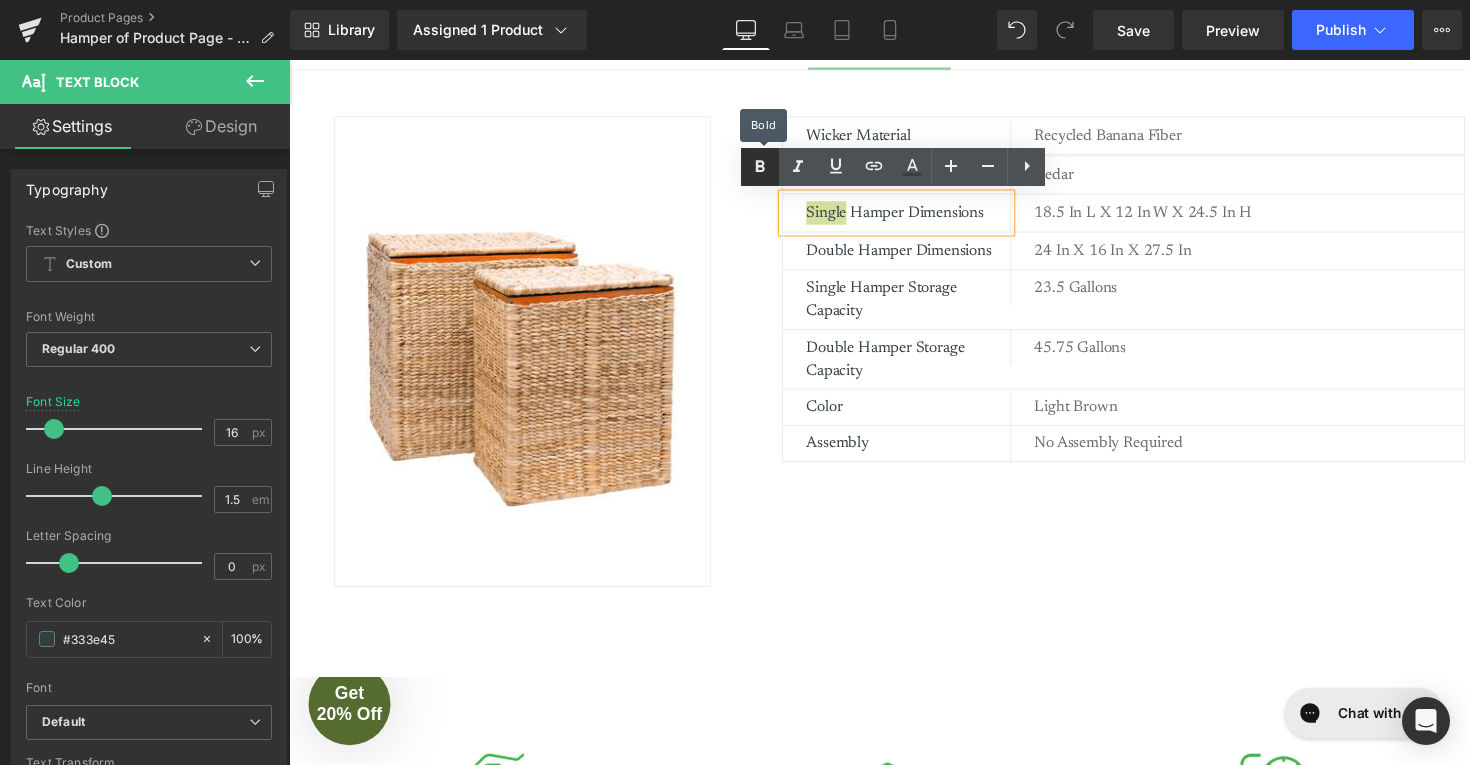 click 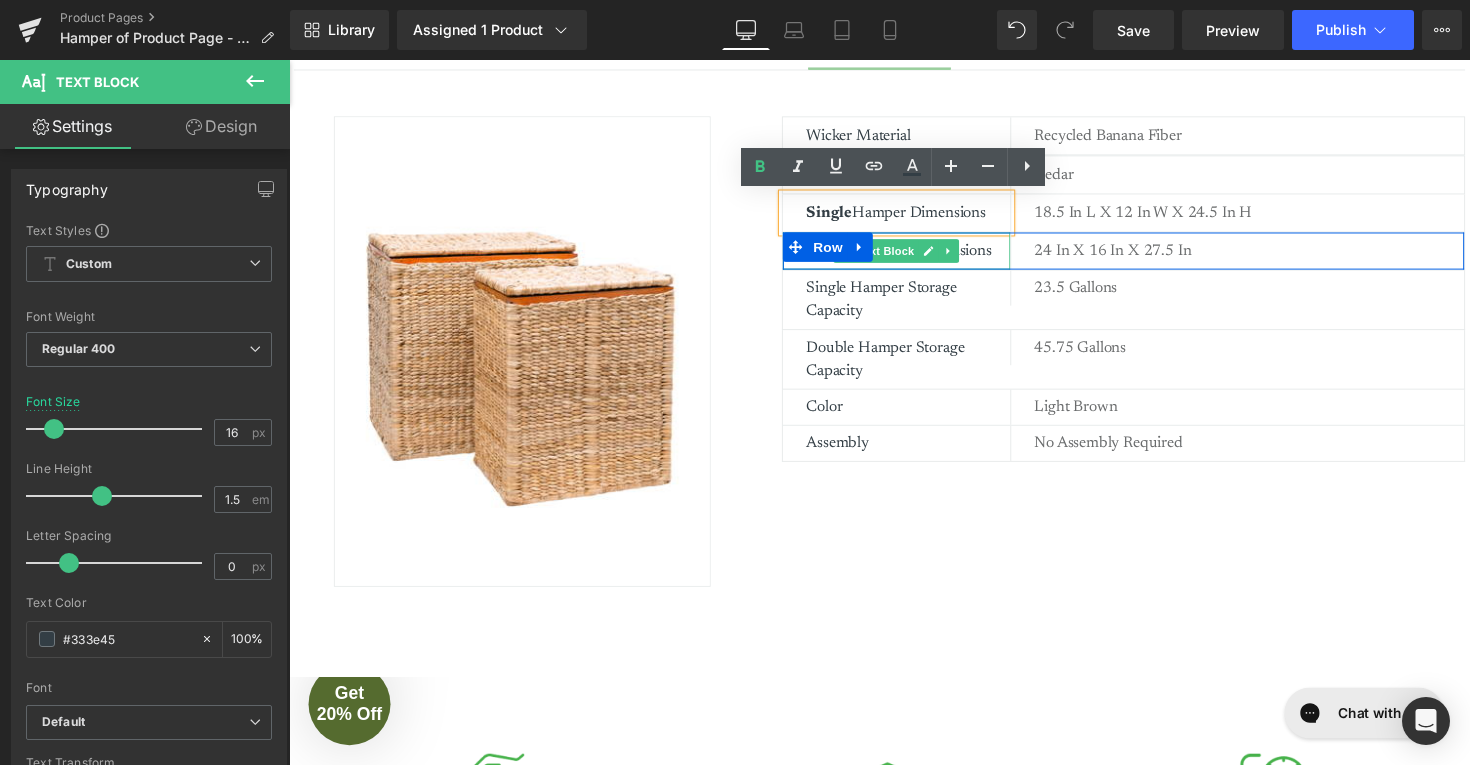 click on "Double Hamper Dimensions" at bounding box center (923, 256) 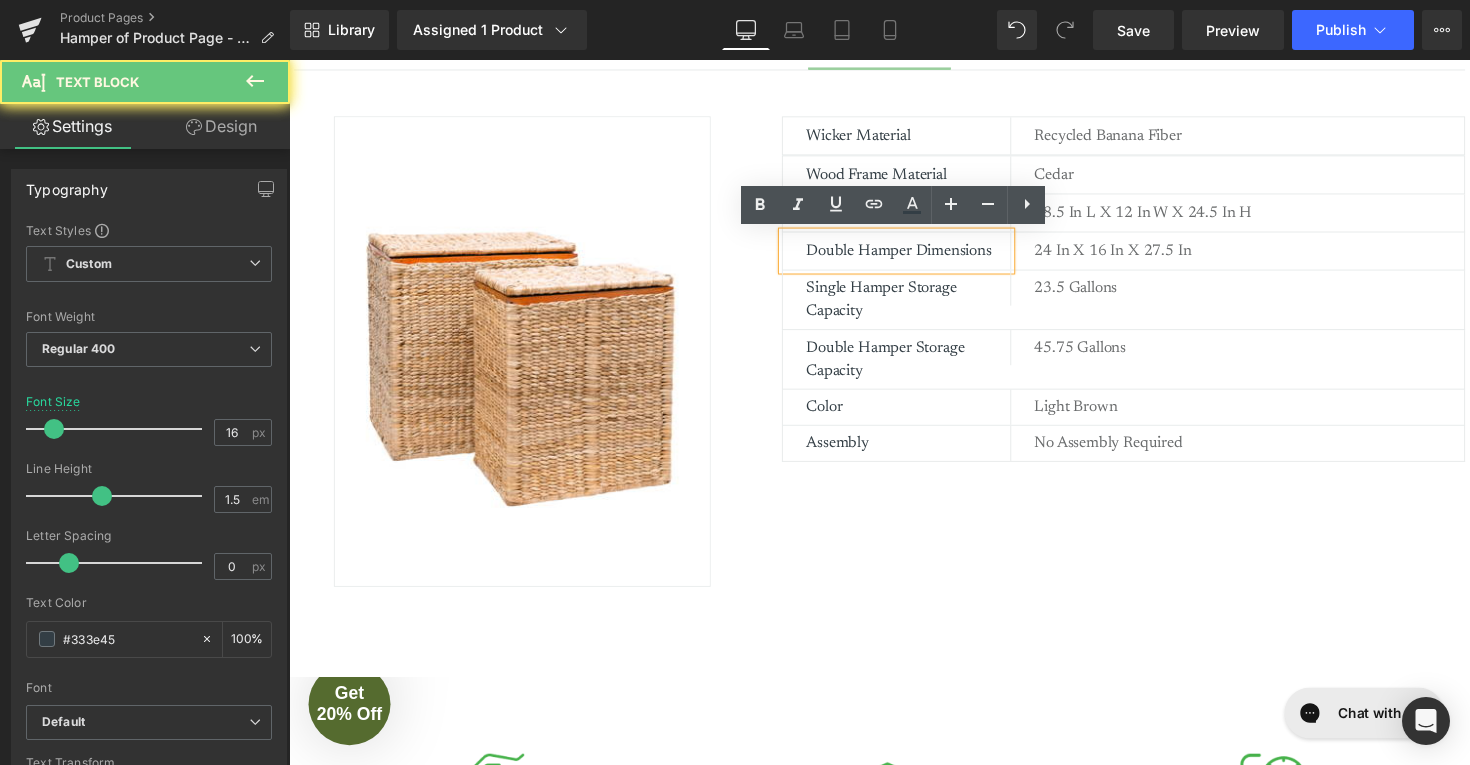 click on "Double Hamper Dimensions" at bounding box center [923, 256] 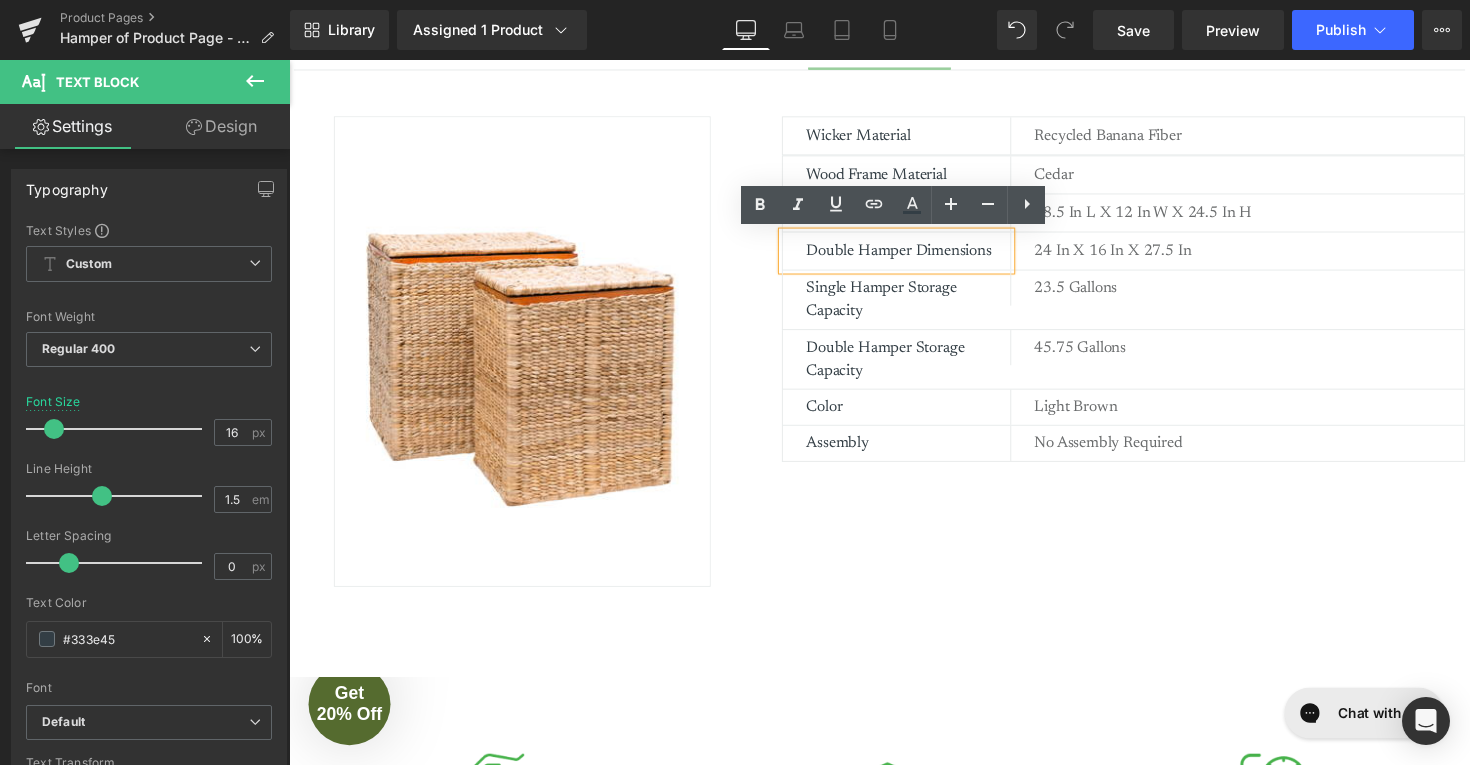 click on "Double Hamper Dimensions" at bounding box center [923, 256] 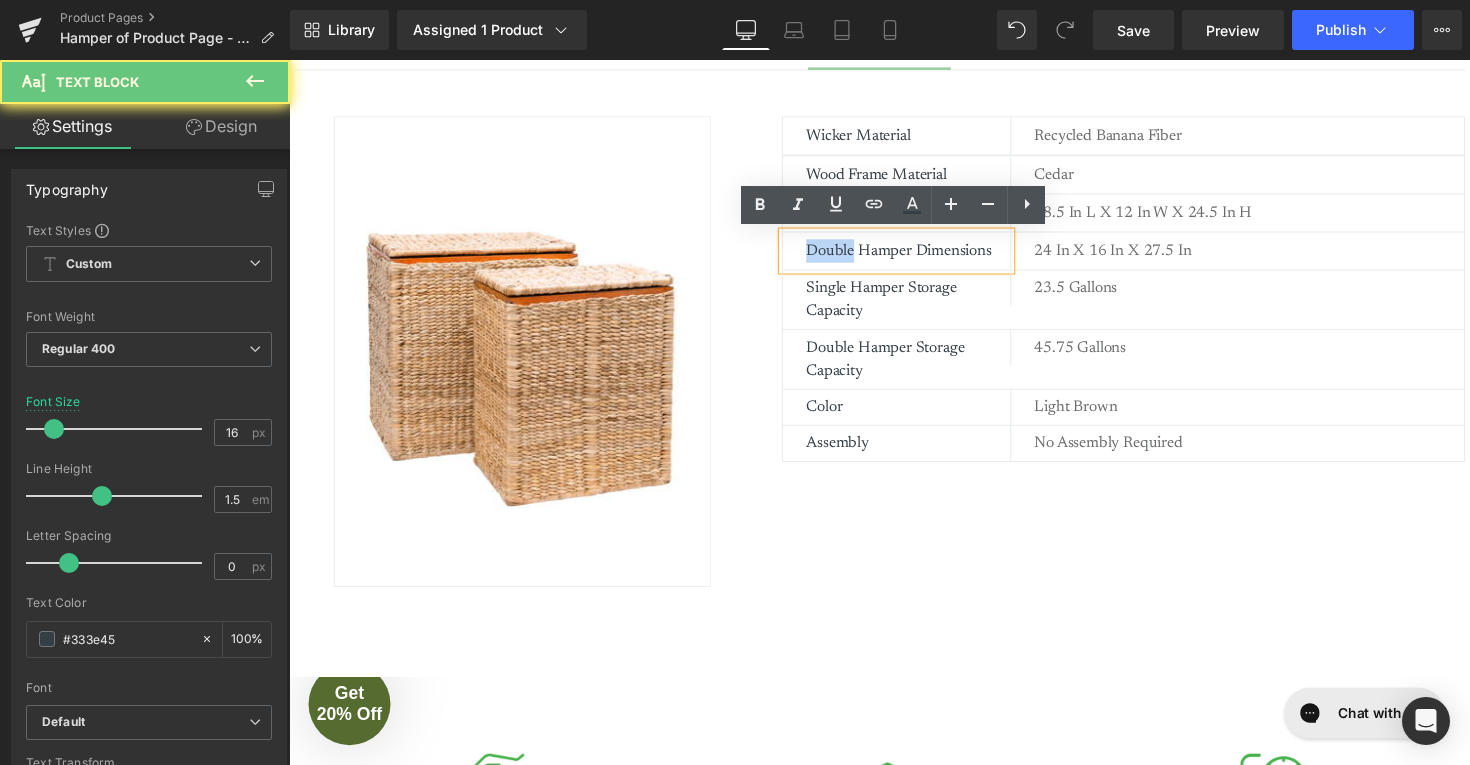 click on "Double Hamper Dimensions" at bounding box center [923, 256] 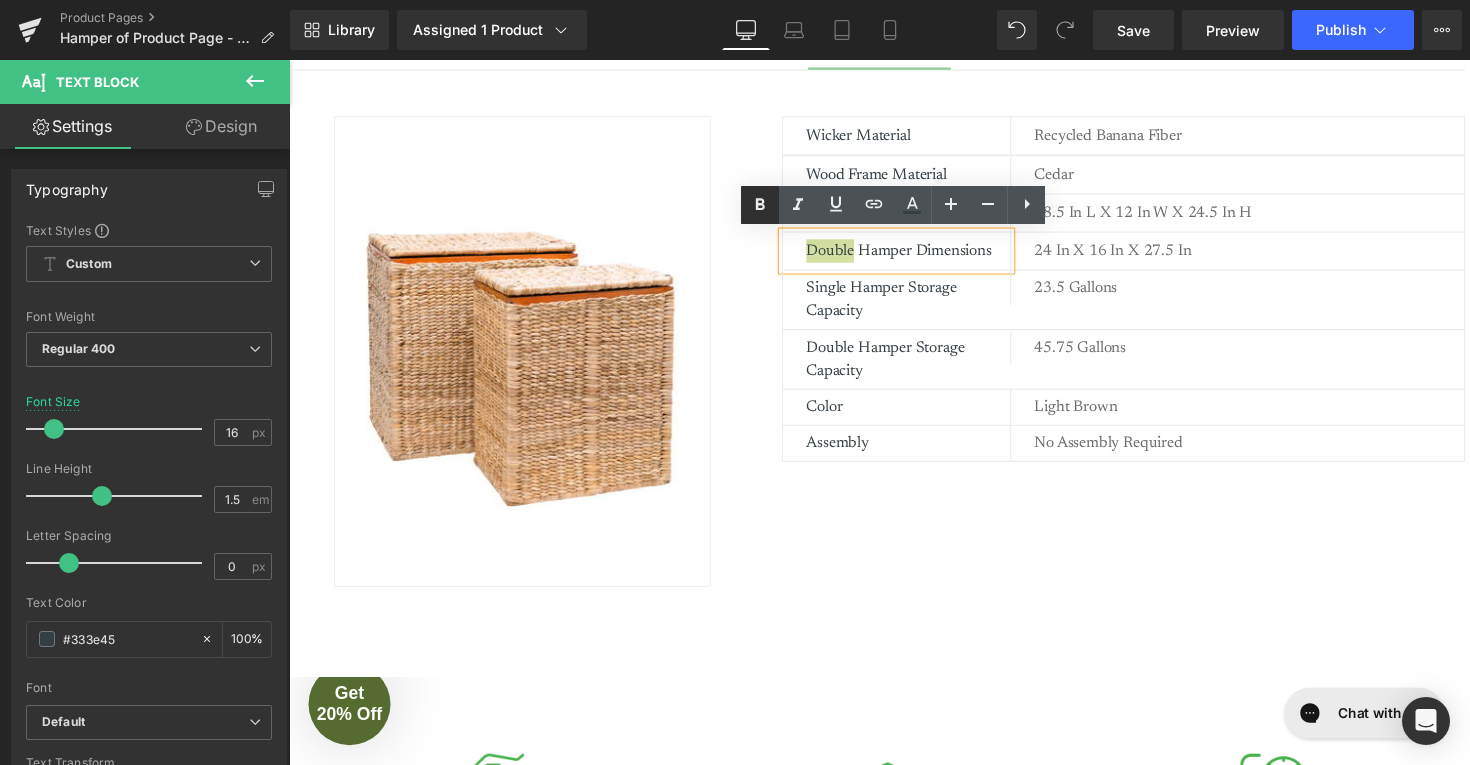 click 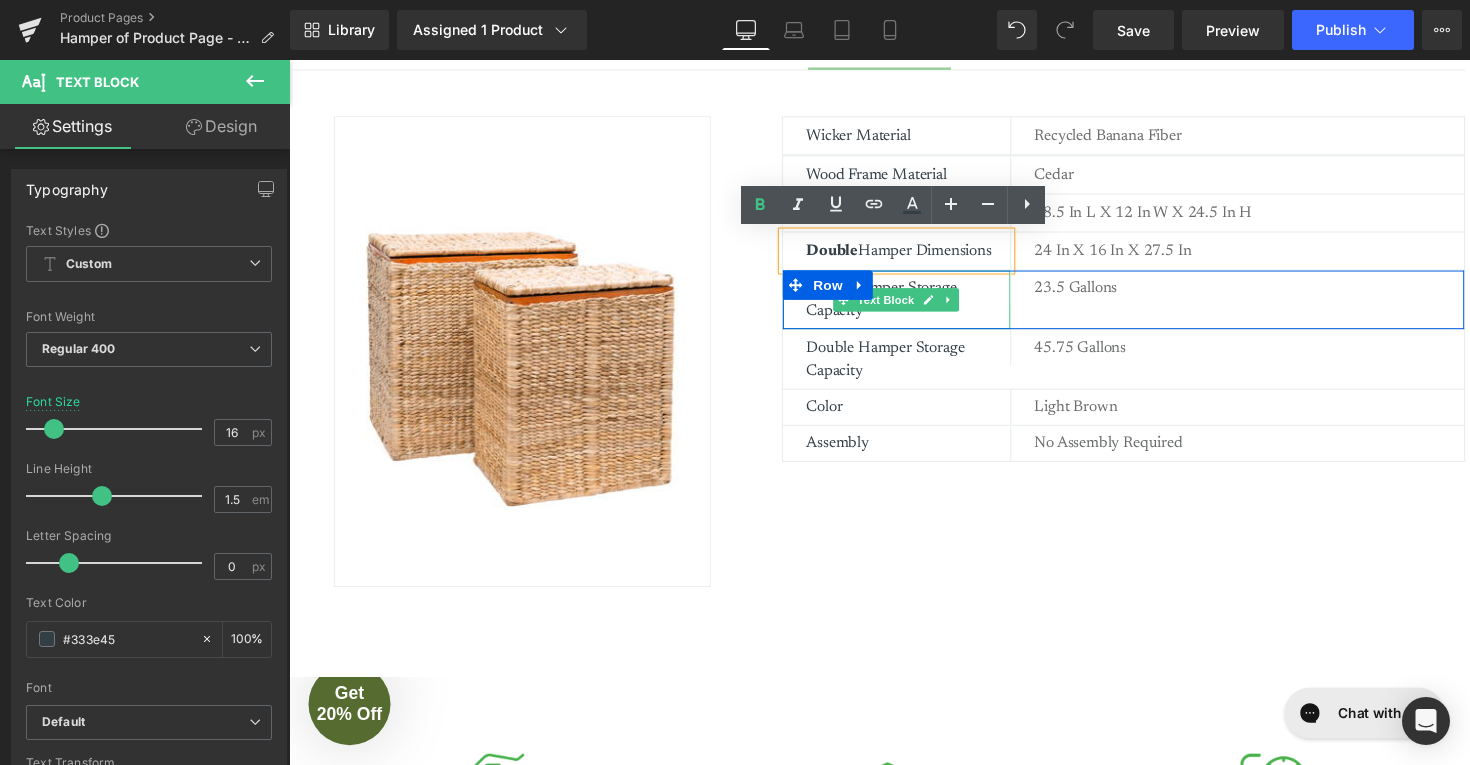 click on "Single Hamper Storage Capacity" at bounding box center (923, 306) 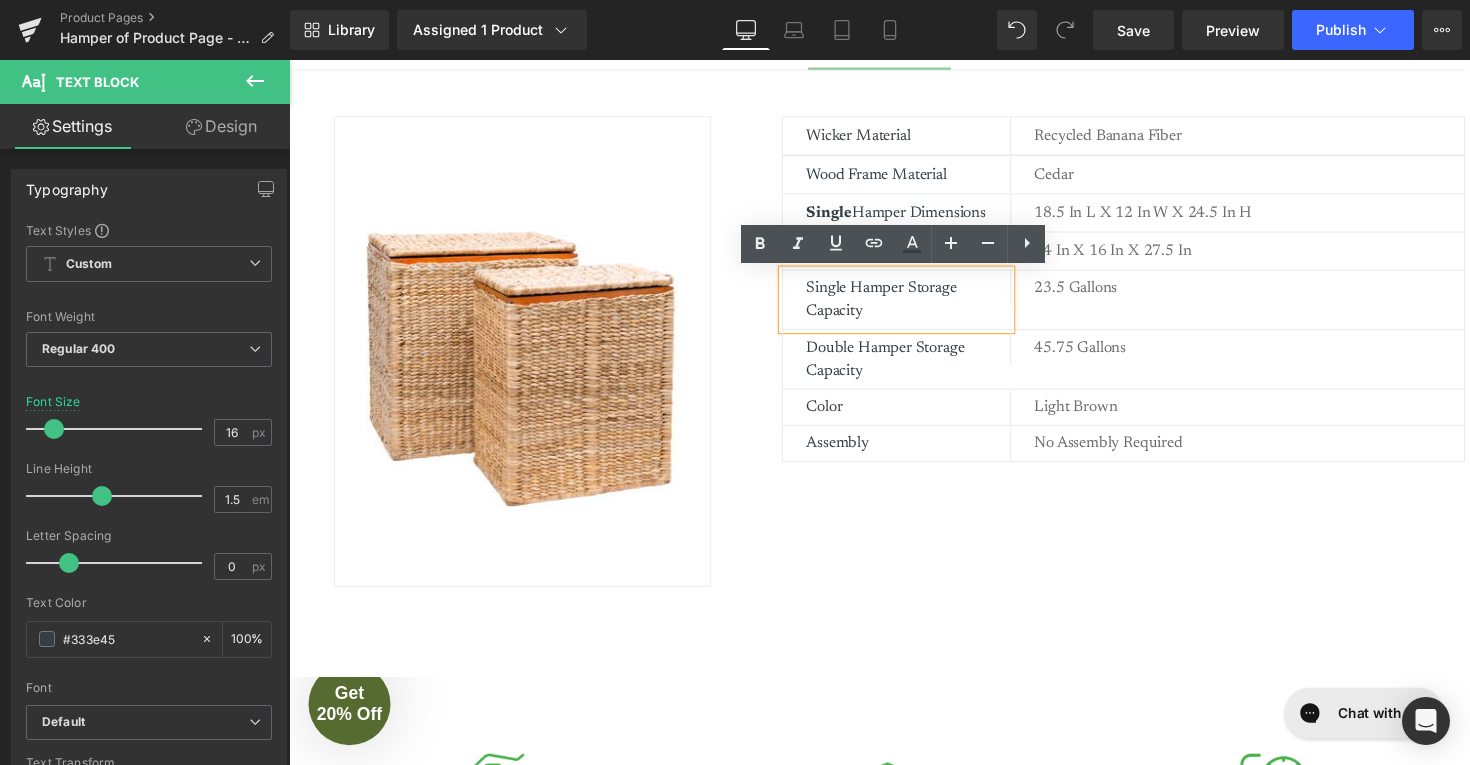 click on "Single Hamper Storage Capacity" at bounding box center [923, 306] 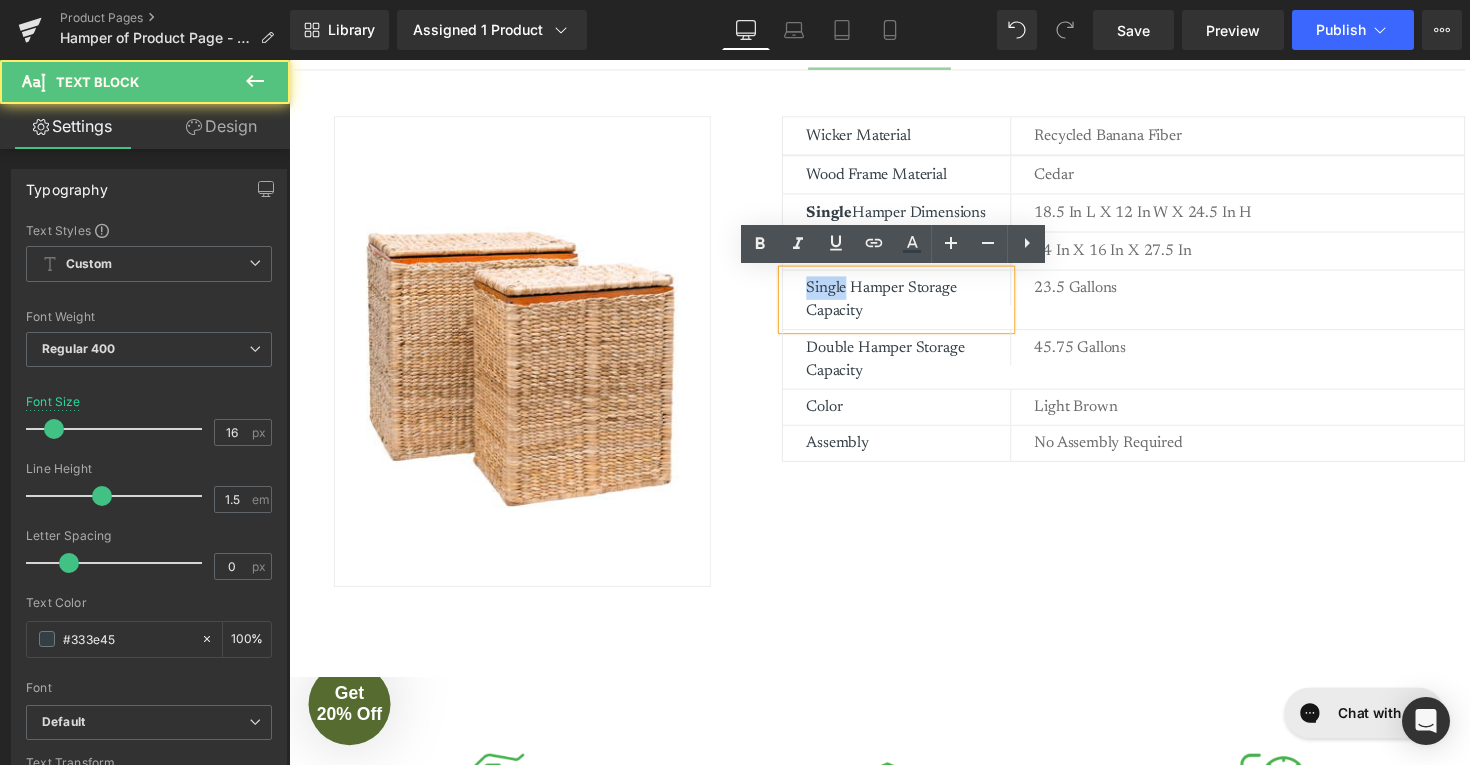click on "Single Hamper Storage Capacity" at bounding box center [923, 306] 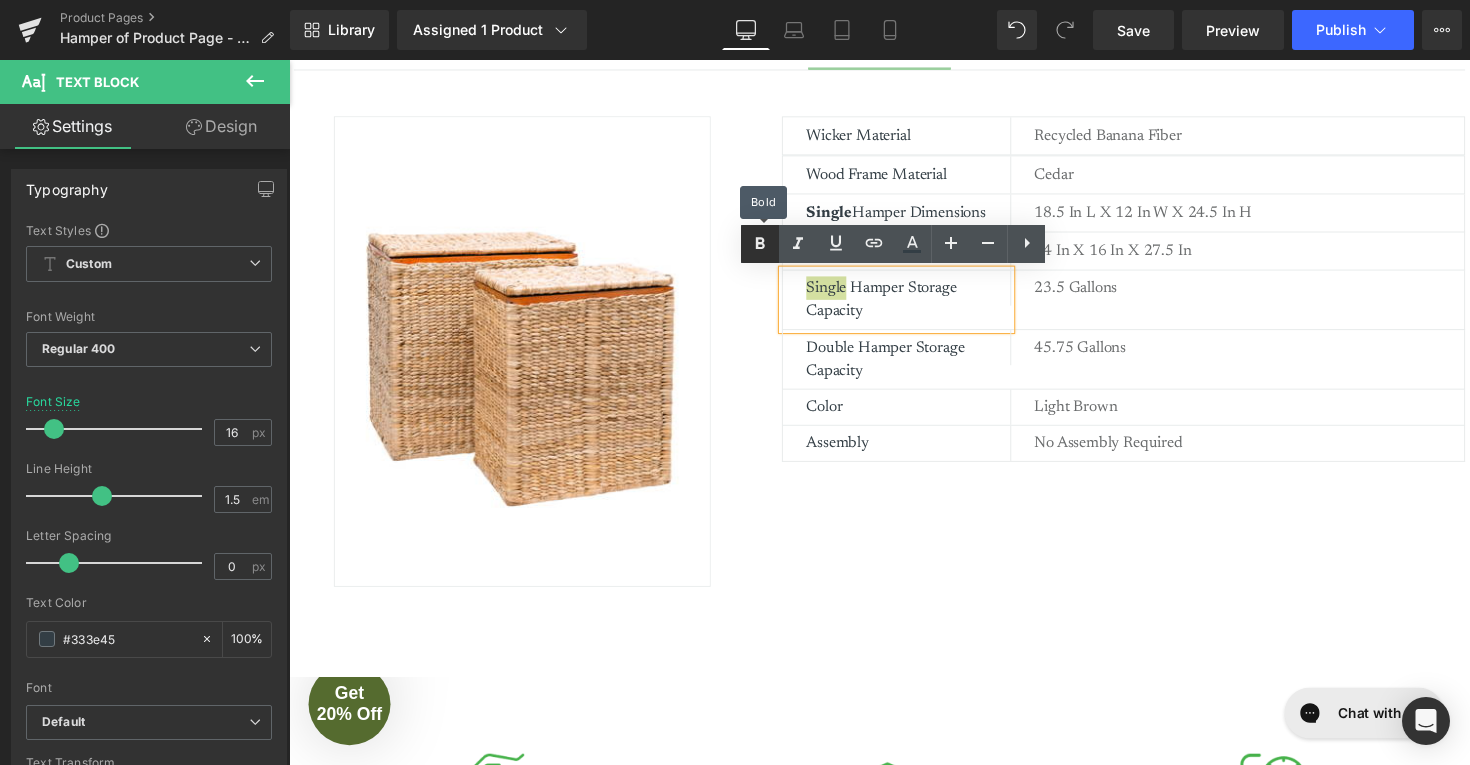 click 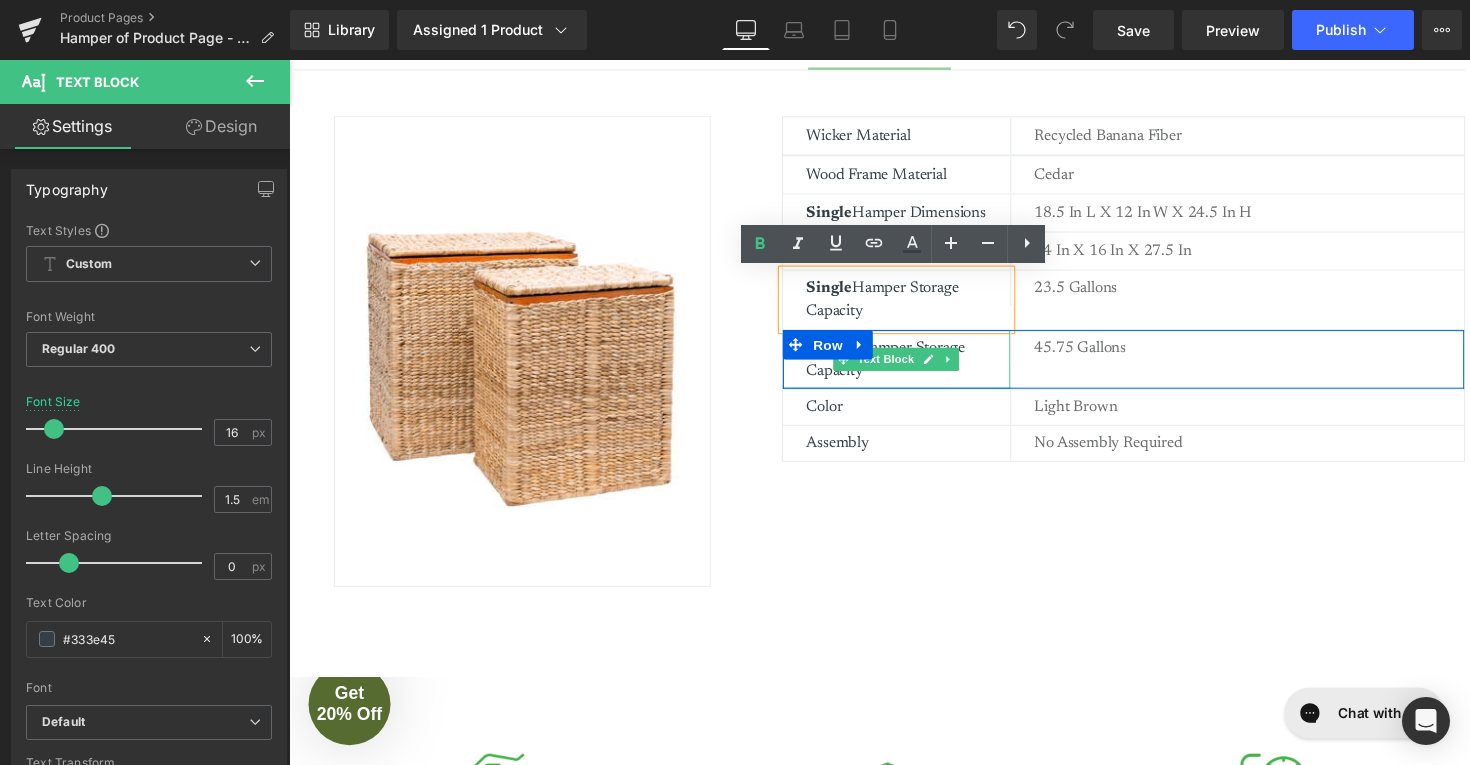 click on "Double Hamper Storage Capacity" at bounding box center (923, 367) 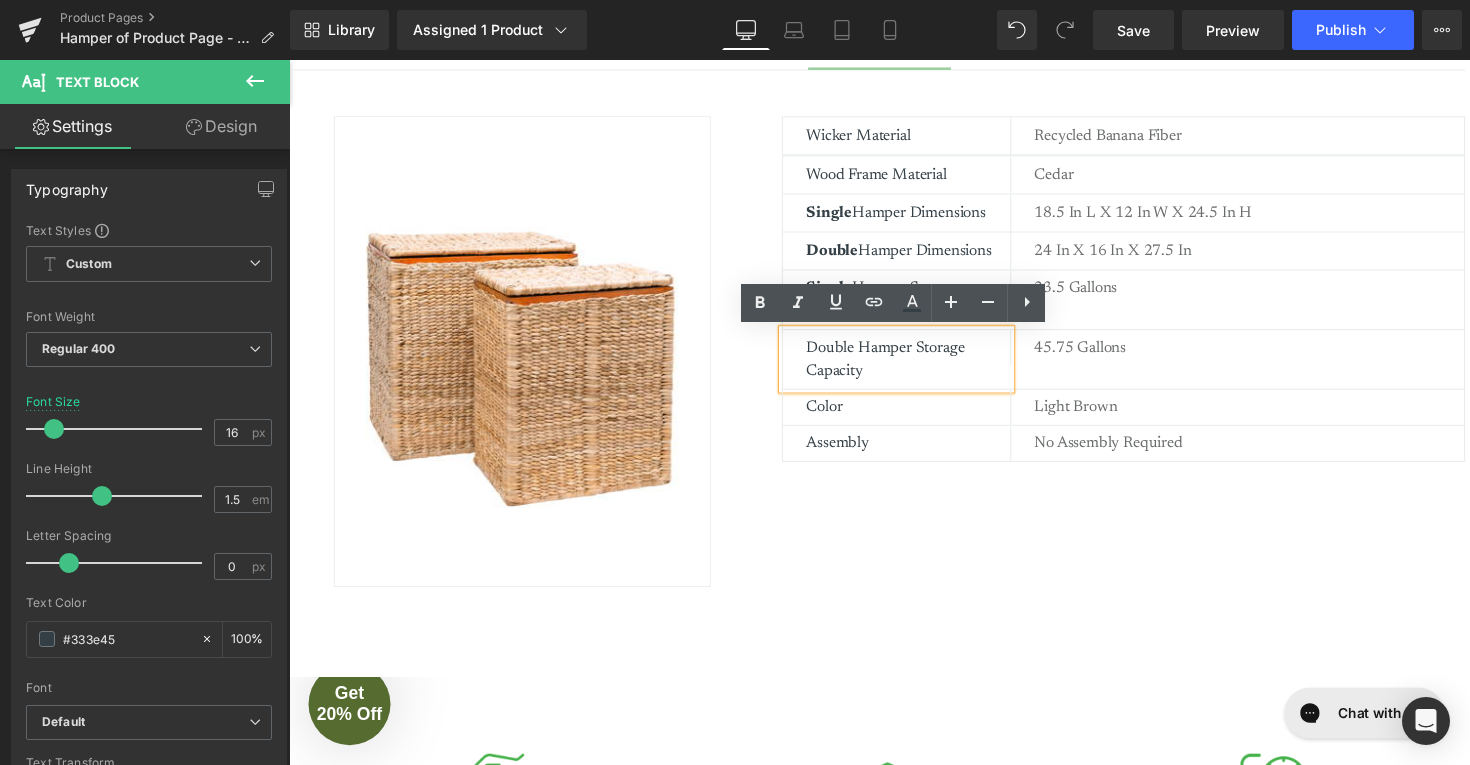 click on "Double Hamper Storage Capacity" at bounding box center (923, 367) 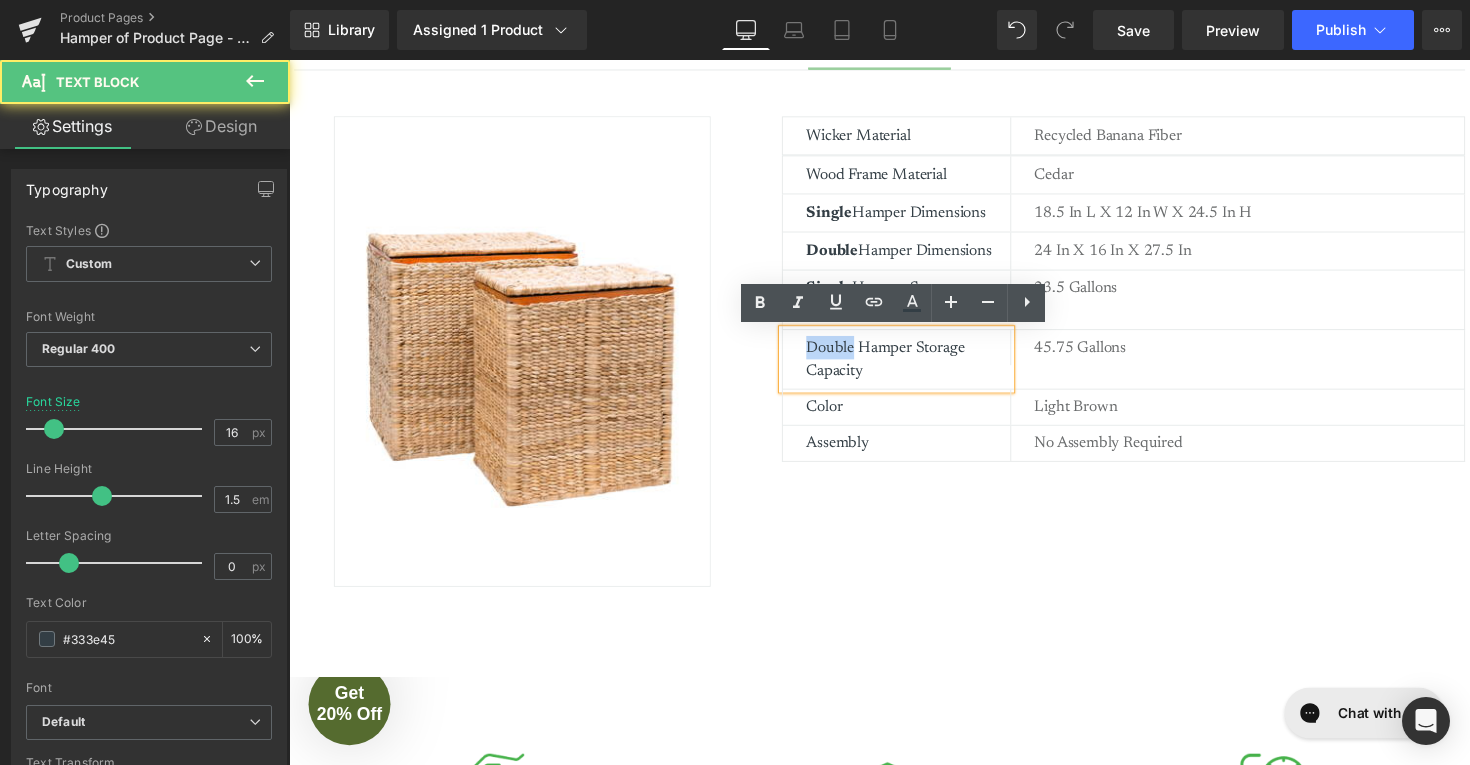 click on "Double Hamper Storage Capacity" at bounding box center (923, 367) 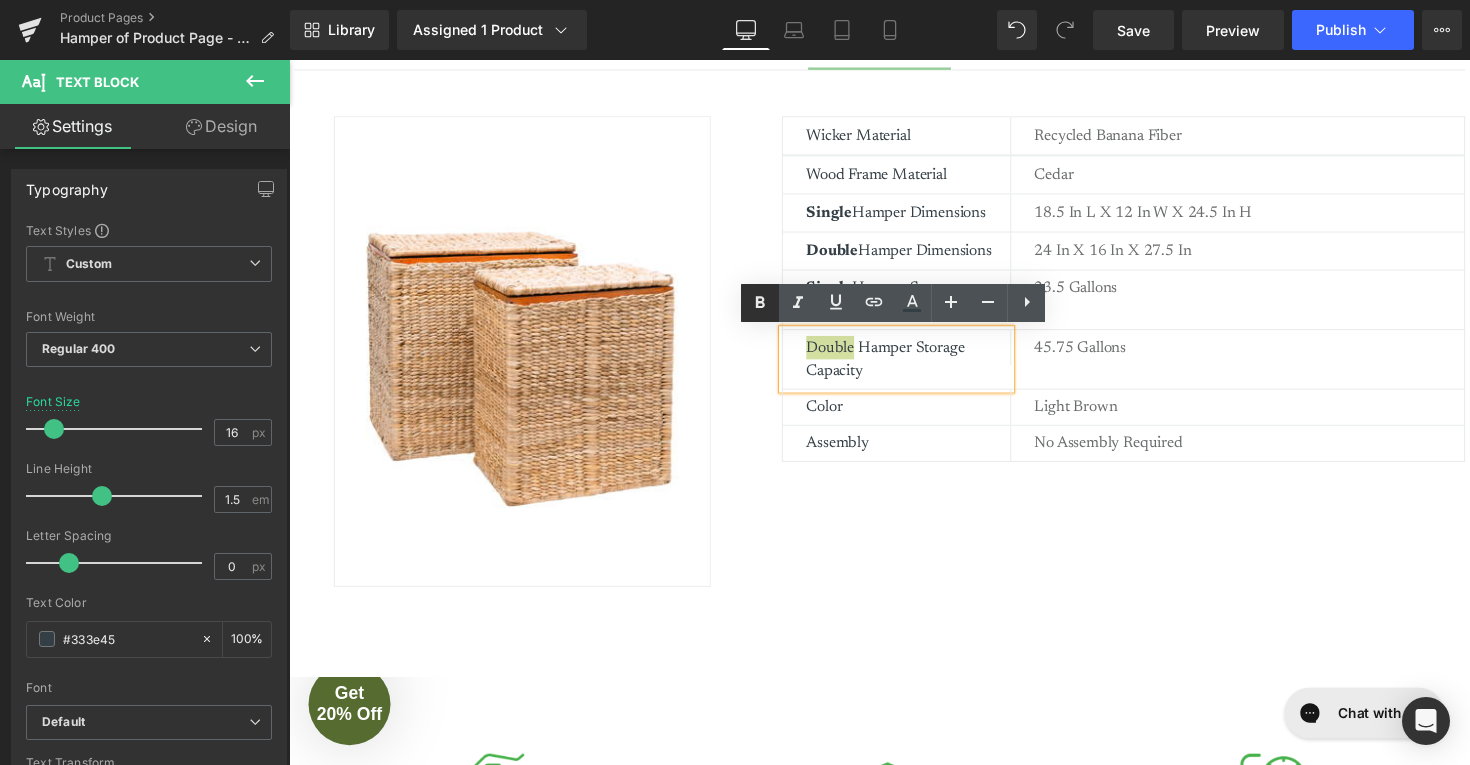 click 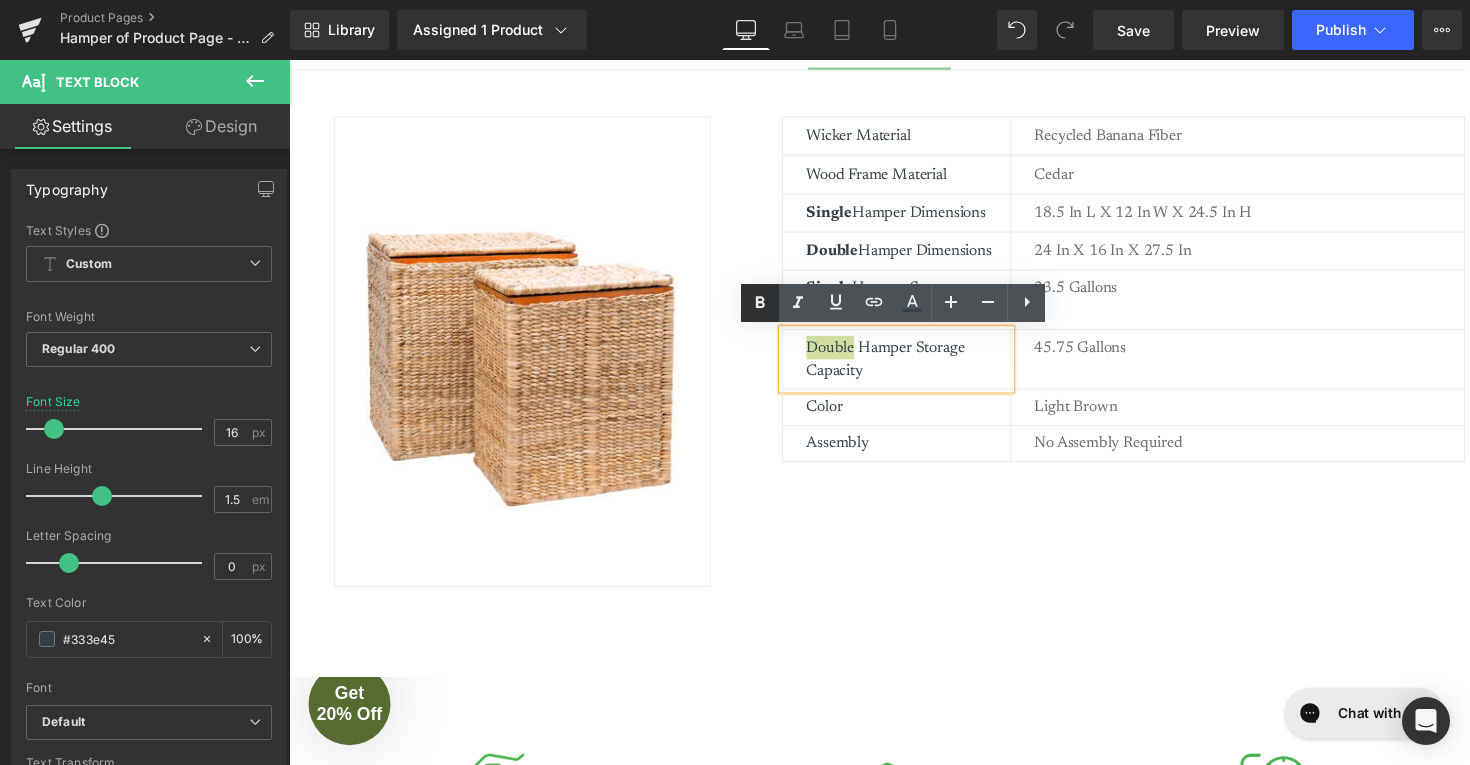 type 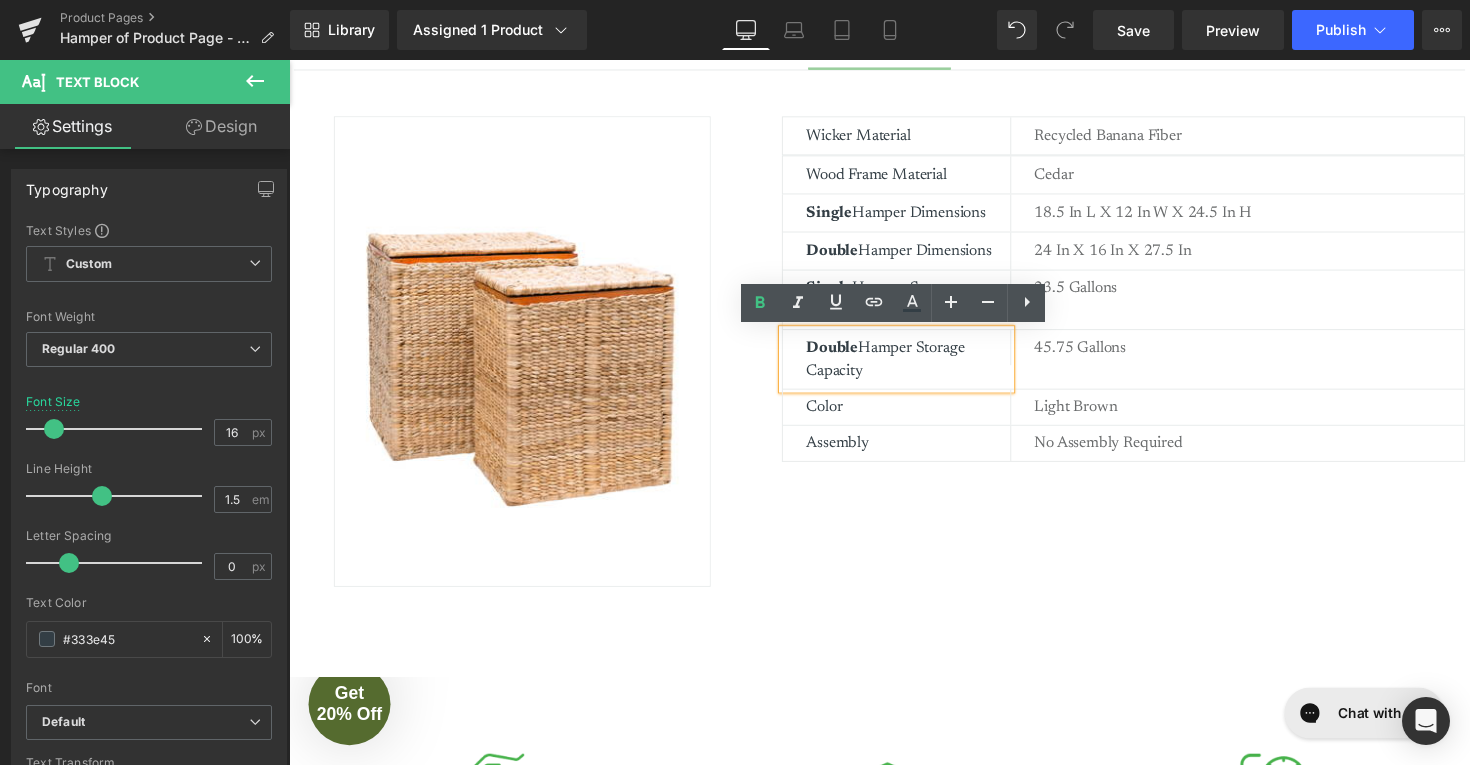 click on "Image
Wicker Material
Text Block         Recycled banana fiber Text Block
Row         Wood Frame Material Text Block         Cedar Text Block         Row         Single  Hamper Dimensions Text Block         18.5 in L x 12 in W x 24.5 In H Text Block         Row         Double  Hamper Dimensions Text Block         24 in x 16 in x 27.5 in Text Block         Row         Single  Hamper Storage Capacity Text Block         23.5 Gallons Text Block         Row         Double  Hamper Storage Capacity Text Block         45.75 Gallons Text Block         Row         Color Text Block         Light Brown Text Block         Row         Assembly Text Block         No Assembly Required Text Block         Row
Row" at bounding box center (894, 349) 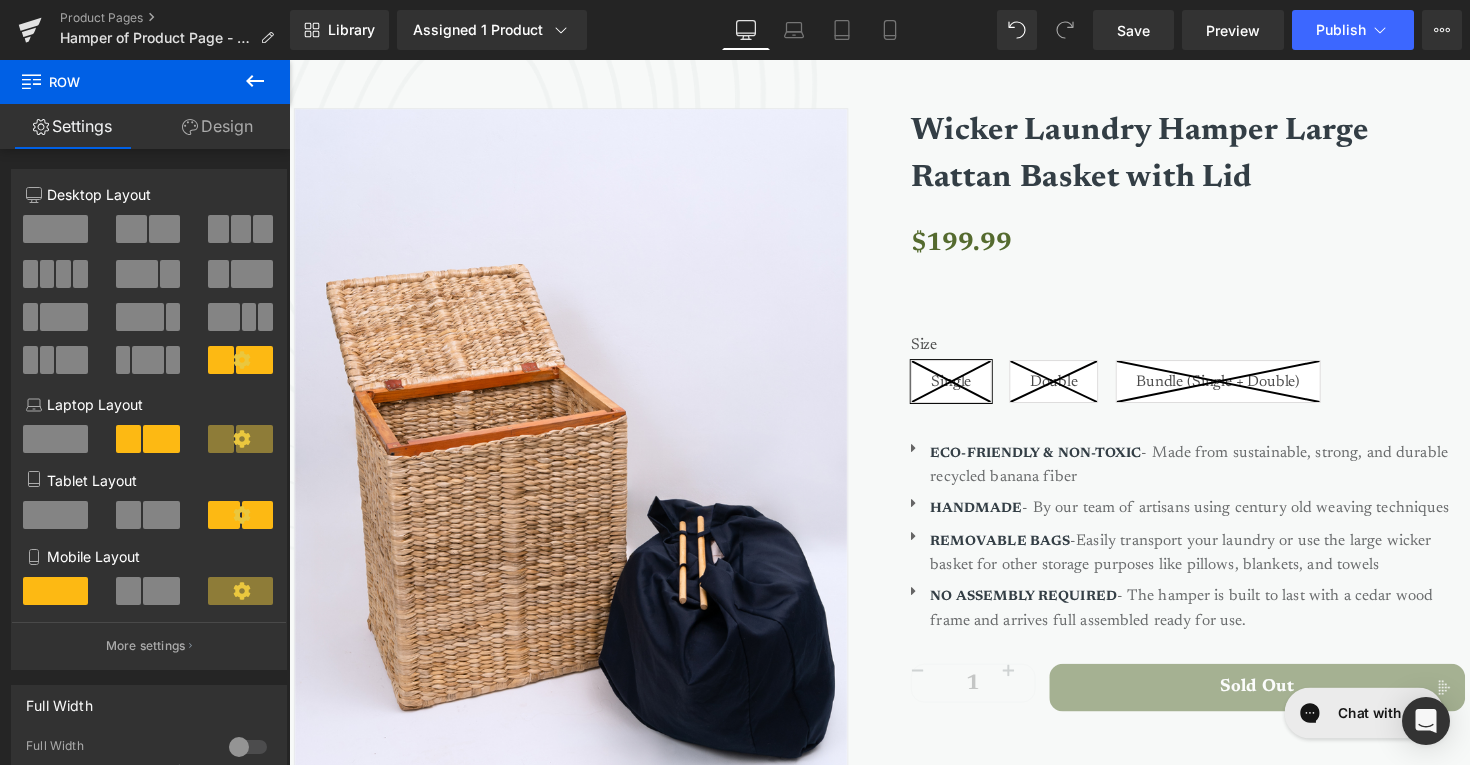 scroll, scrollTop: 0, scrollLeft: 0, axis: both 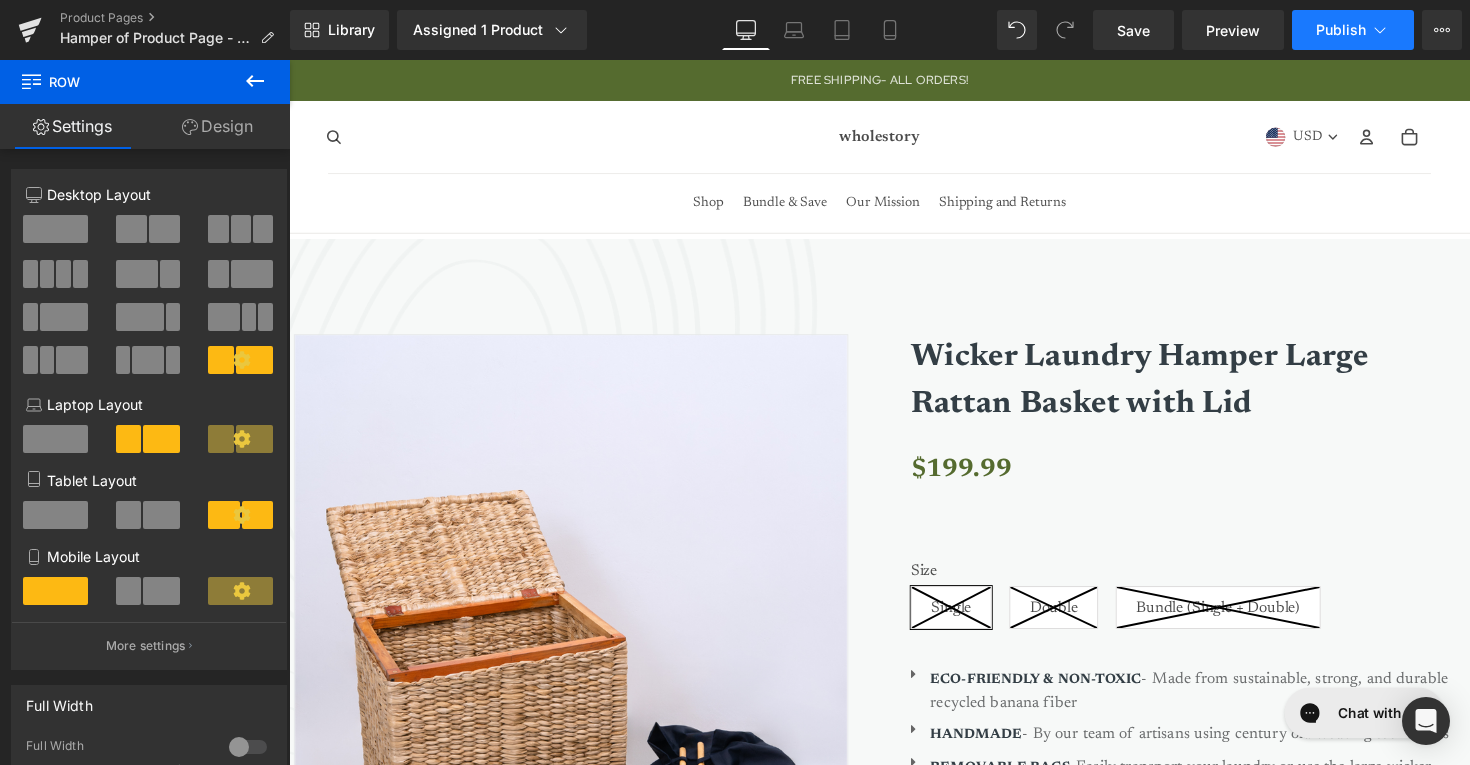 click on "Publish" at bounding box center (1341, 30) 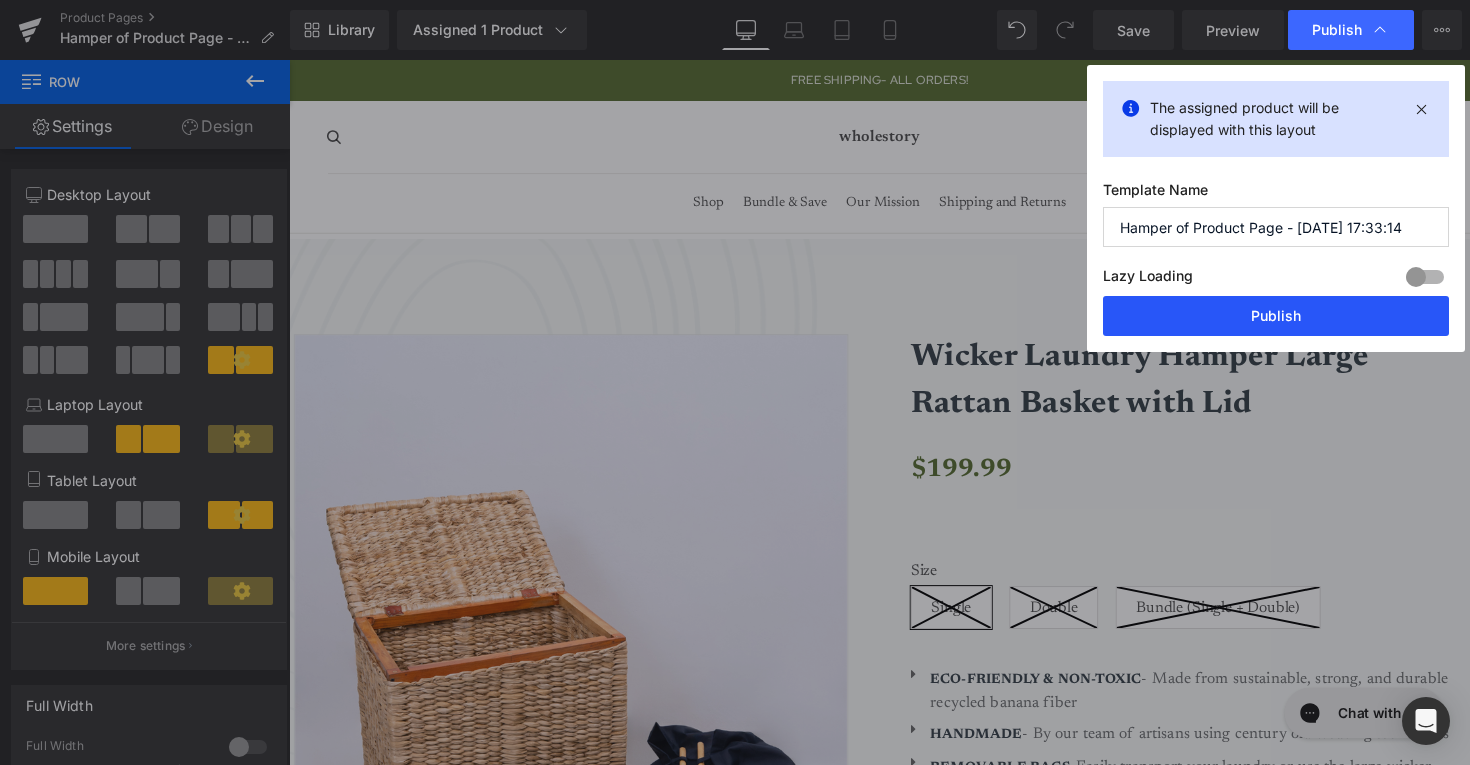 click on "Publish" at bounding box center (1276, 316) 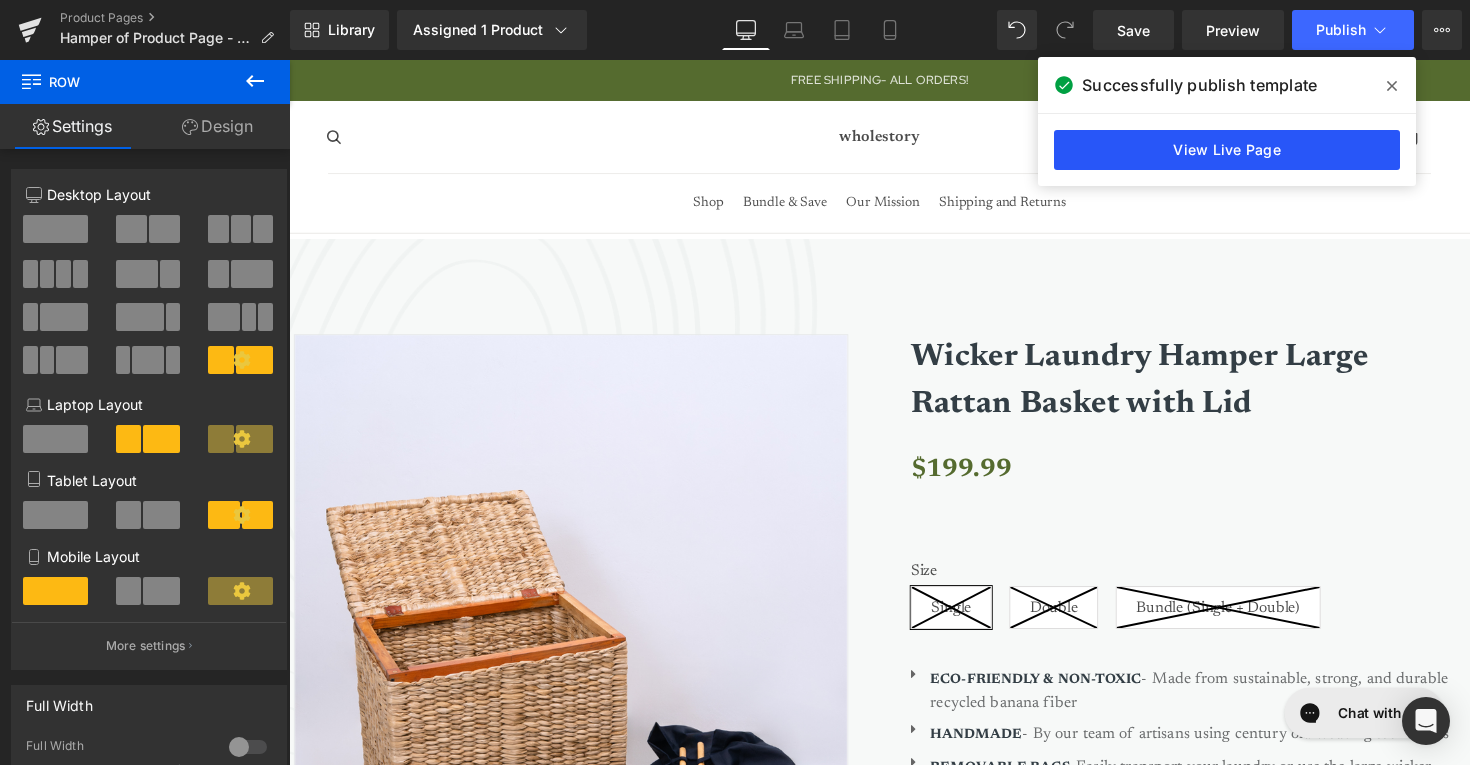 click on "View Live Page" at bounding box center (1227, 150) 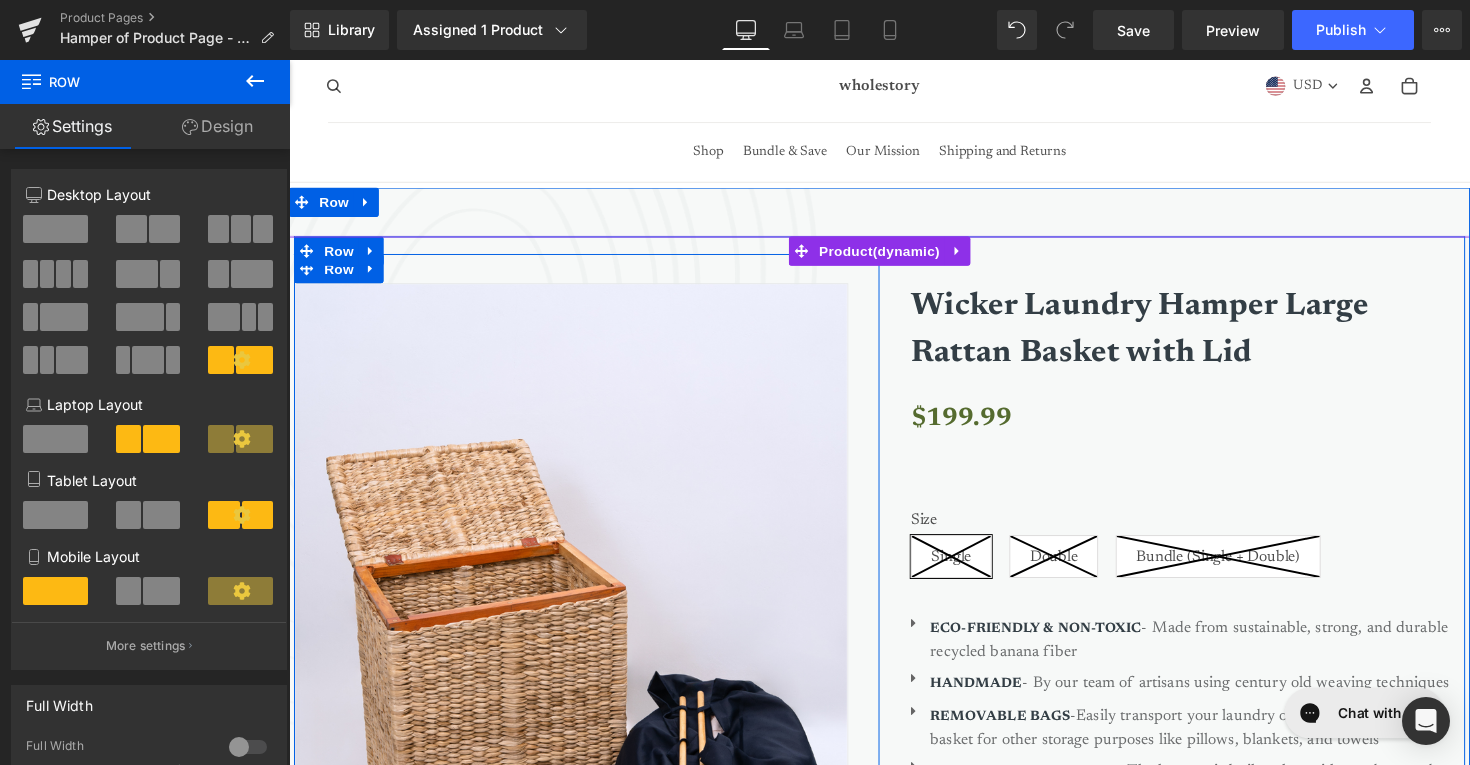 scroll, scrollTop: 47, scrollLeft: 0, axis: vertical 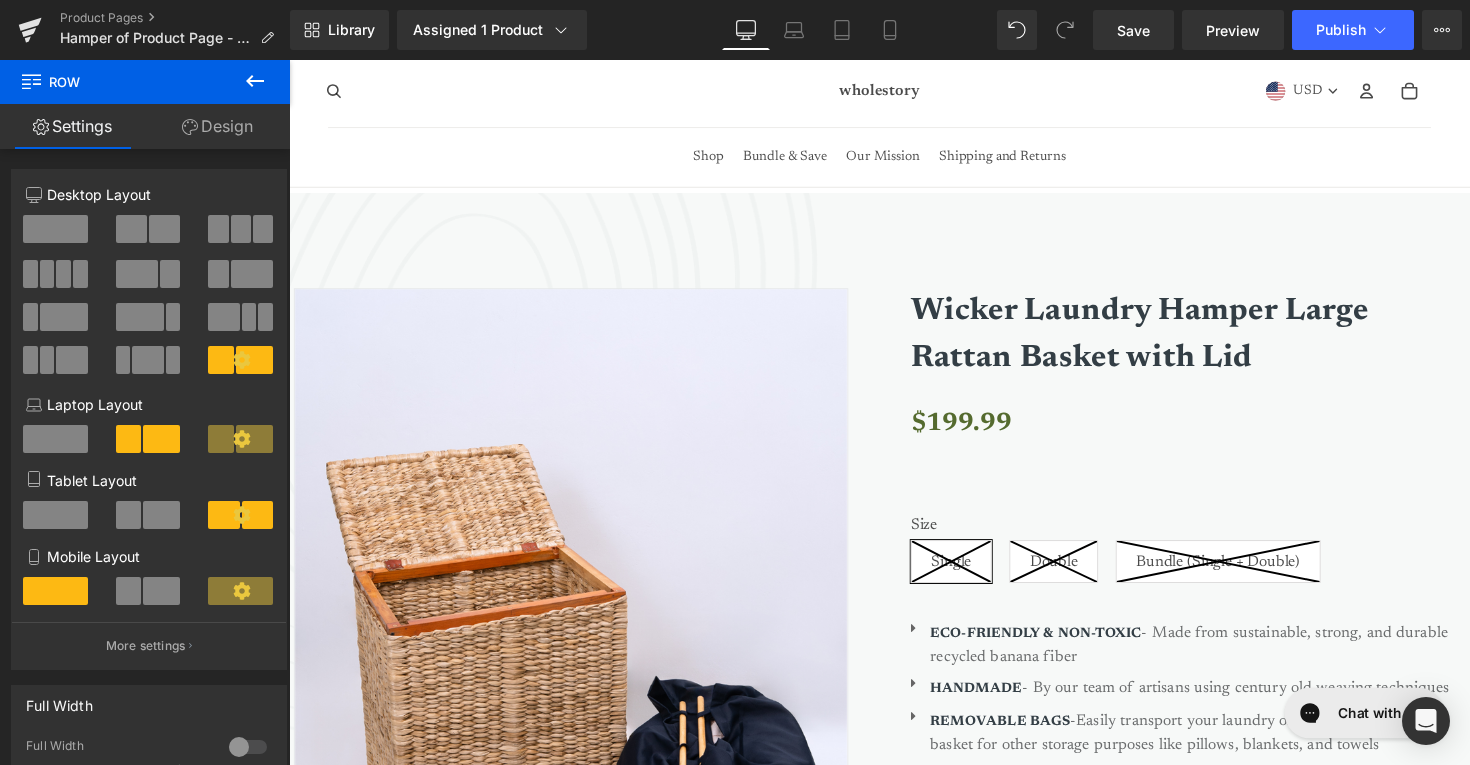 click on "Shop" at bounding box center [718, 160] 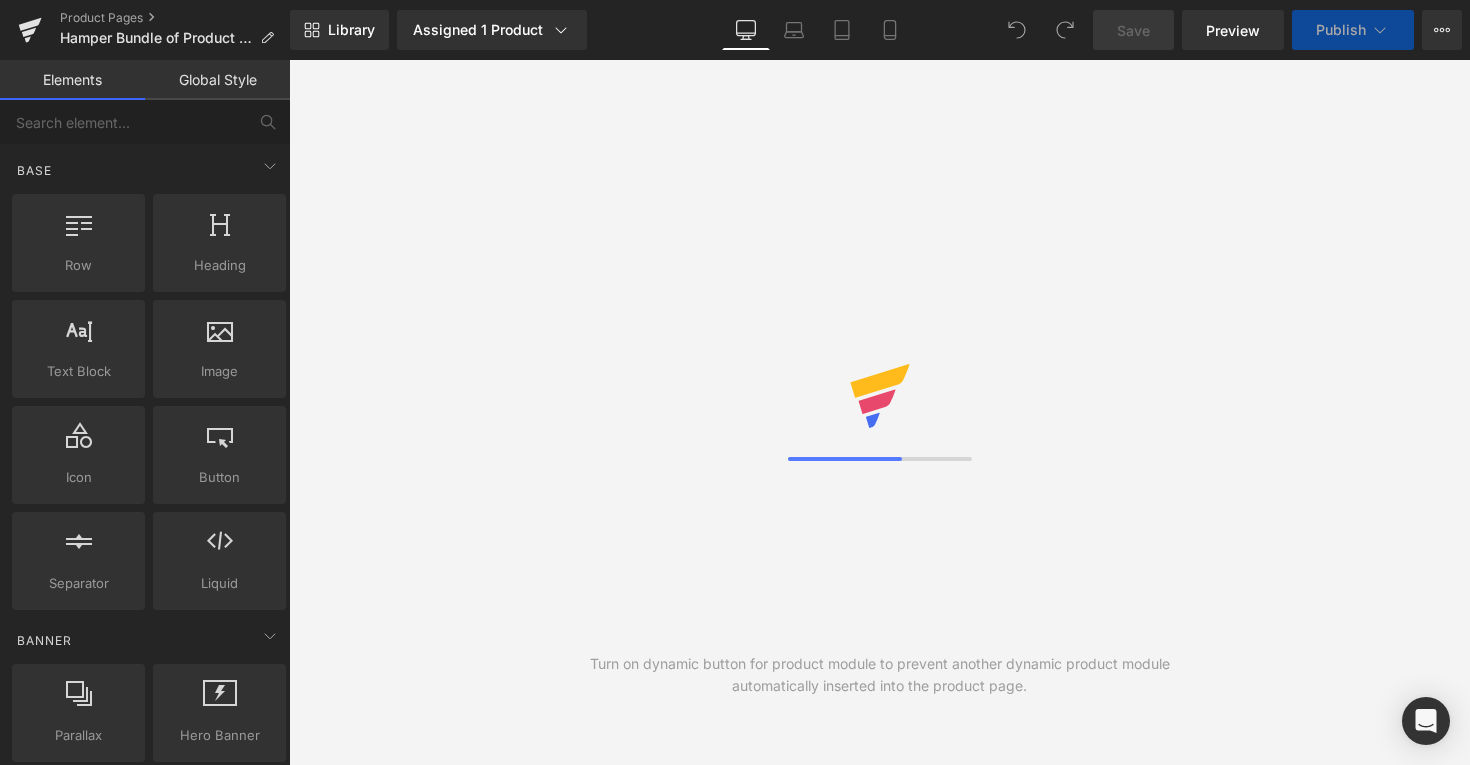 scroll, scrollTop: 0, scrollLeft: 0, axis: both 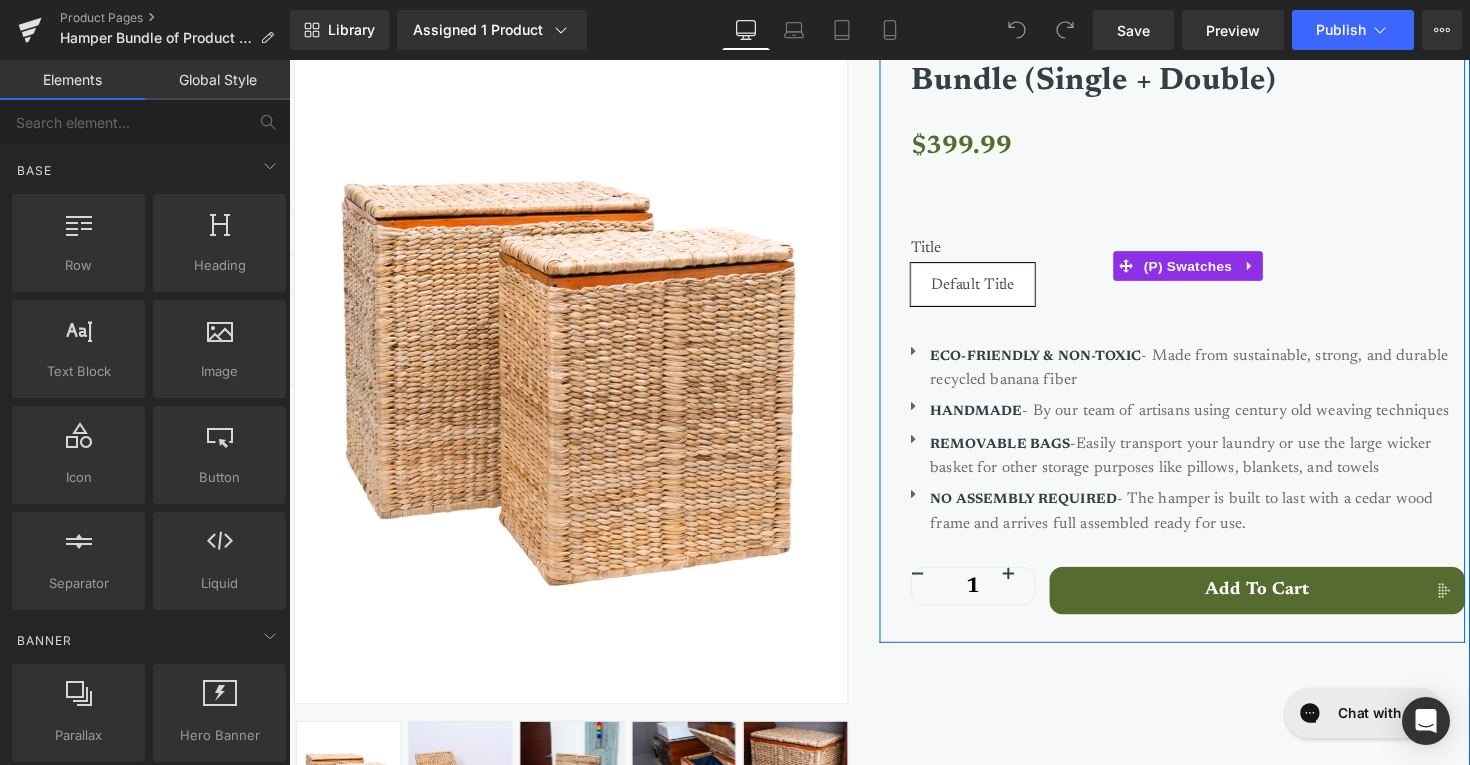 click on "Default Title" at bounding box center [989, 290] 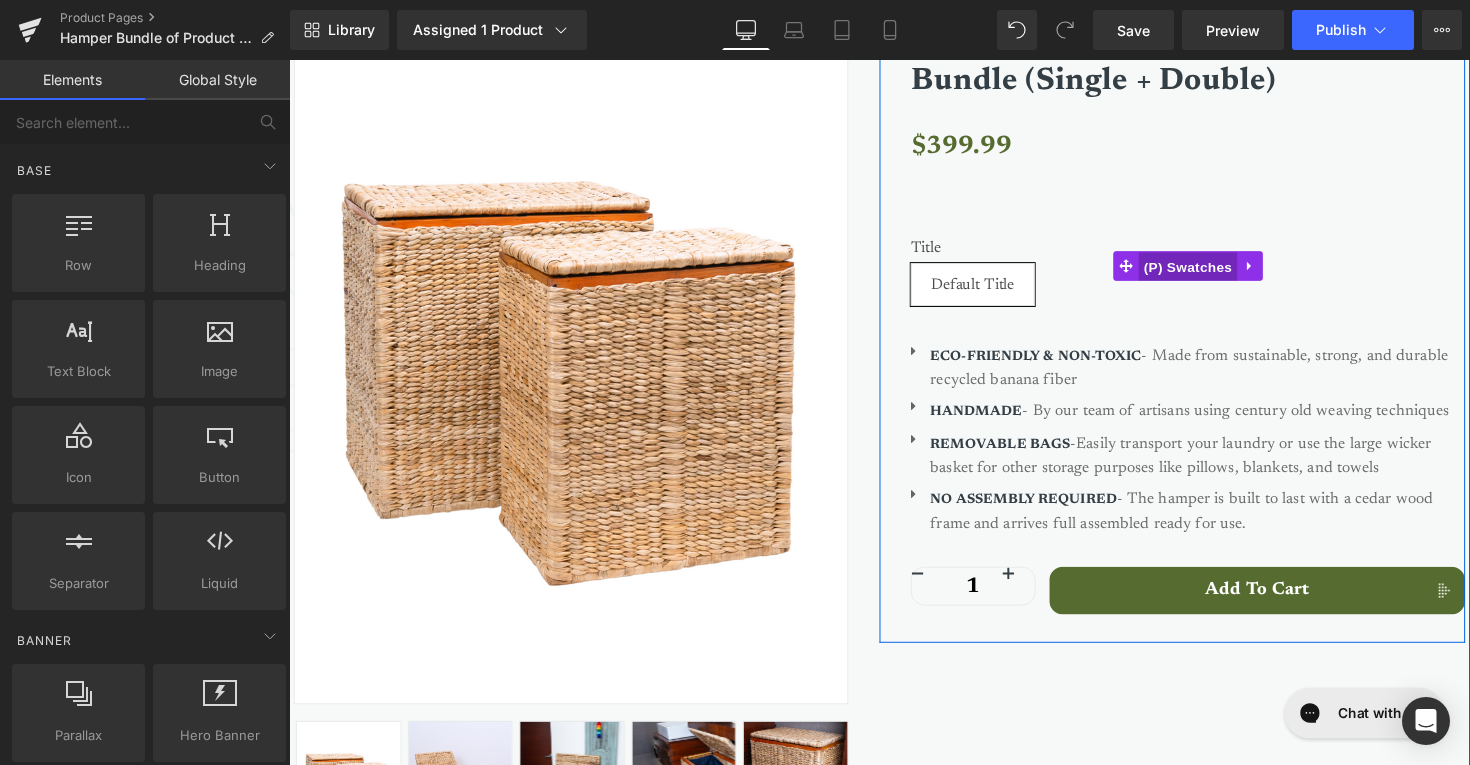 click on "(P) Swatches" at bounding box center (1210, 272) 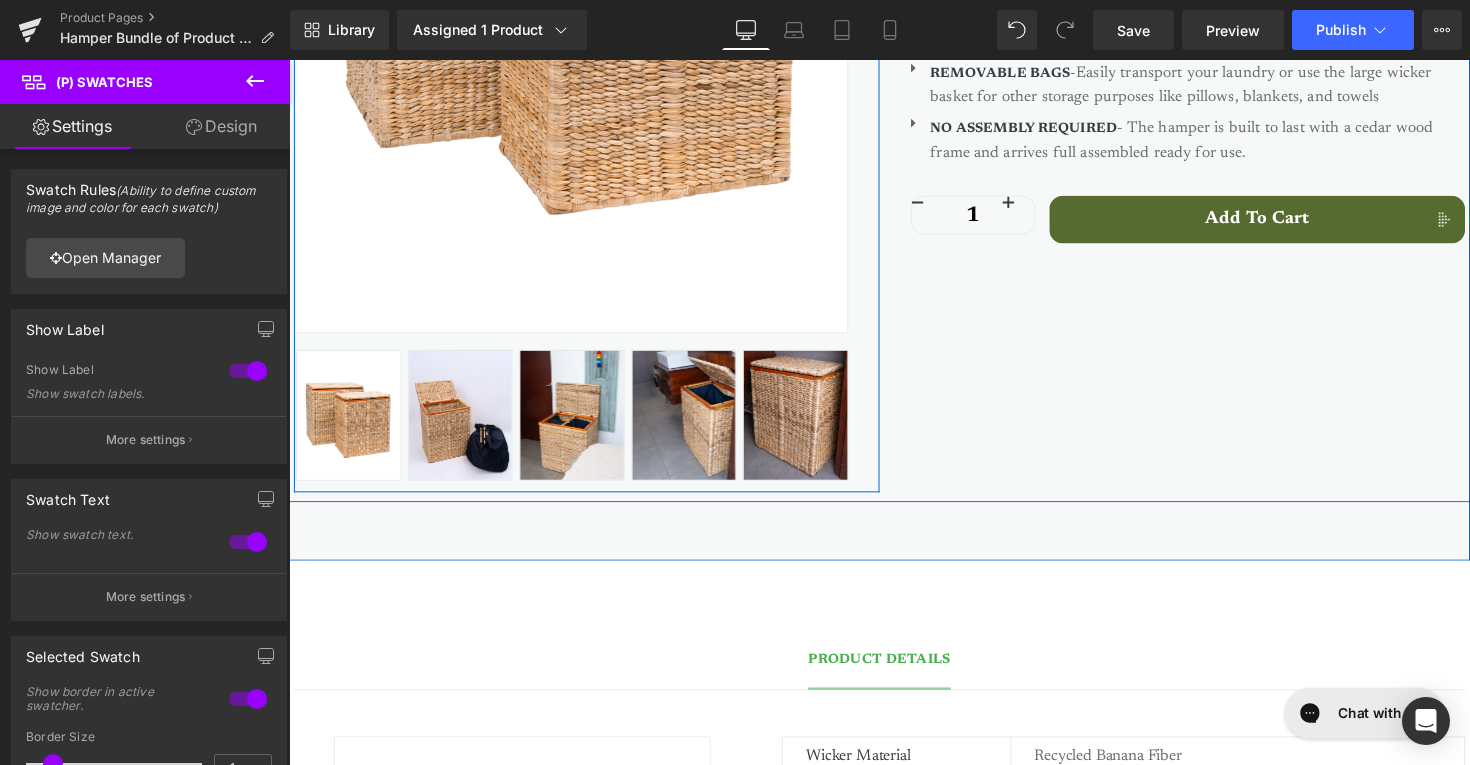 scroll, scrollTop: 736, scrollLeft: 0, axis: vertical 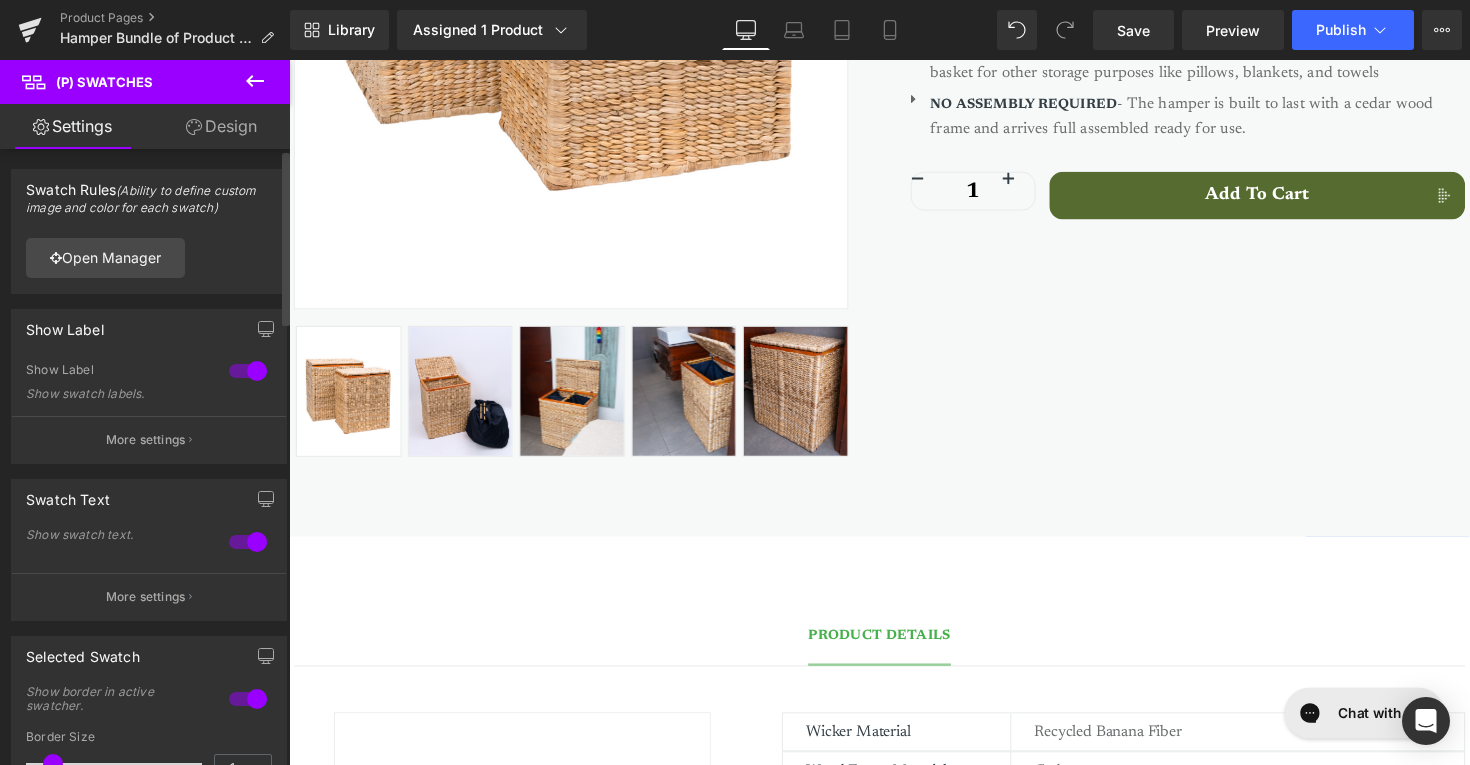 click at bounding box center [248, 371] 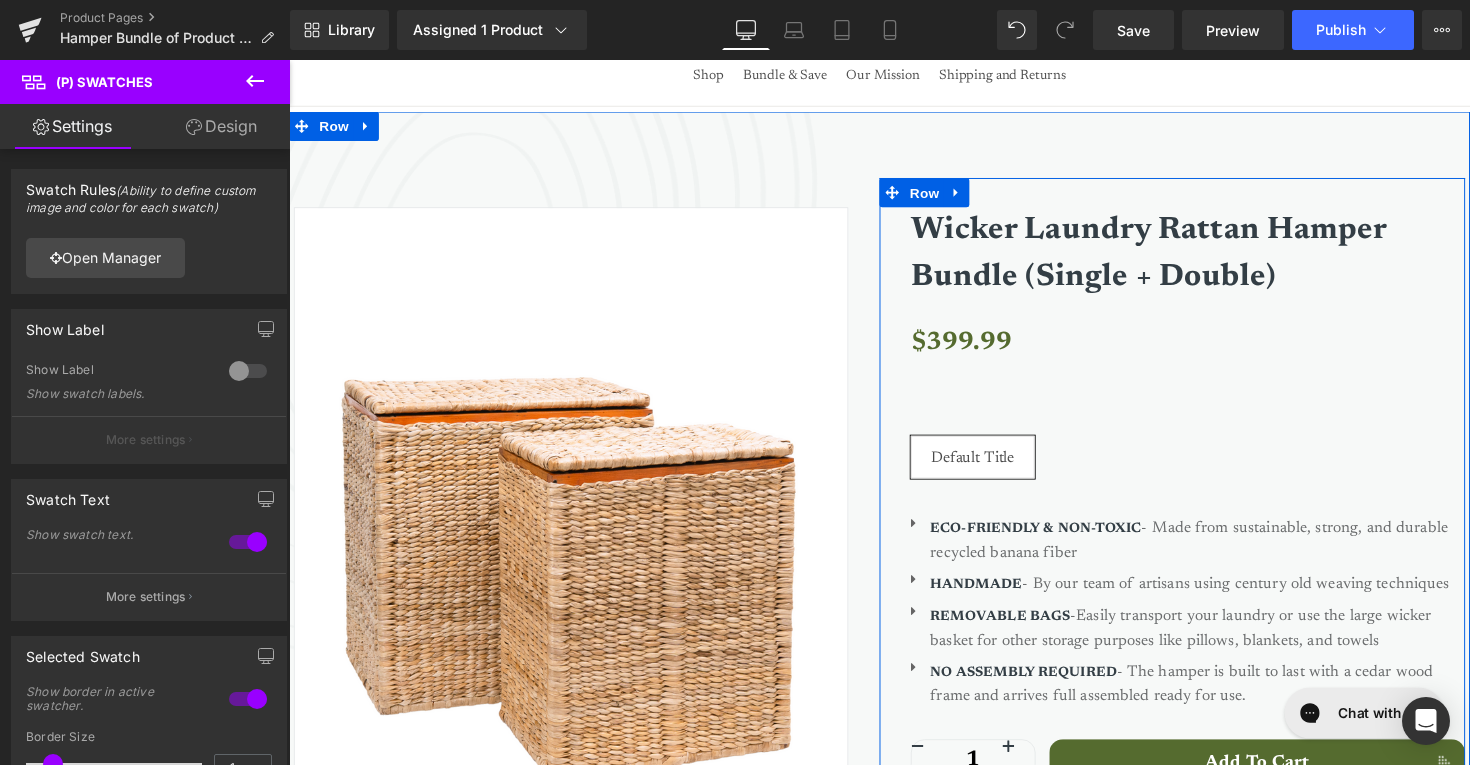 scroll, scrollTop: 125, scrollLeft: 0, axis: vertical 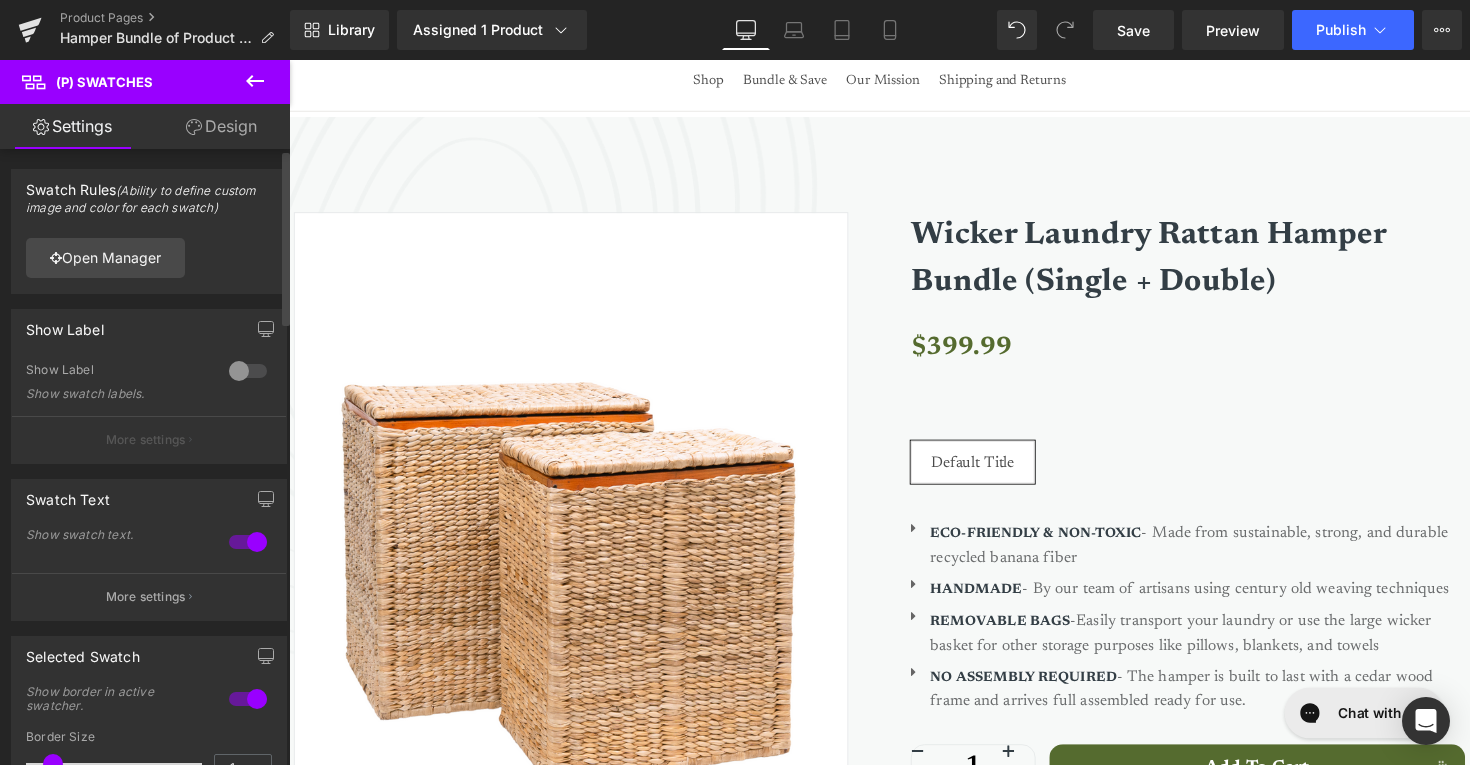 click at bounding box center (248, 371) 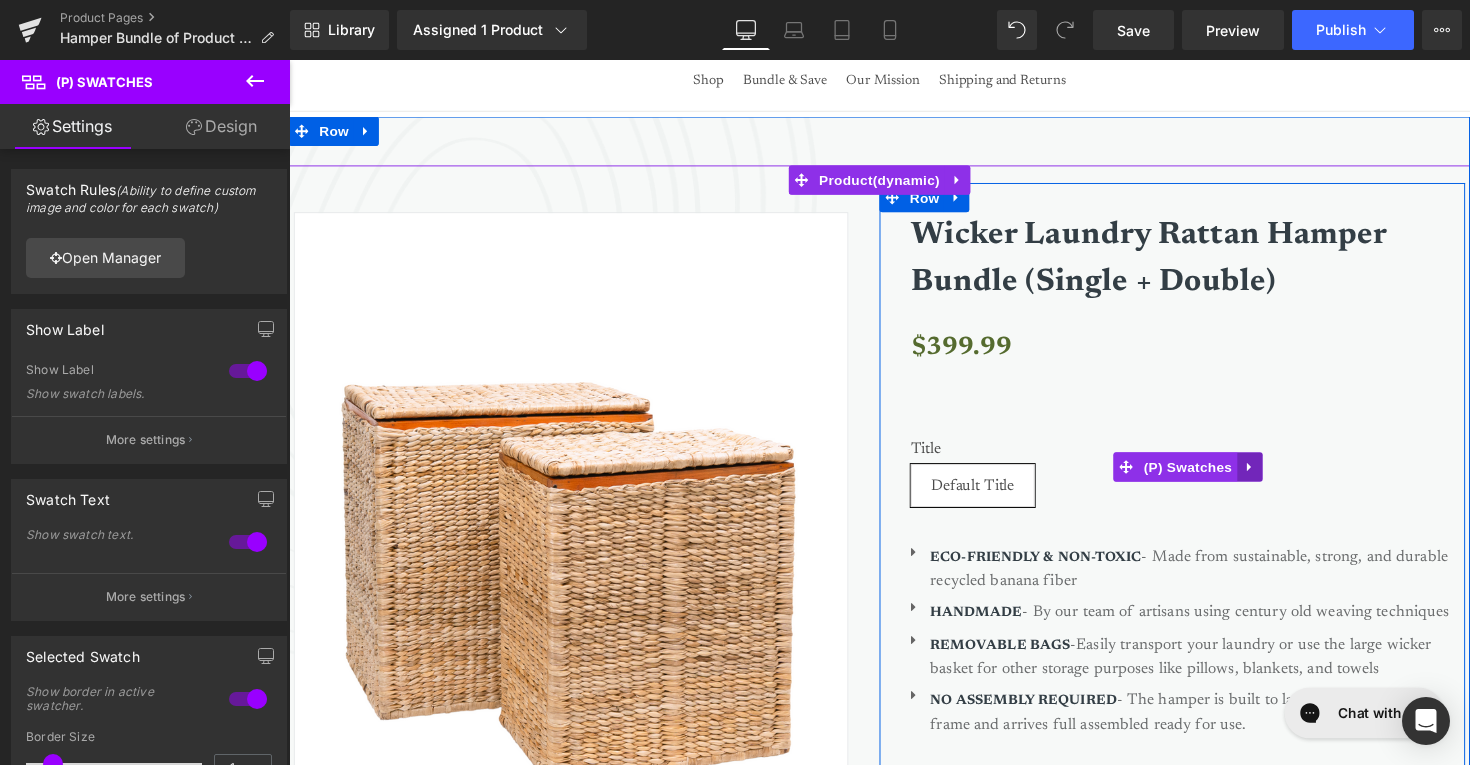 click 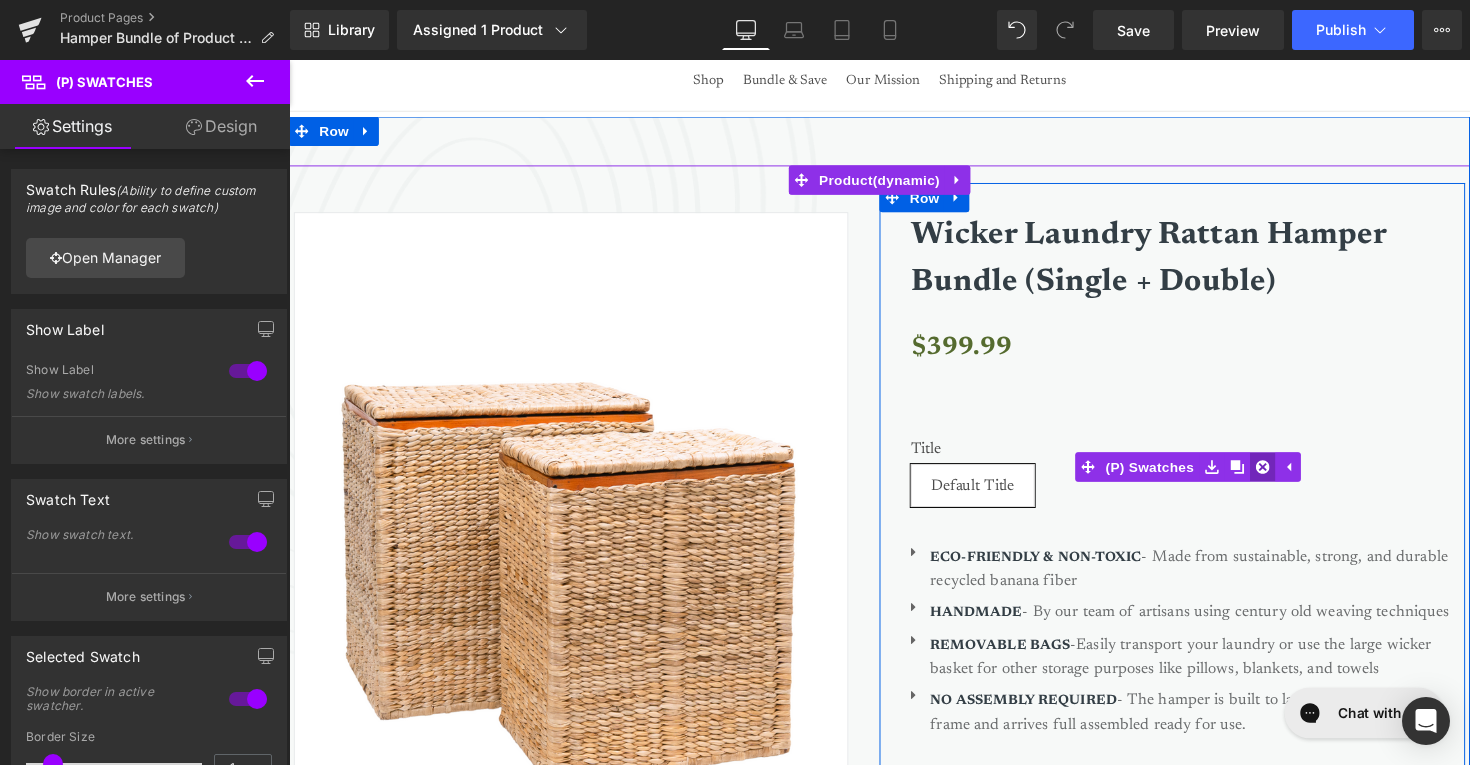 click 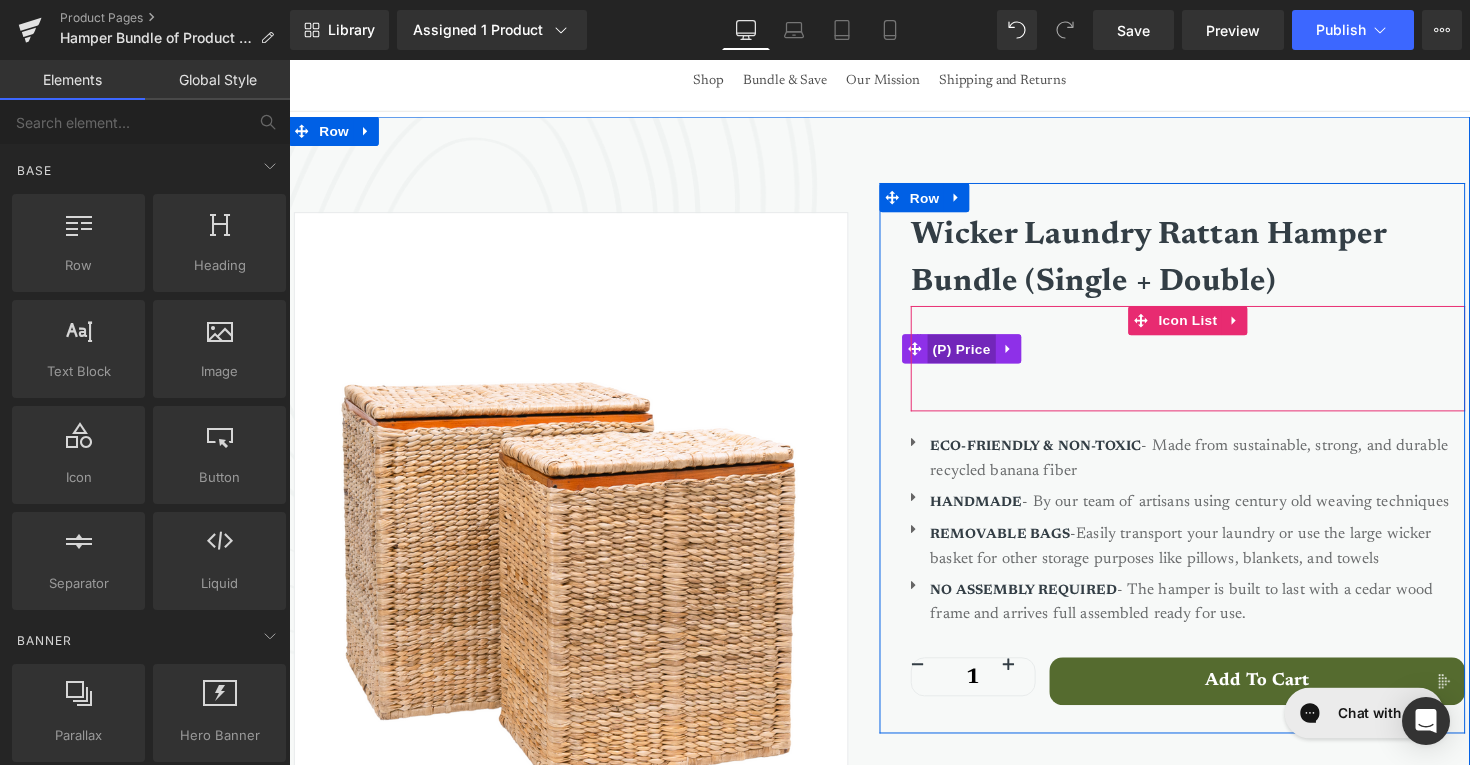 click on "(P) Price" at bounding box center (978, 356) 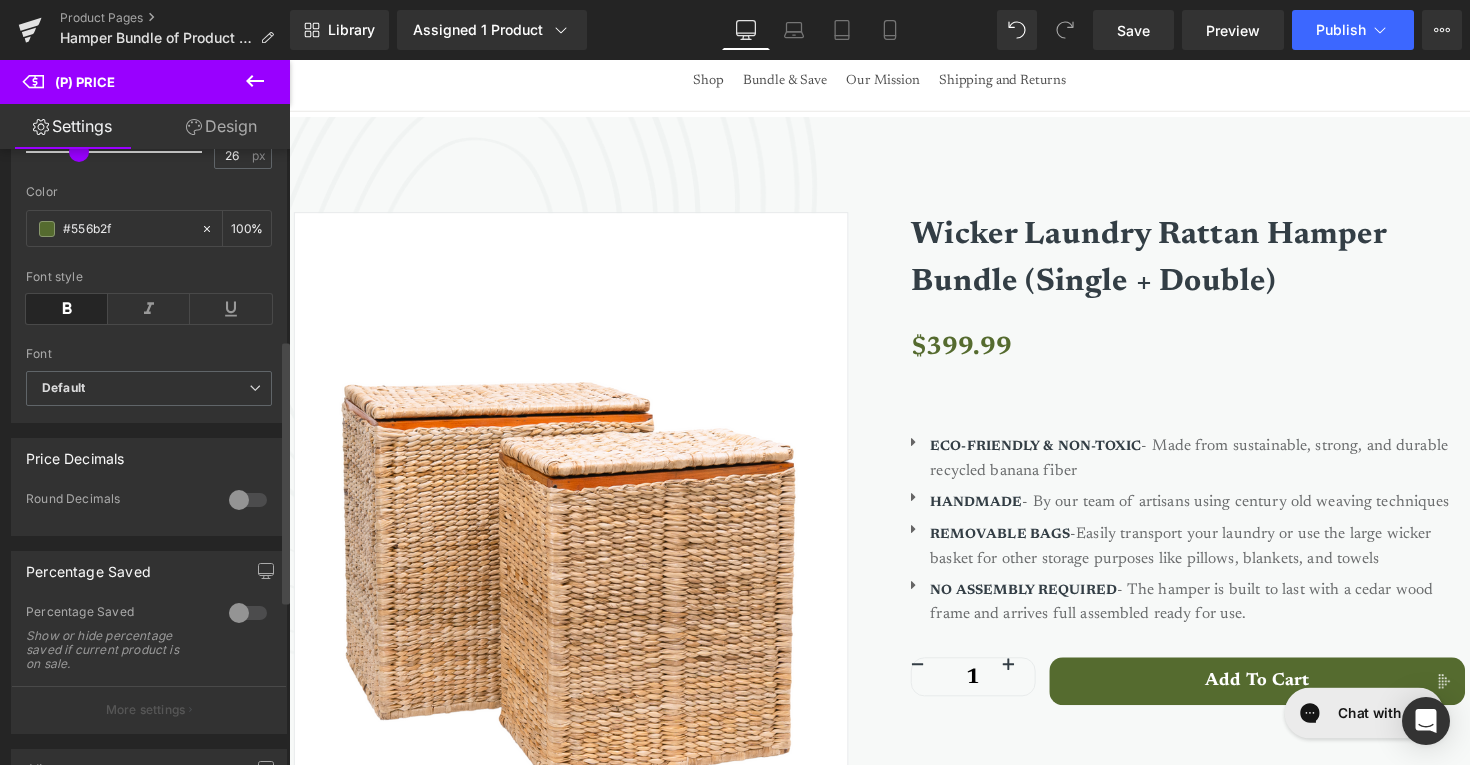 scroll, scrollTop: 486, scrollLeft: 0, axis: vertical 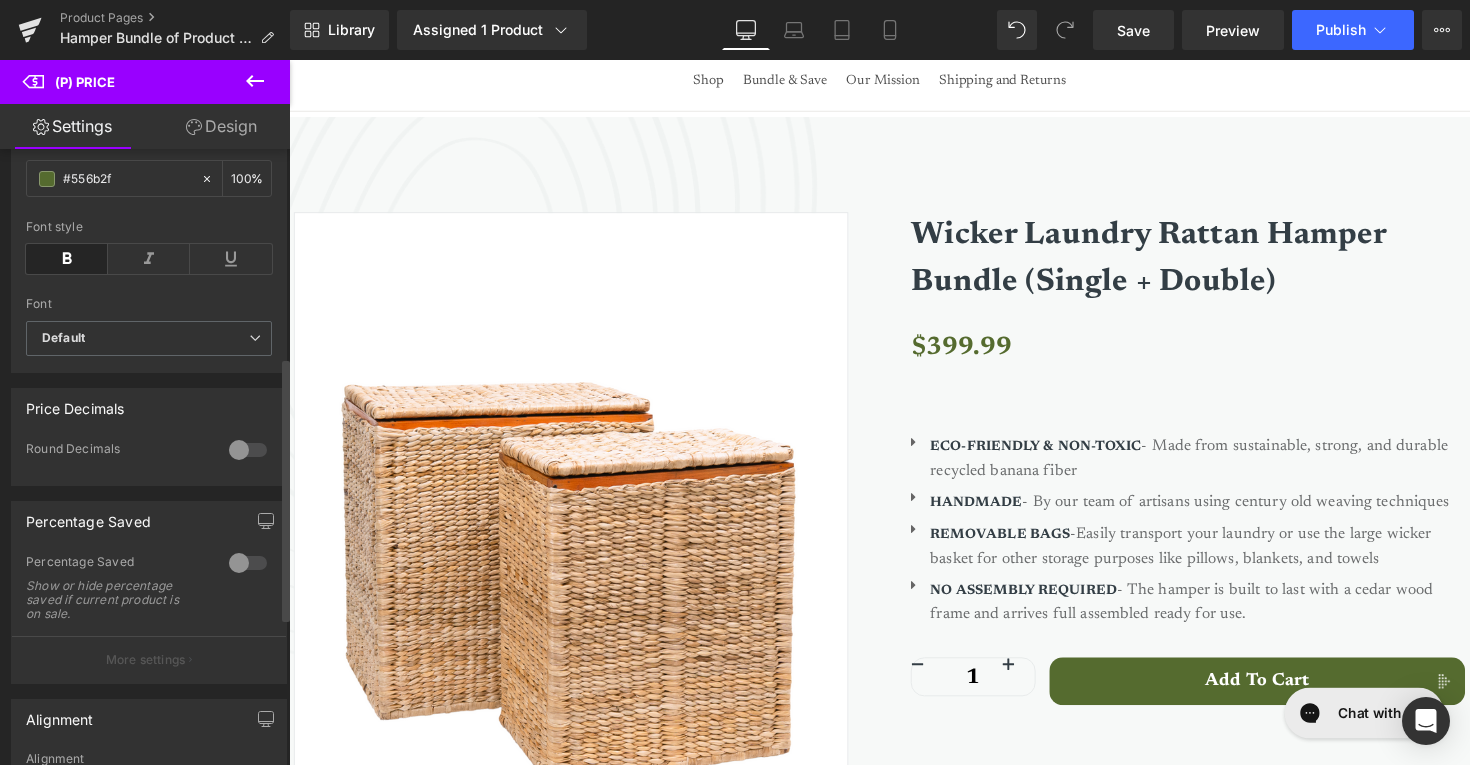 click at bounding box center [248, 450] 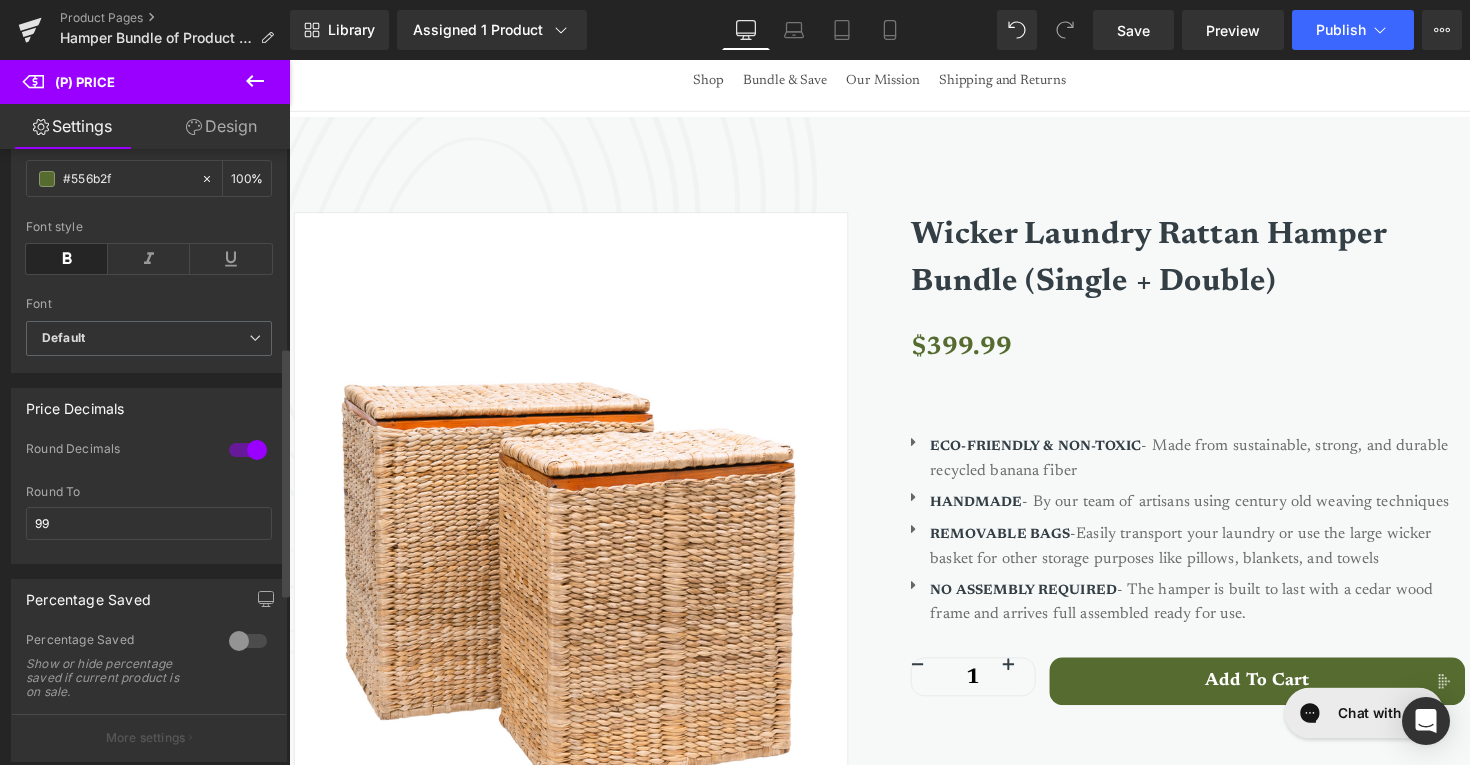 click at bounding box center (248, 450) 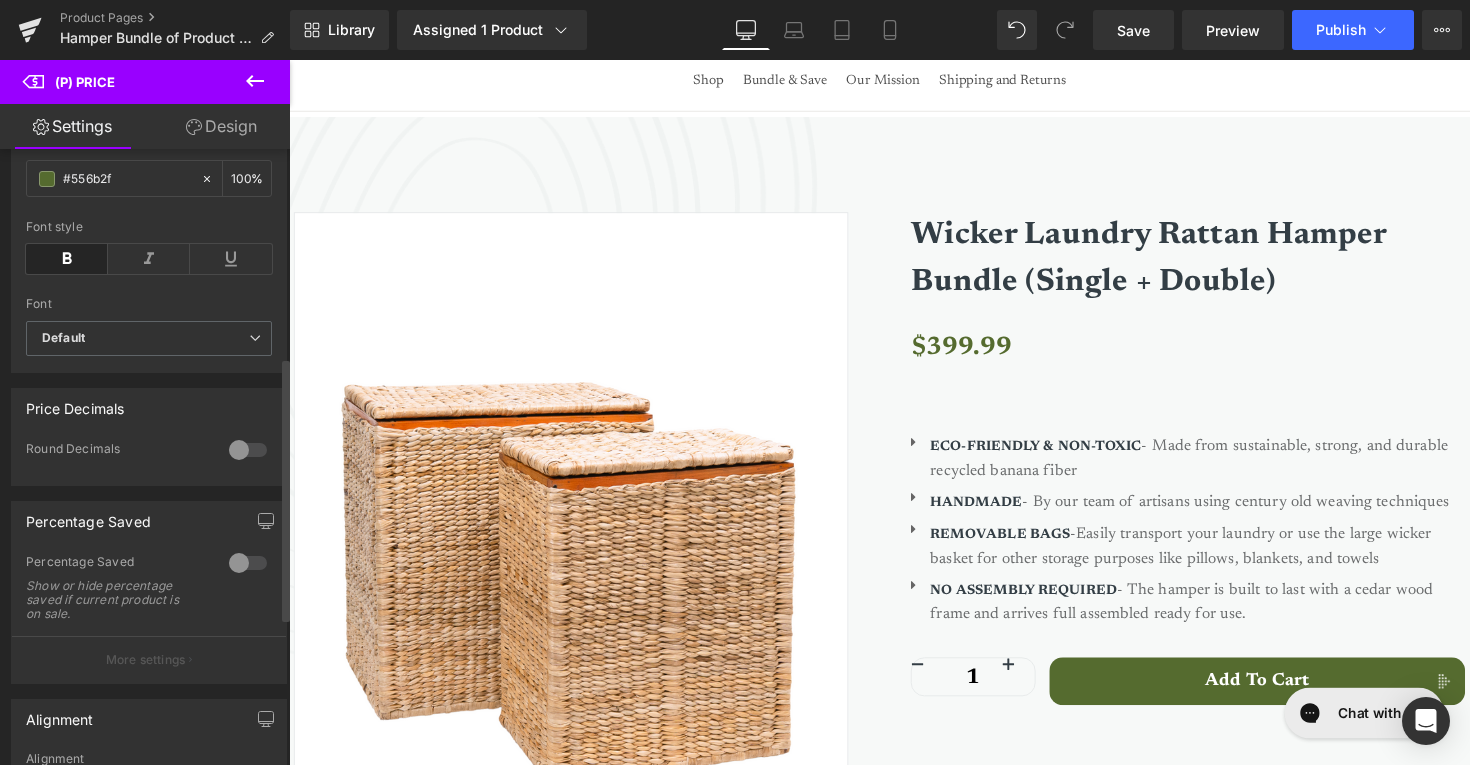 click at bounding box center (248, 563) 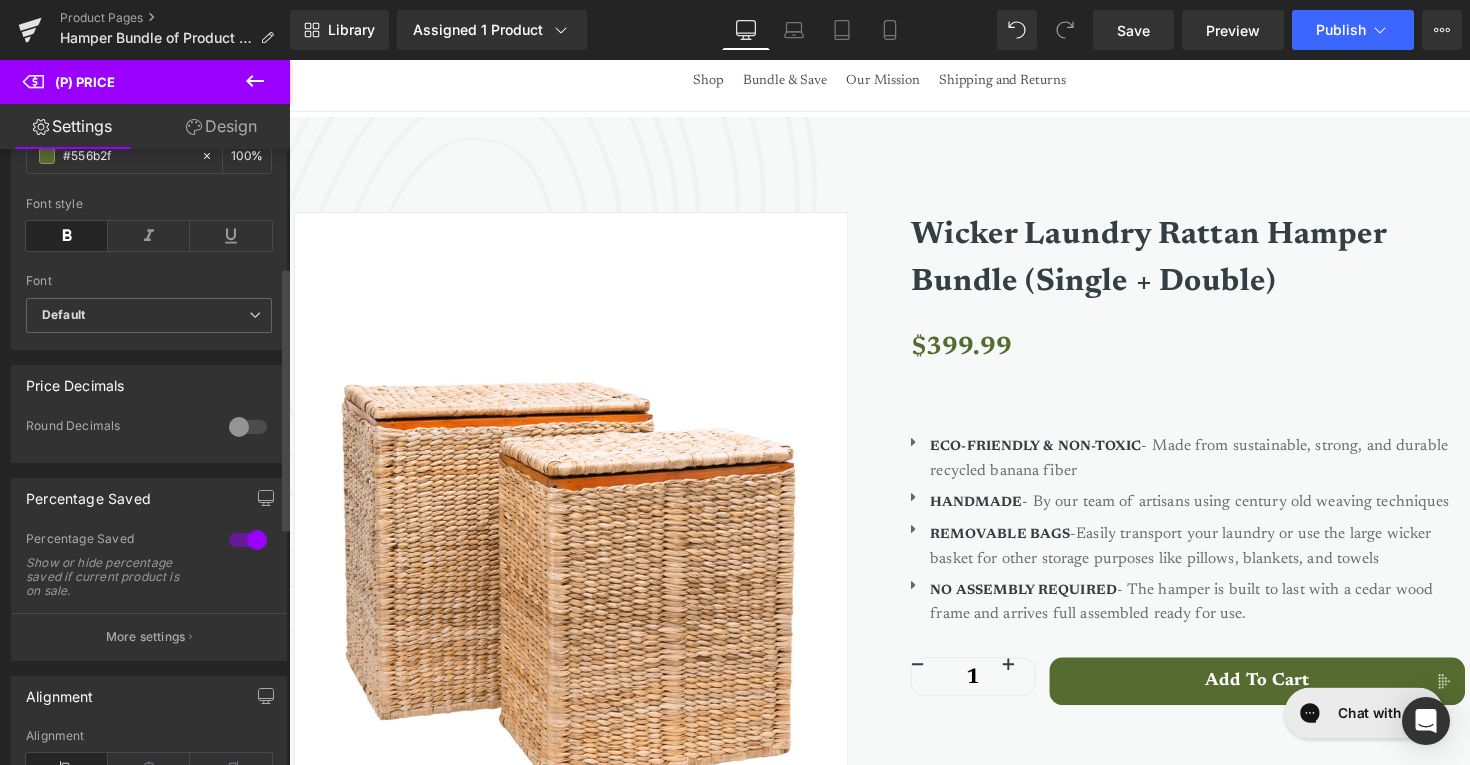scroll, scrollTop: 0, scrollLeft: 0, axis: both 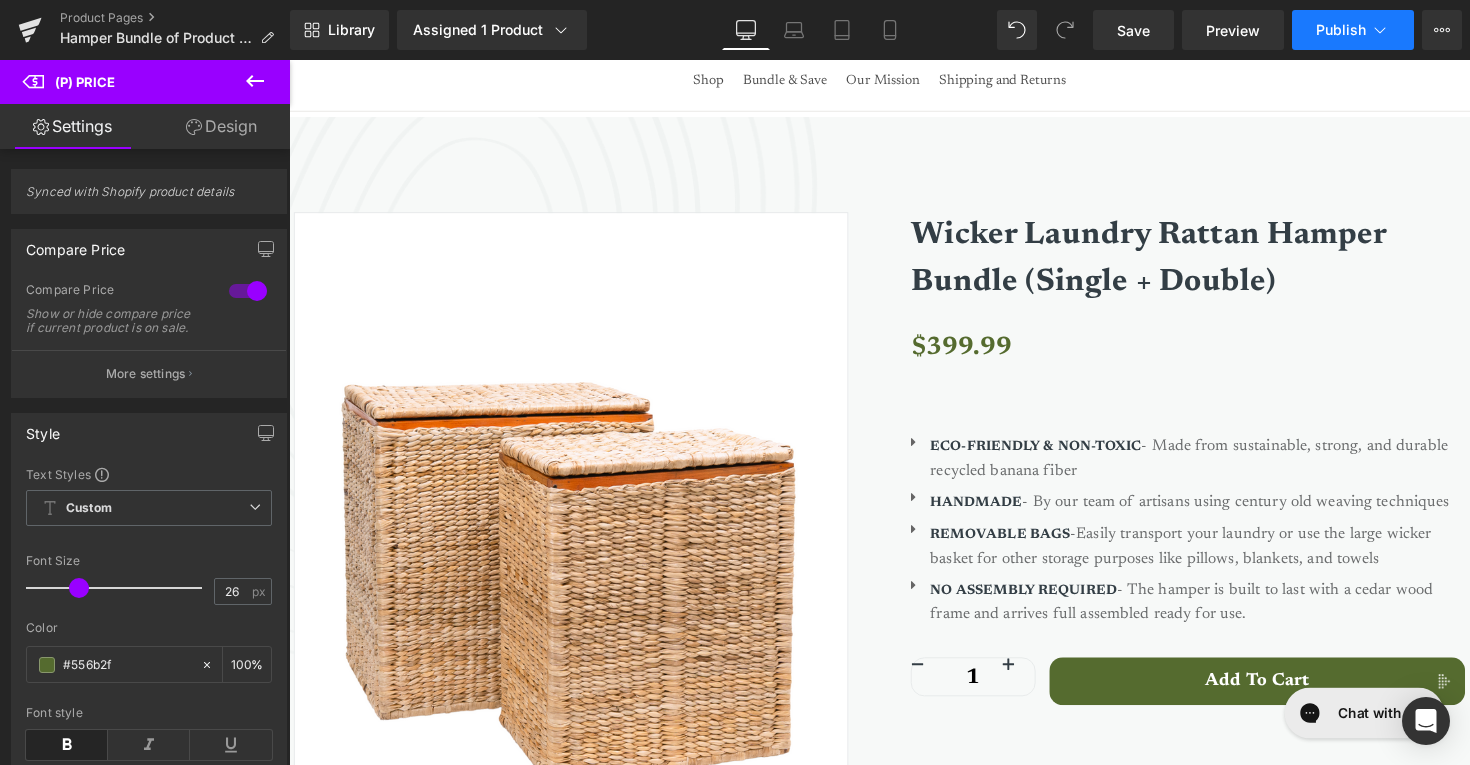 click on "Publish" at bounding box center [1353, 30] 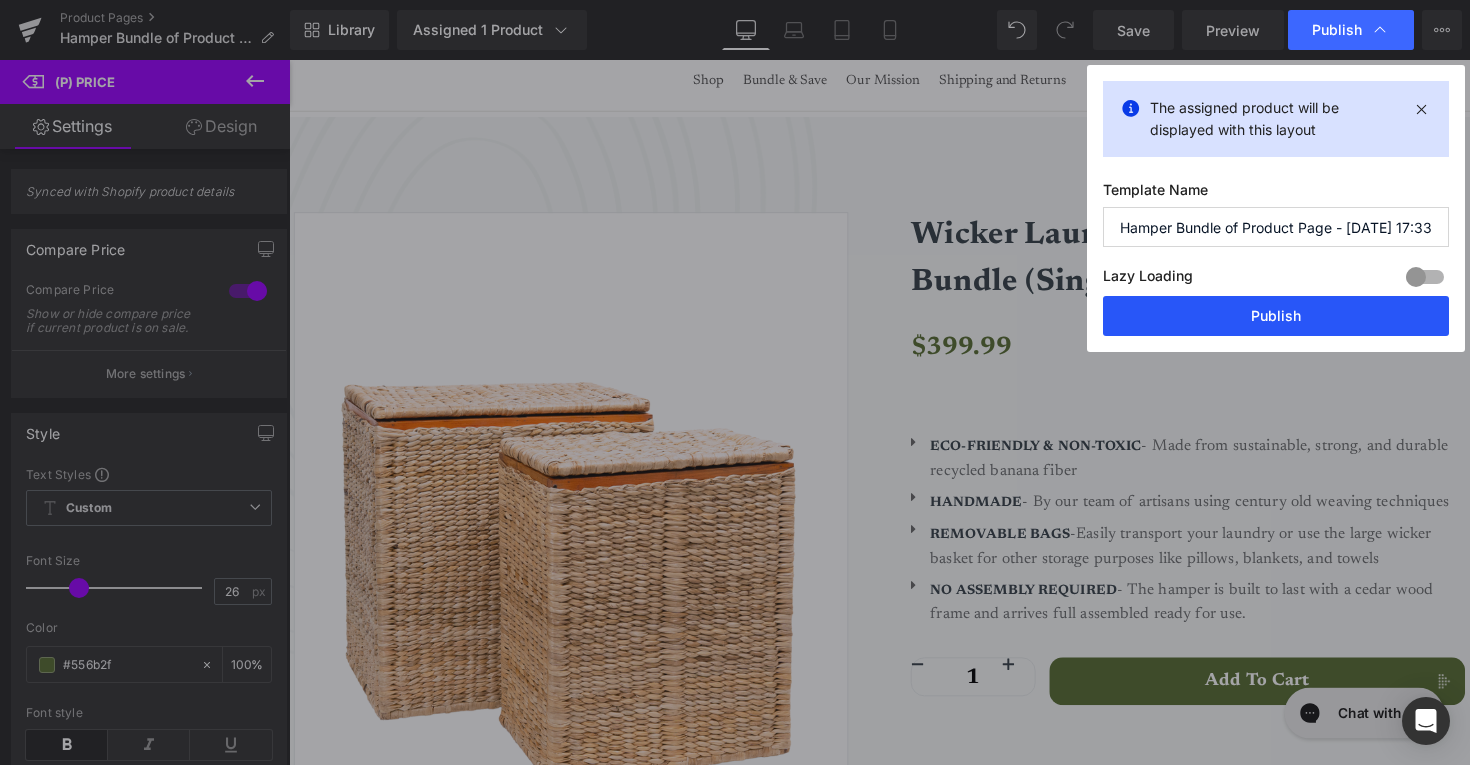click on "Publish" at bounding box center (1276, 316) 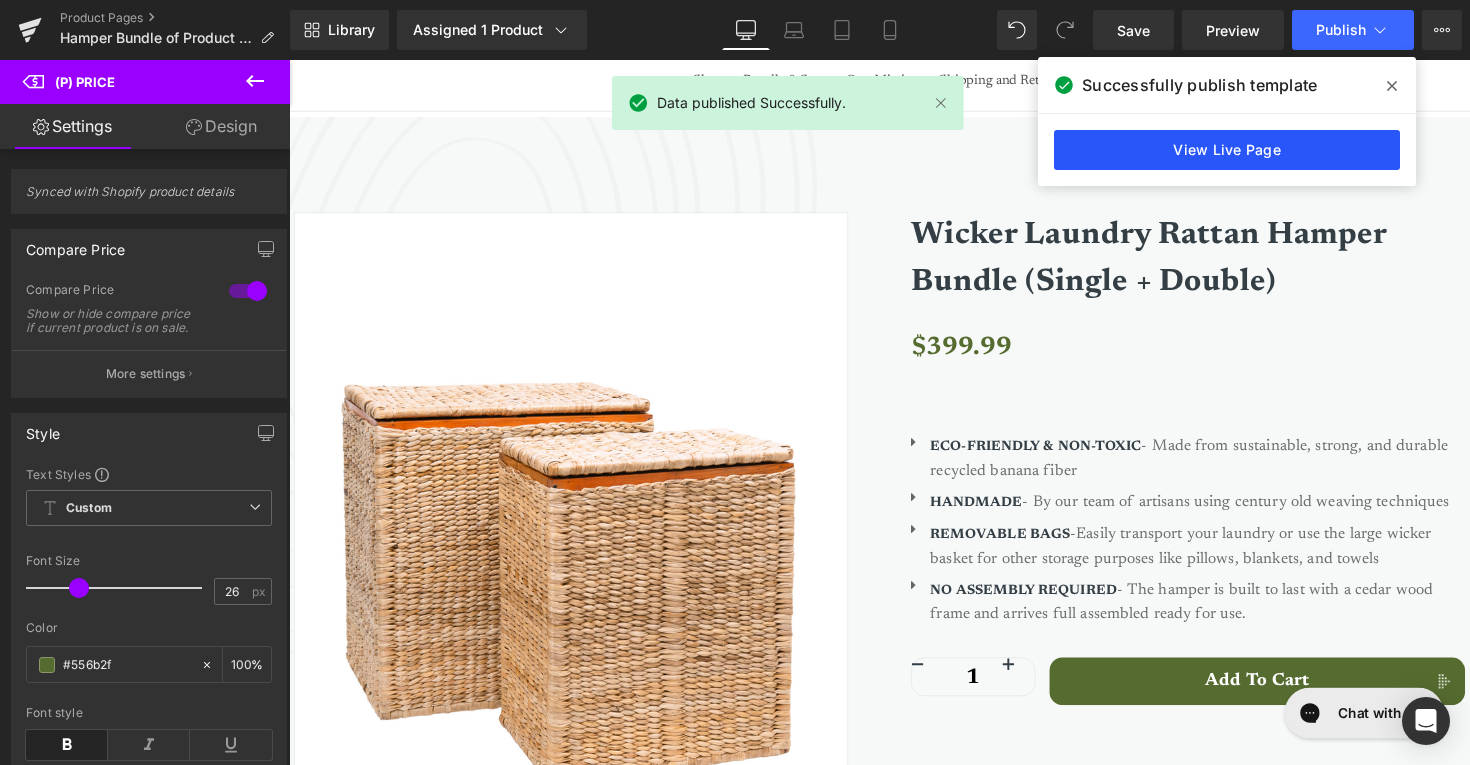 click on "View Live Page" at bounding box center (1227, 150) 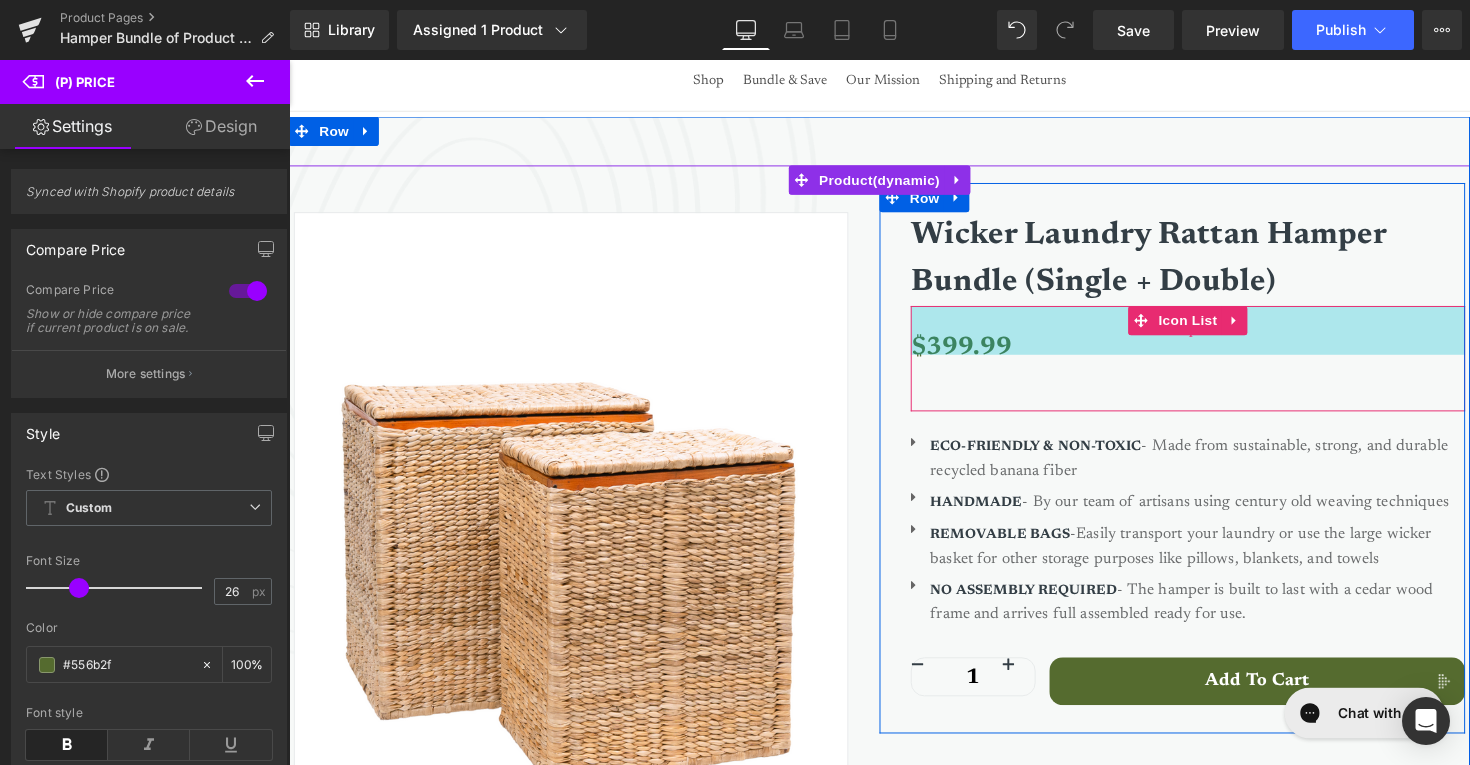click on "50px" at bounding box center (1210, 337) 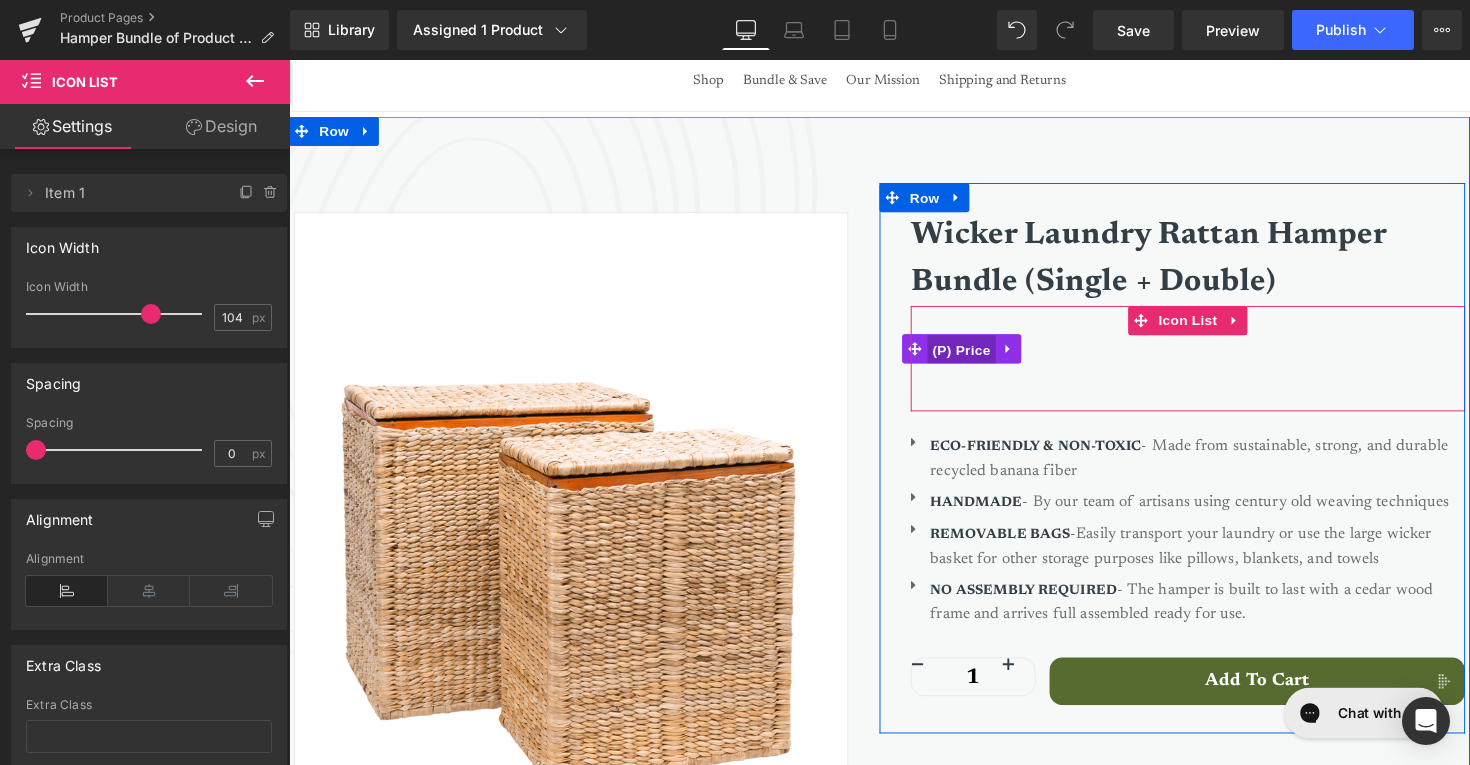 click on "(P) Price" at bounding box center [978, 357] 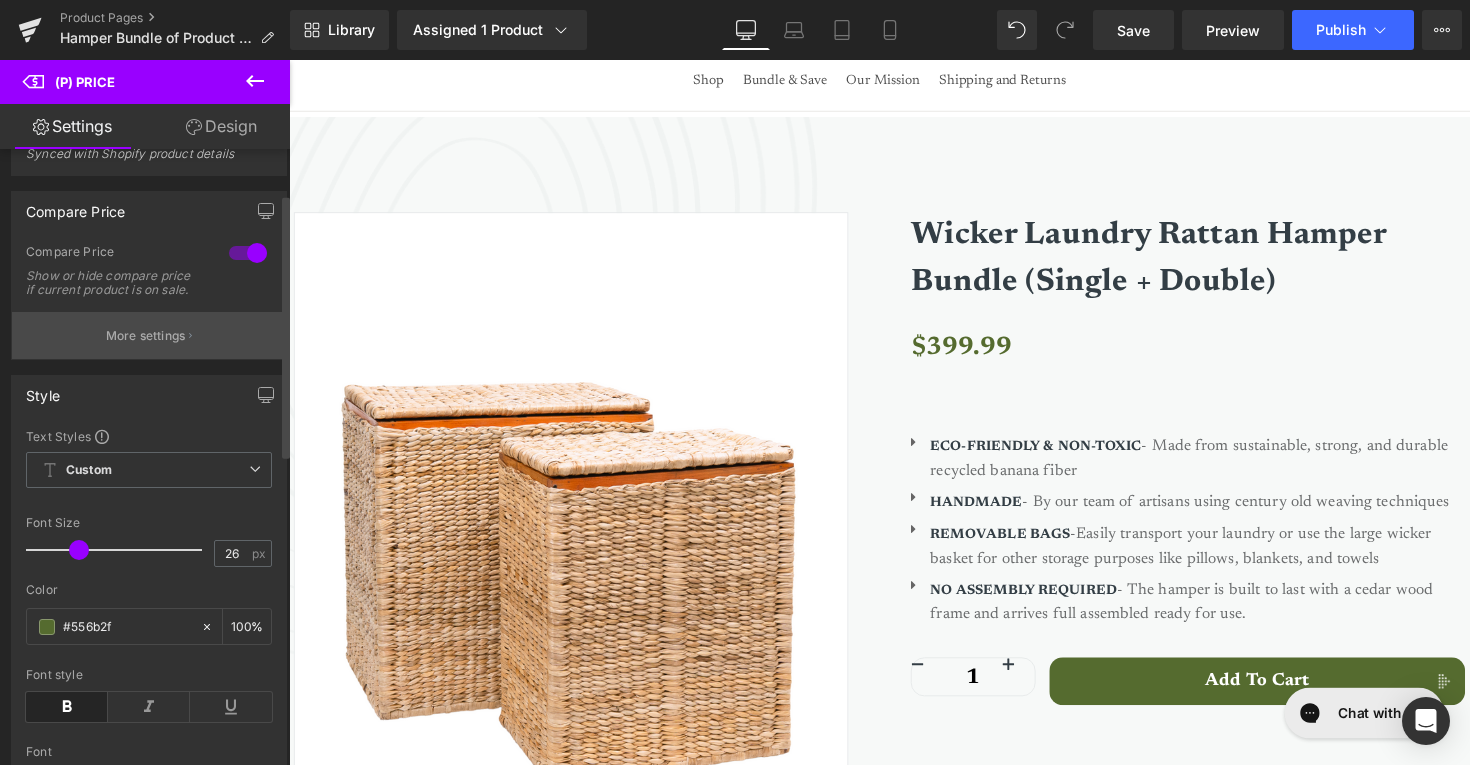 scroll, scrollTop: 0, scrollLeft: 0, axis: both 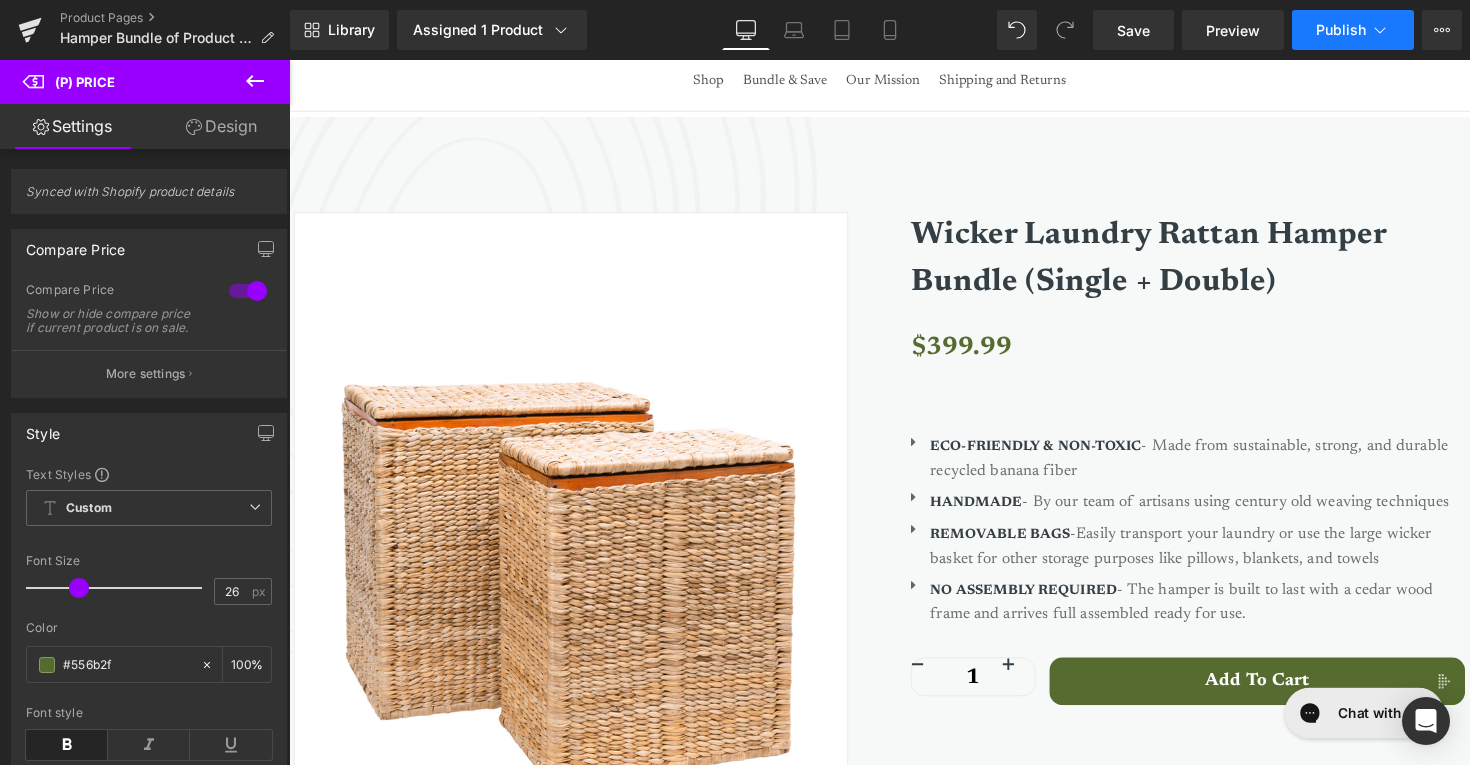 click on "Publish" at bounding box center (1353, 30) 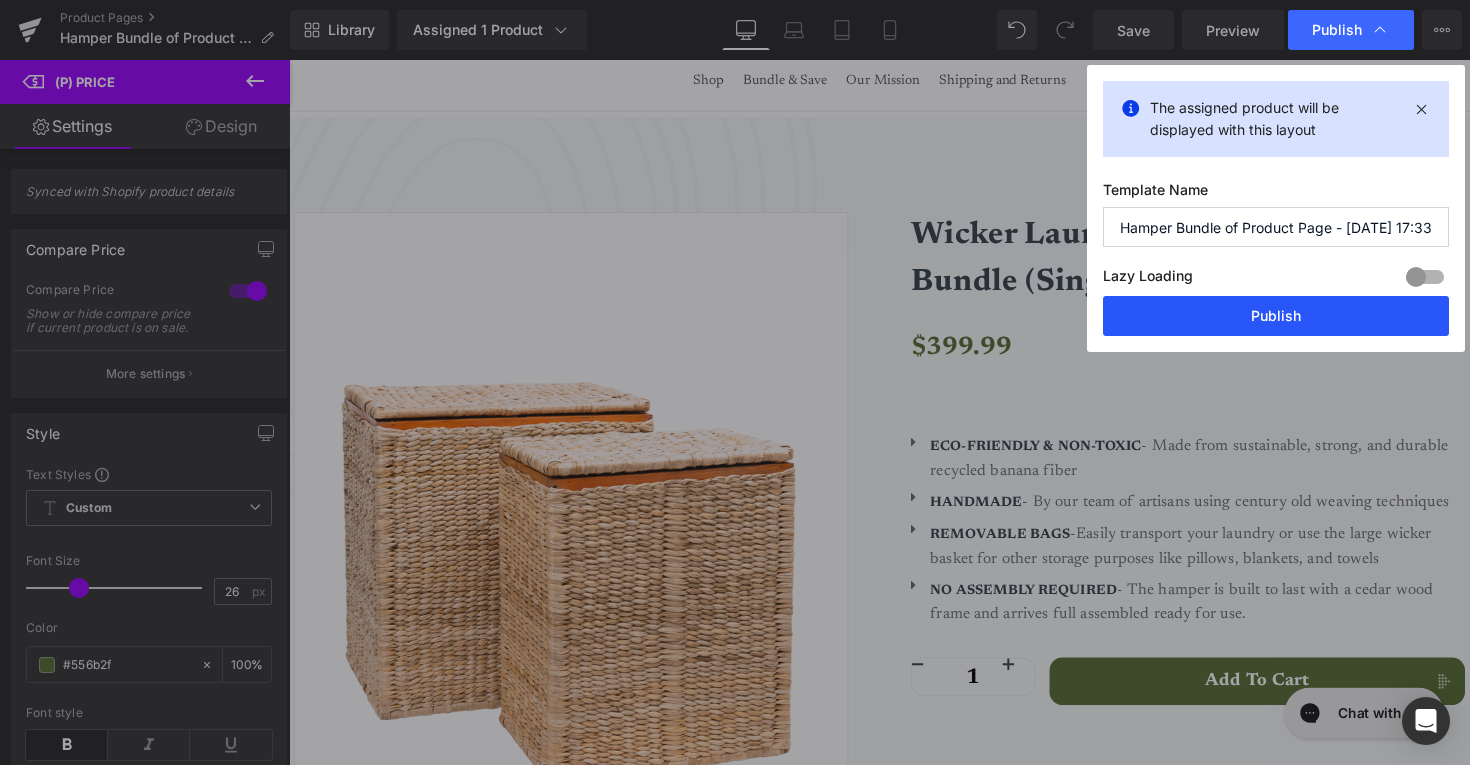click on "Publish" at bounding box center (1276, 316) 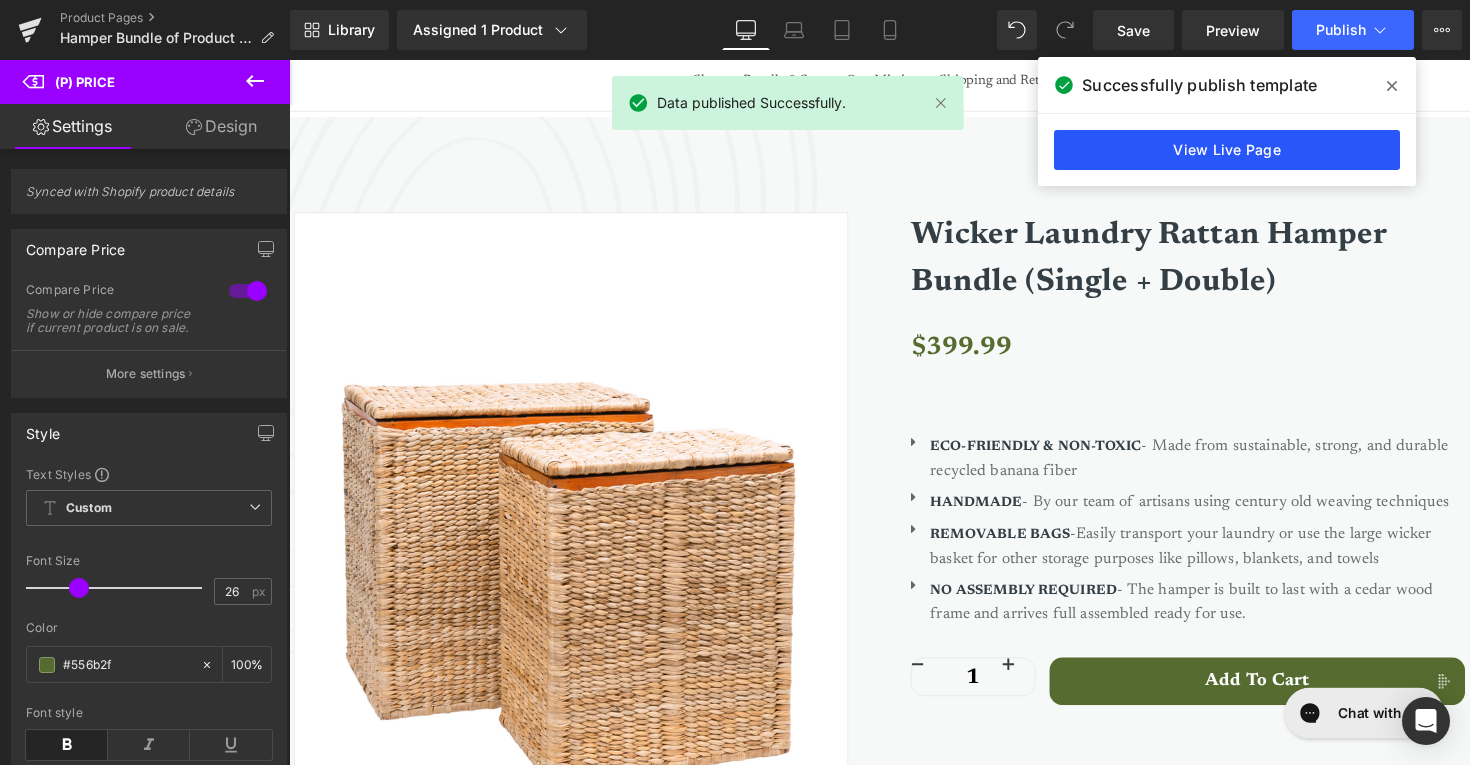 click on "View Live Page" at bounding box center [1227, 150] 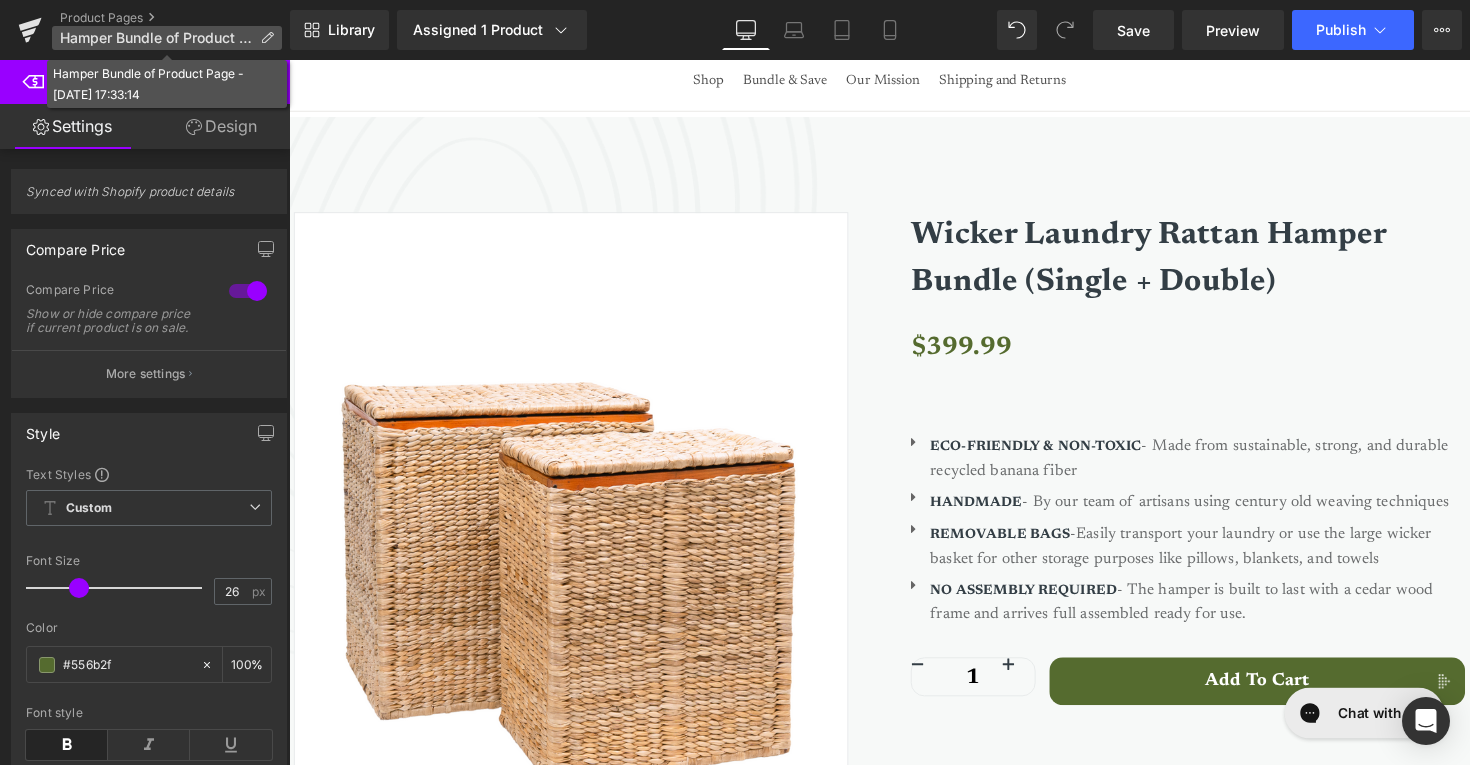 click on "Hamper Bundle of Product Page - Jun 19, 17:33:14" at bounding box center [156, 38] 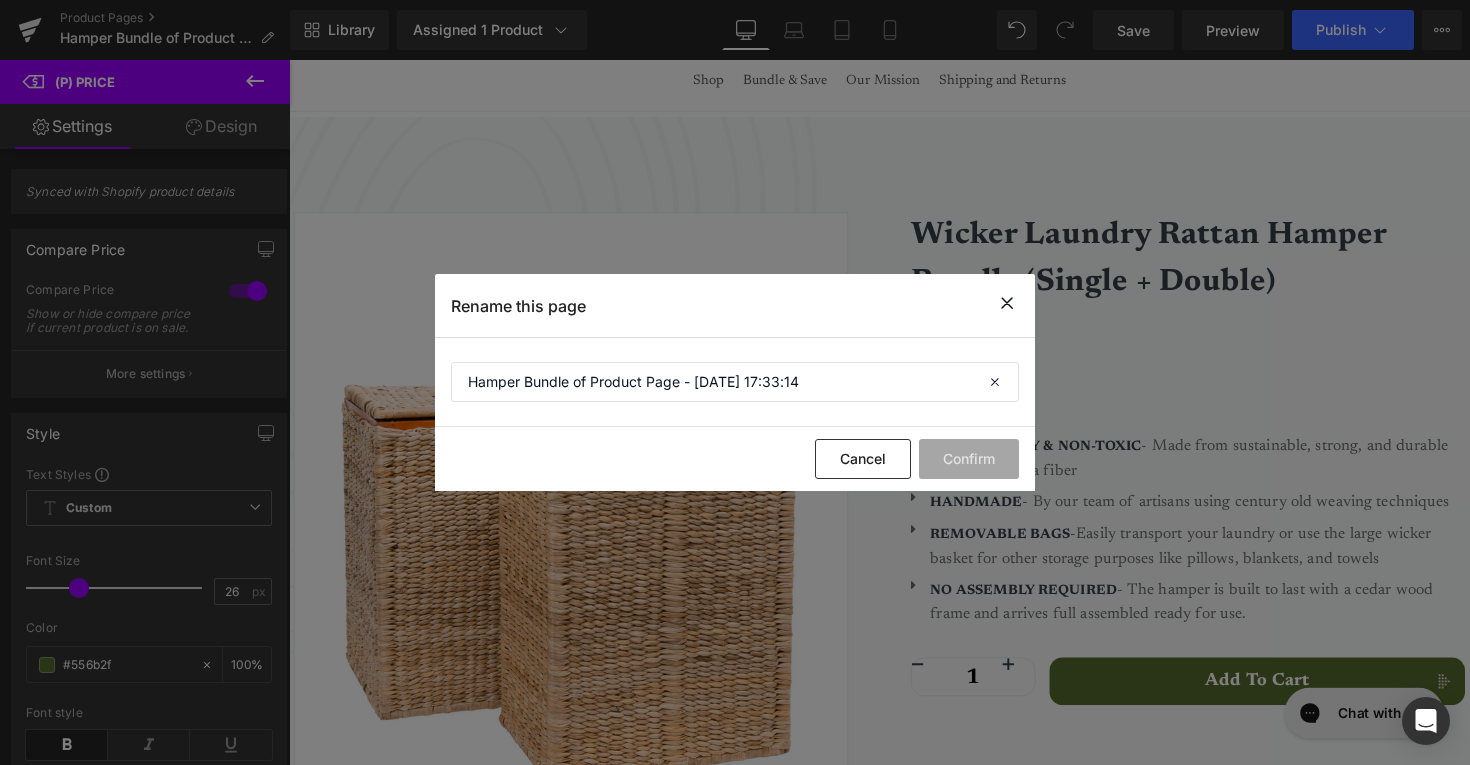 click at bounding box center [1007, 303] 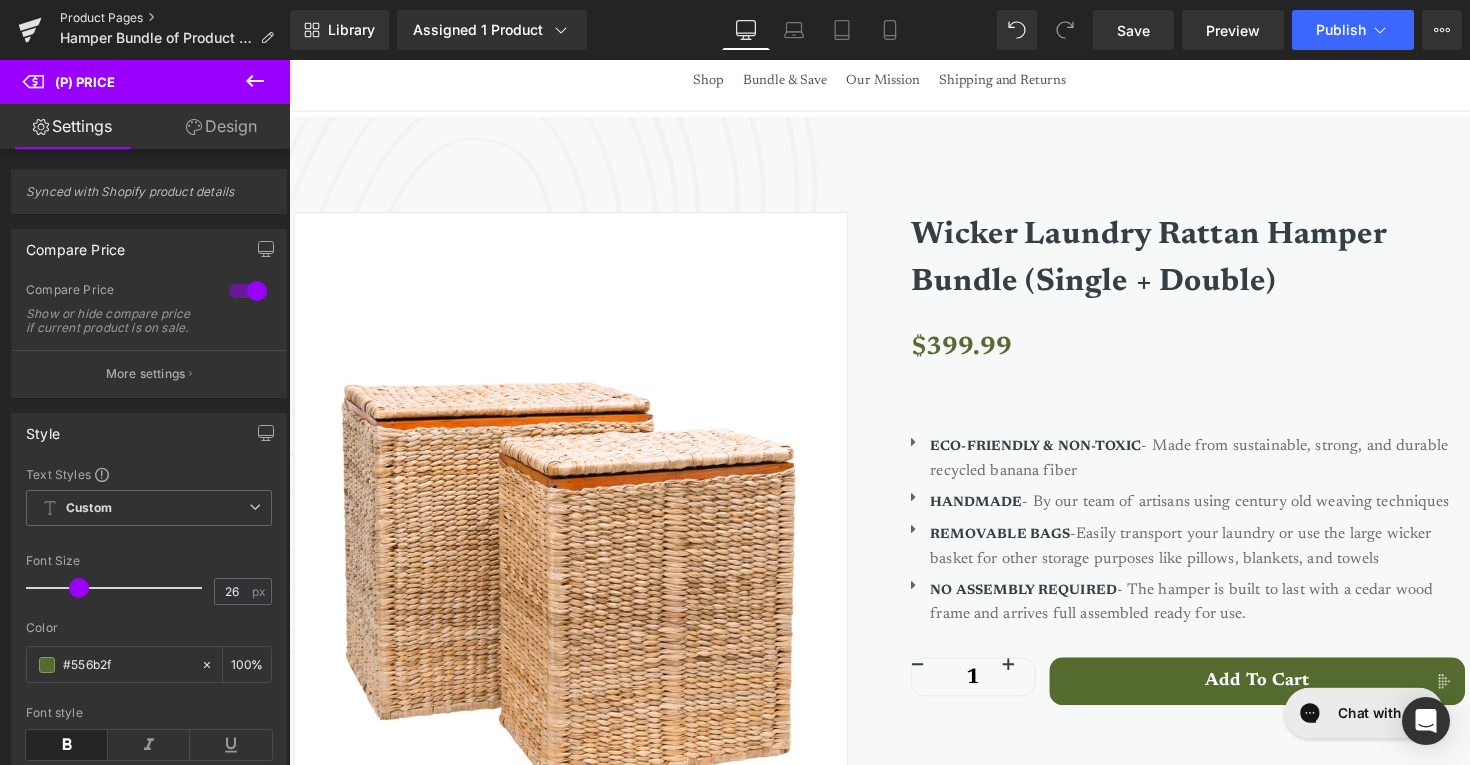 click on "Product Pages" at bounding box center (175, 18) 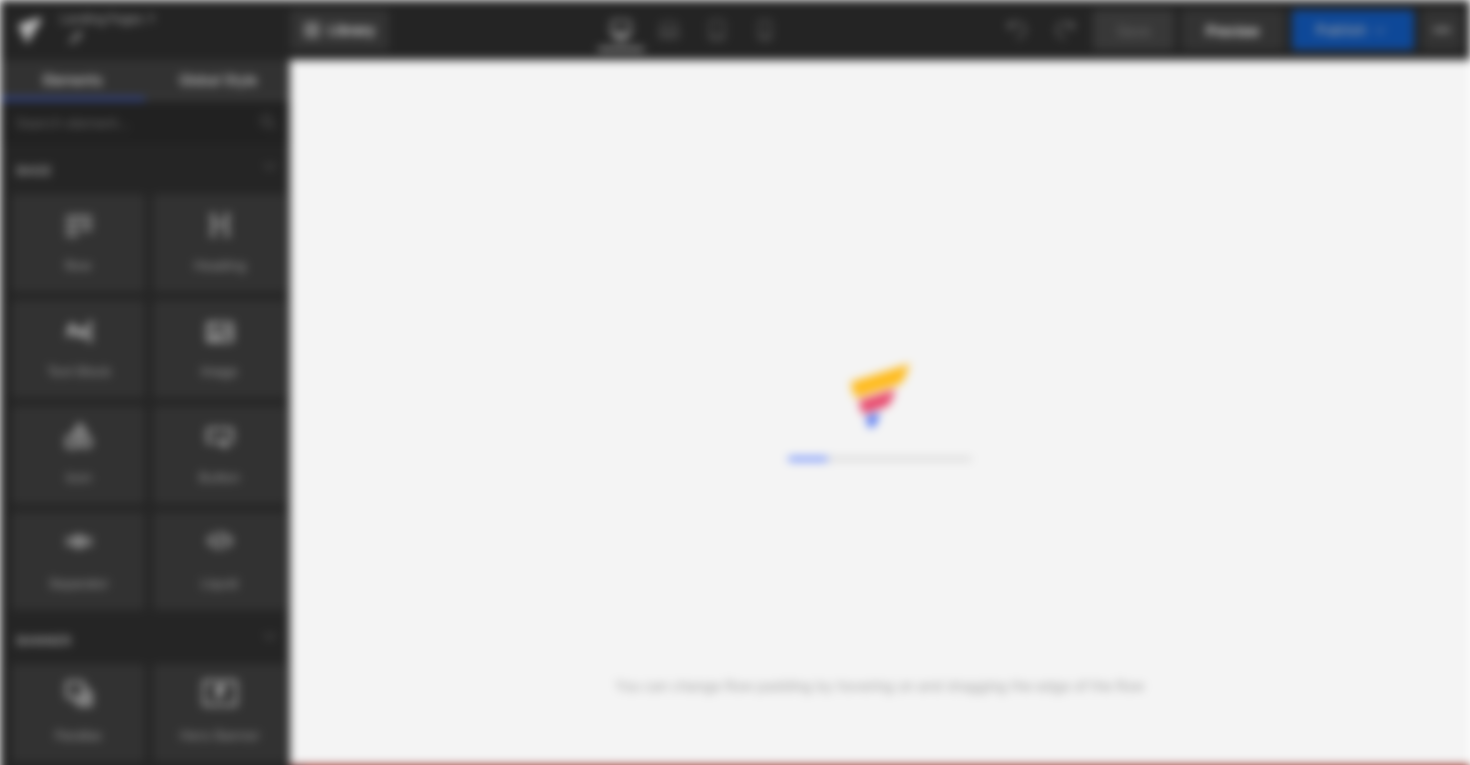 scroll, scrollTop: 0, scrollLeft: 0, axis: both 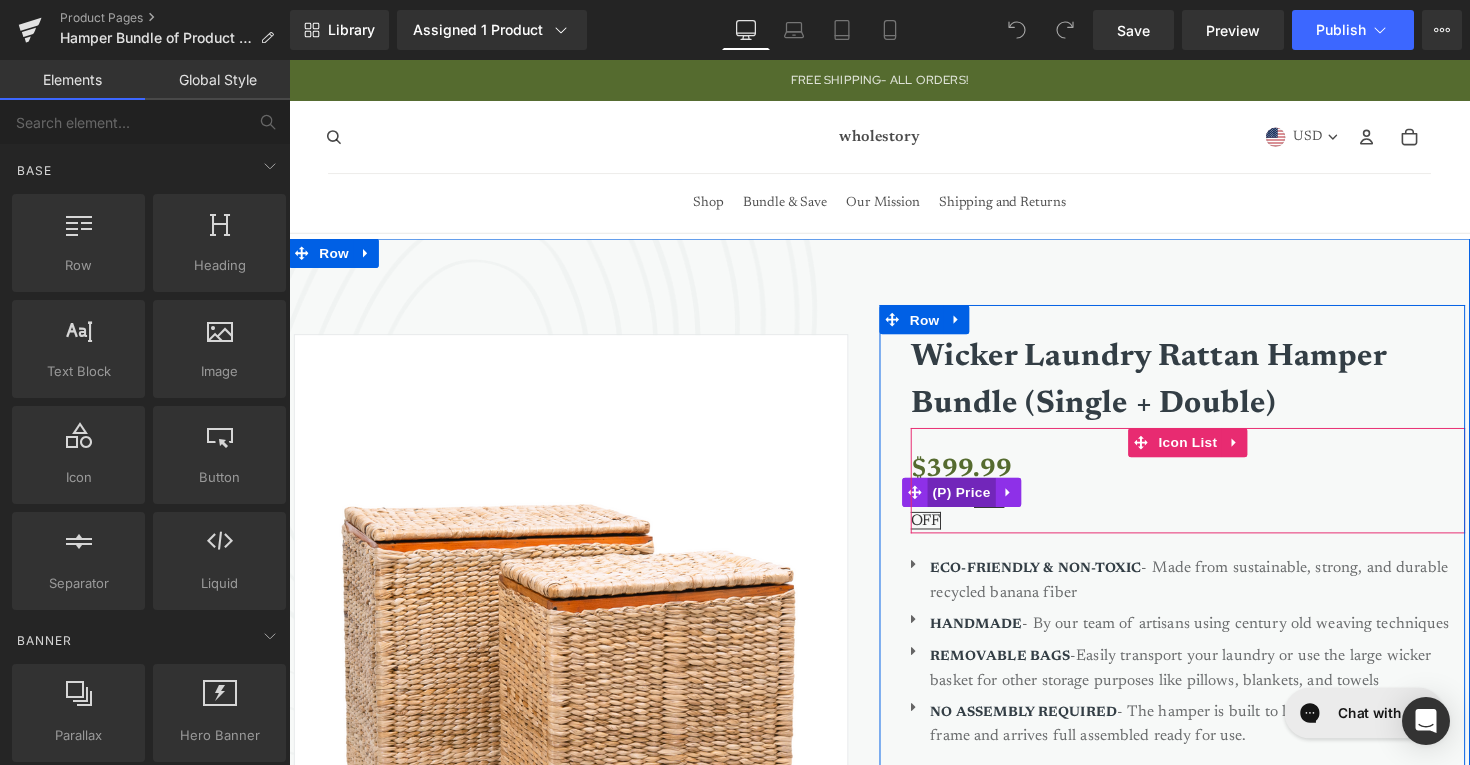 click on "(P) Price" at bounding box center (978, 503) 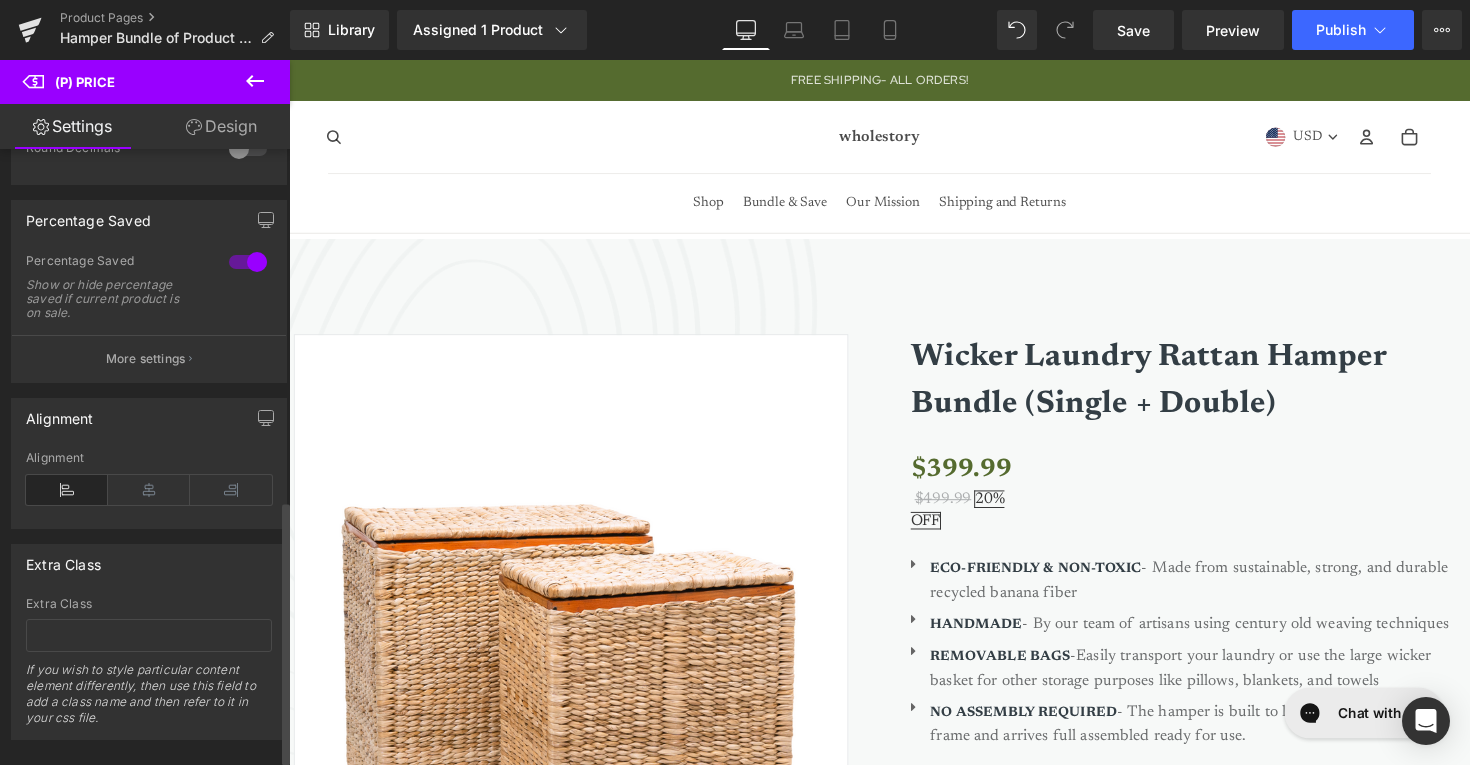 scroll, scrollTop: 832, scrollLeft: 0, axis: vertical 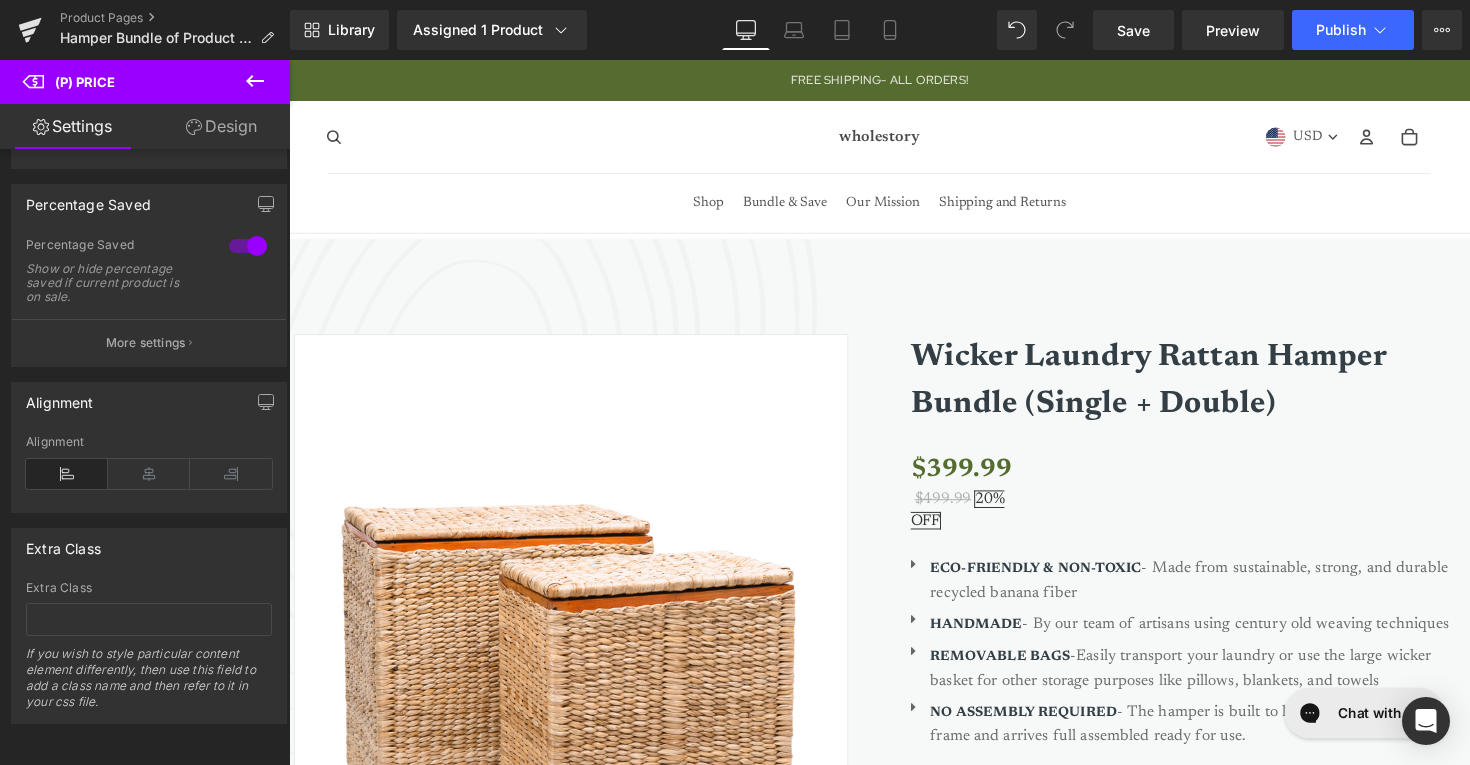 click on "Design" at bounding box center (221, 126) 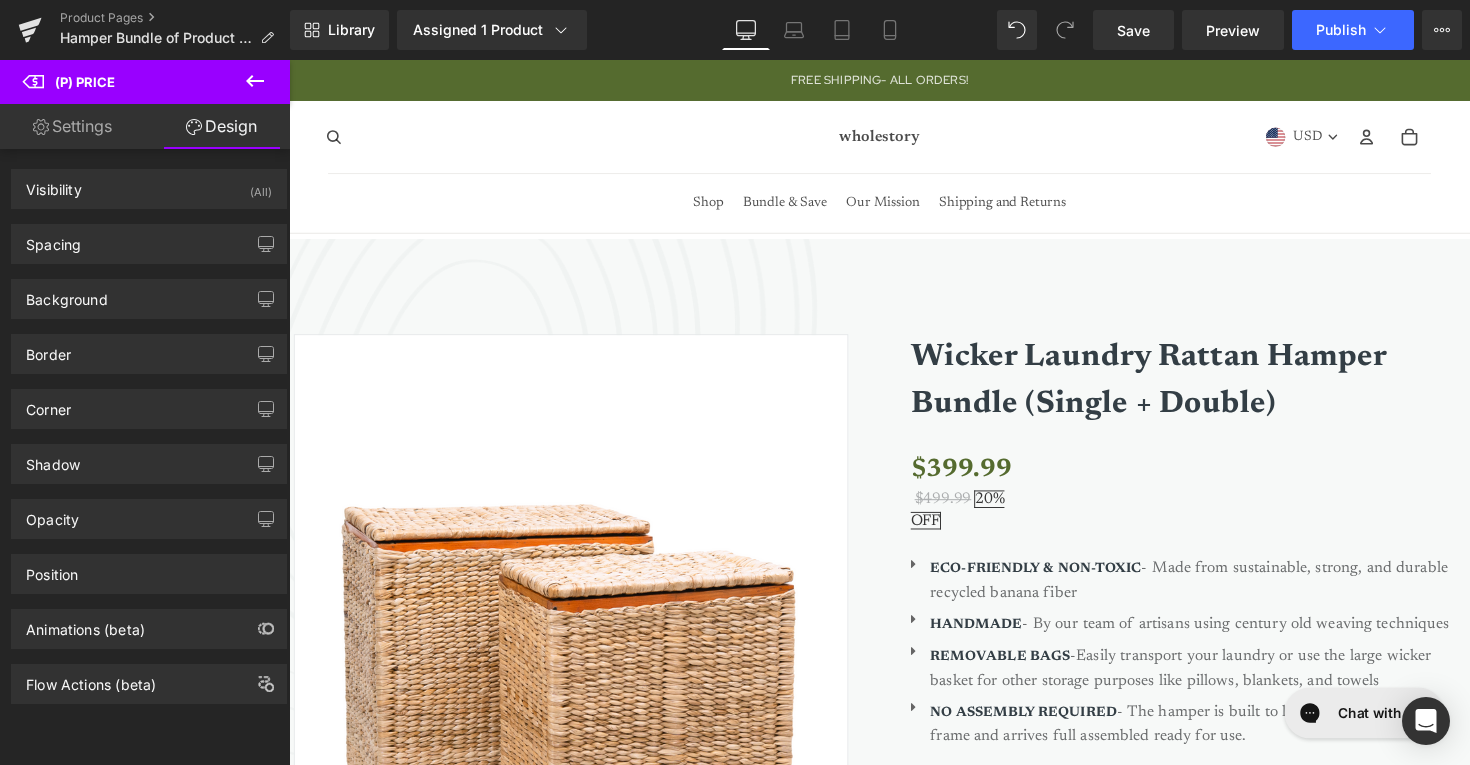 click on "Settings" at bounding box center [72, 126] 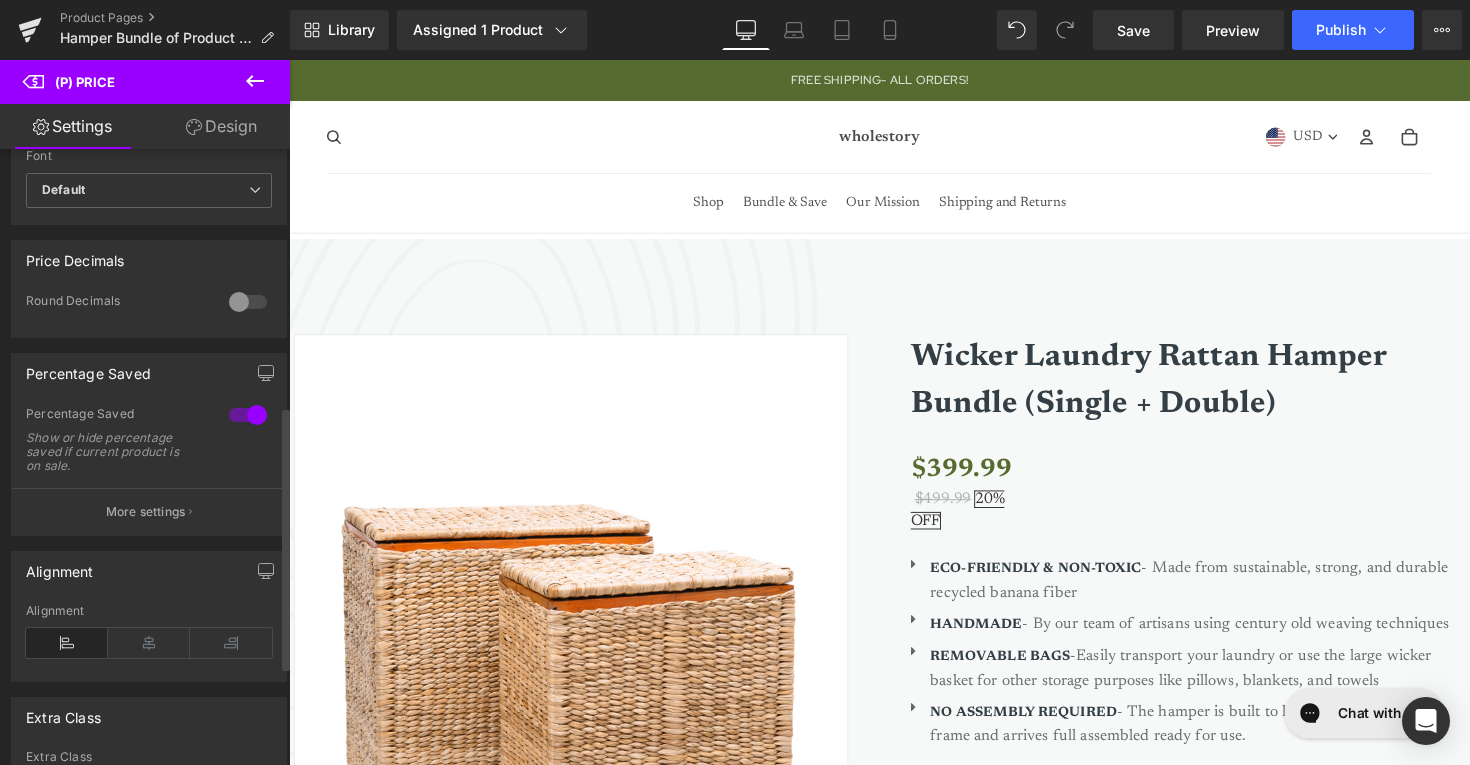 scroll, scrollTop: 577, scrollLeft: 0, axis: vertical 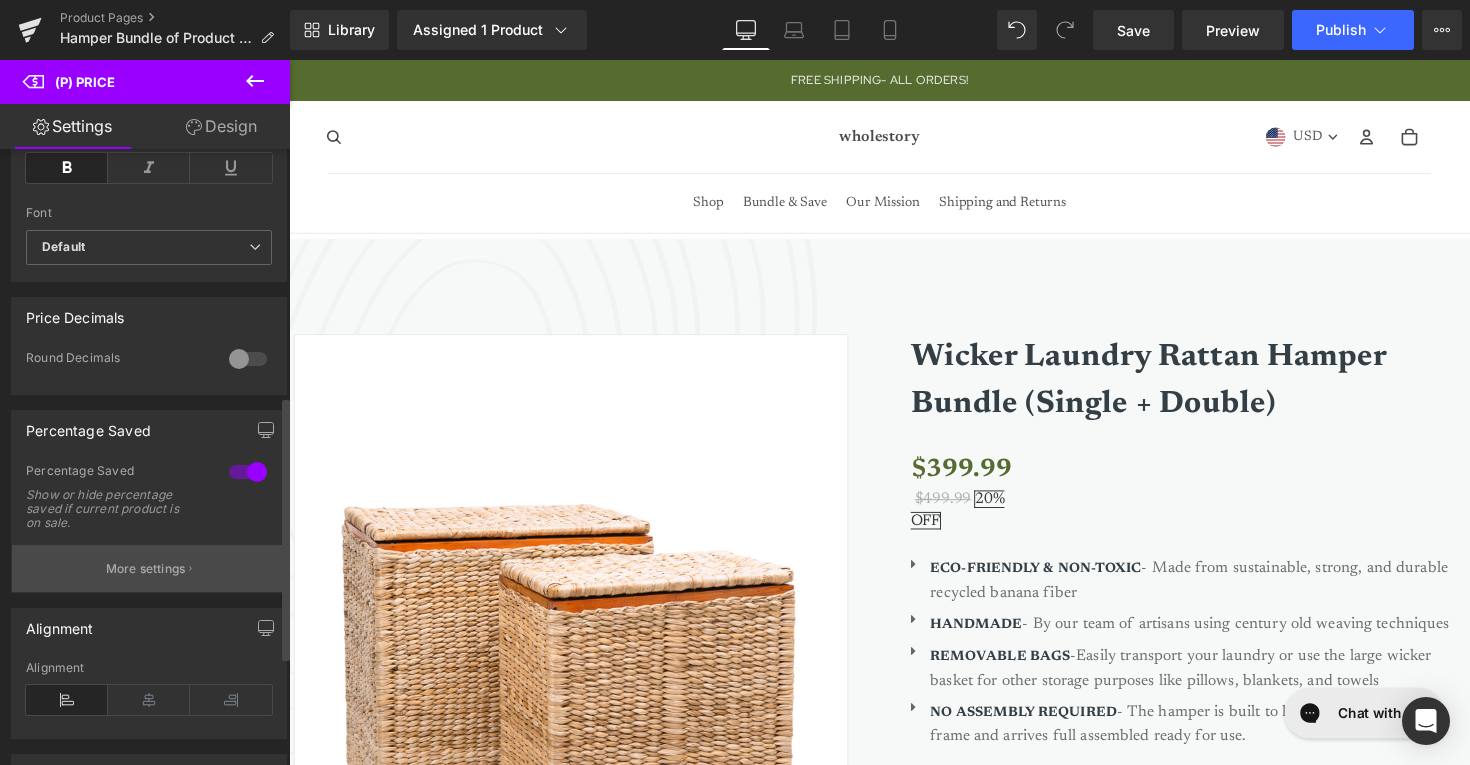 click on "More settings" at bounding box center (146, 569) 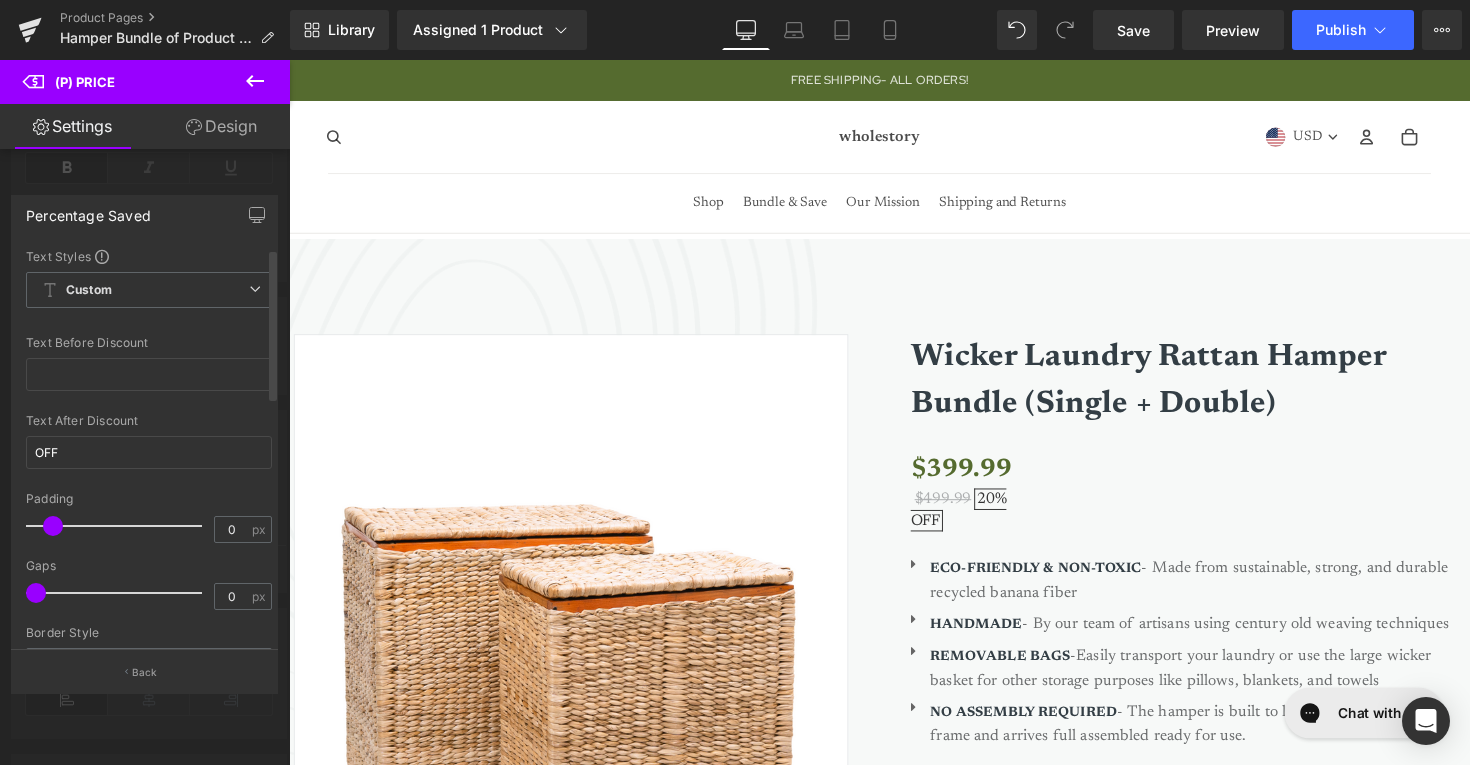 click at bounding box center [119, 526] 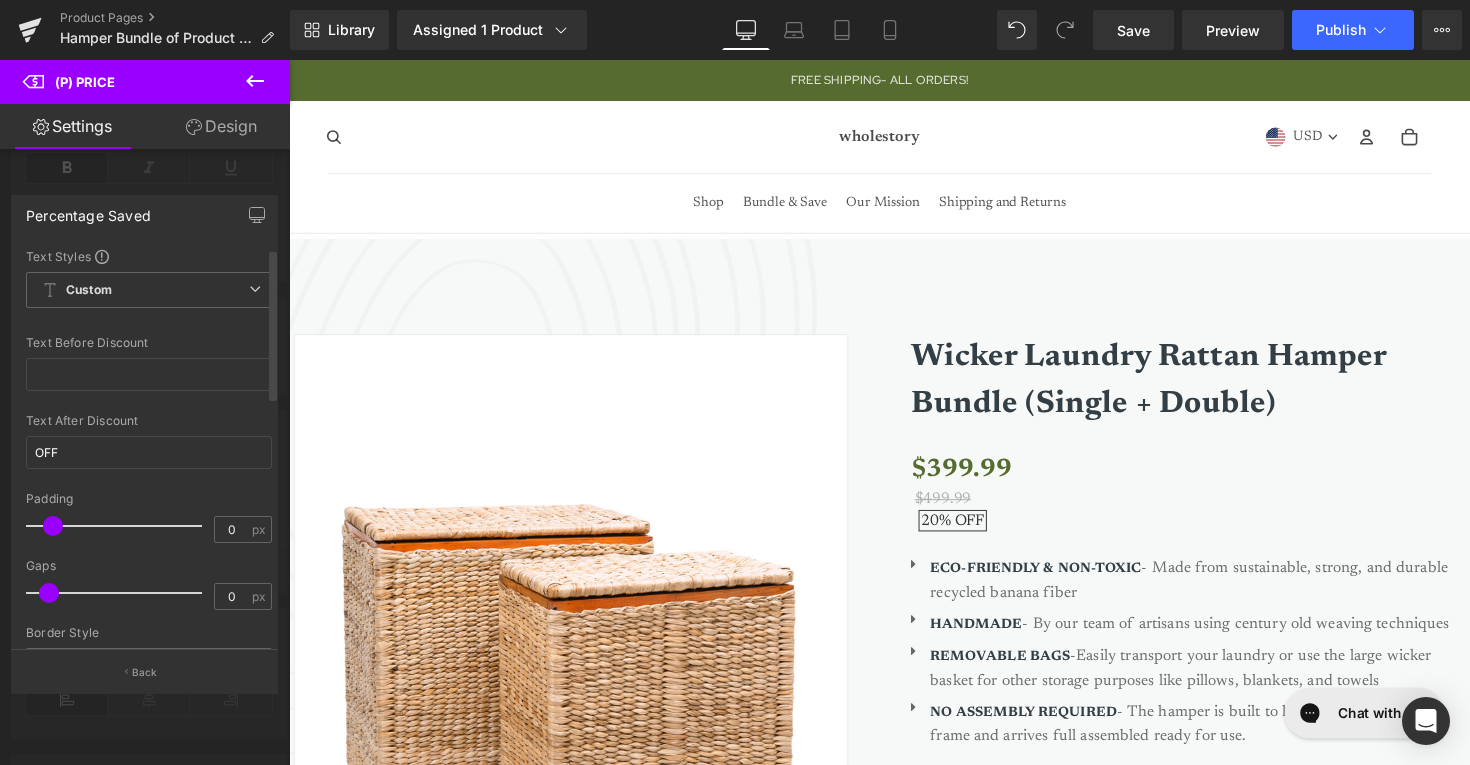drag, startPoint x: 37, startPoint y: 599, endPoint x: 49, endPoint y: 599, distance: 12 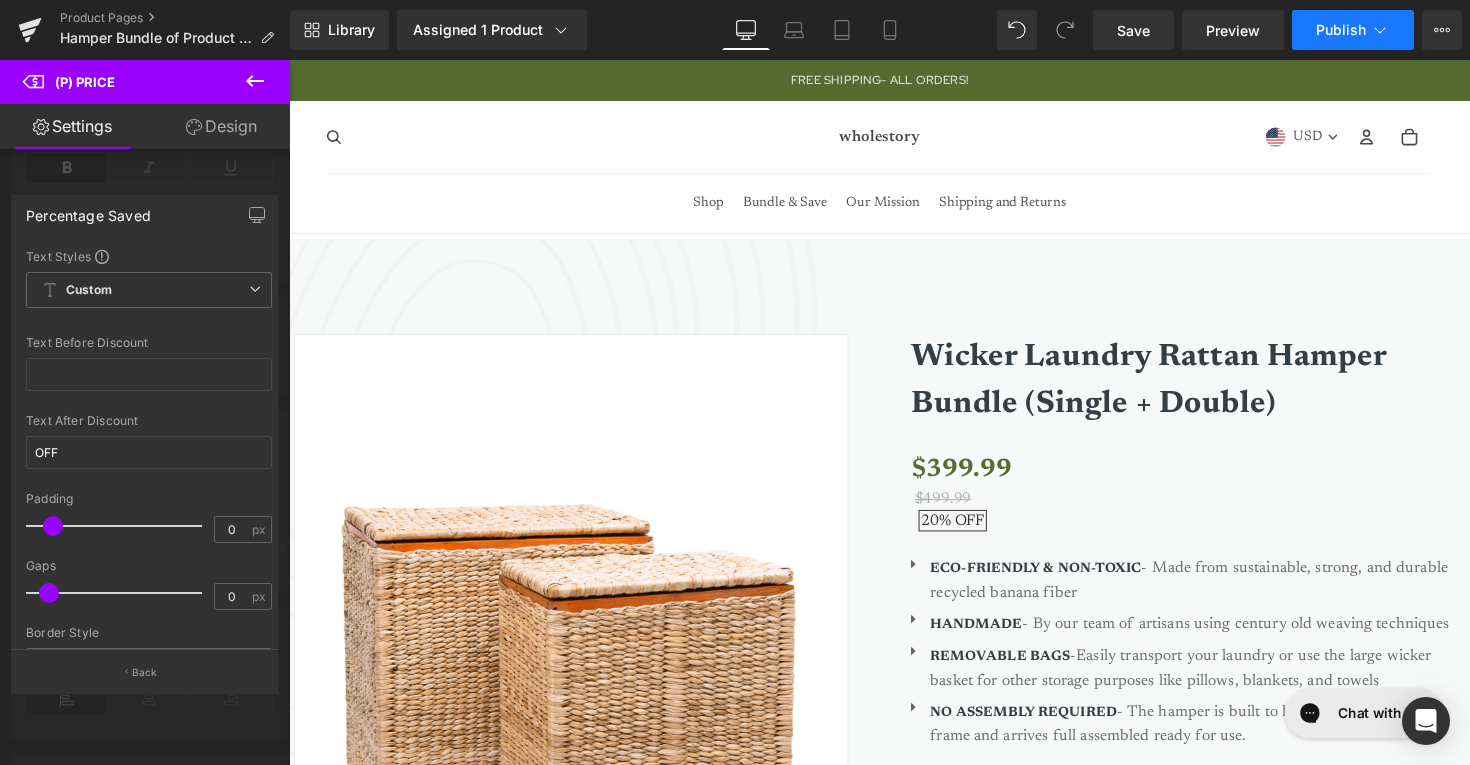 click on "Publish" at bounding box center [1341, 30] 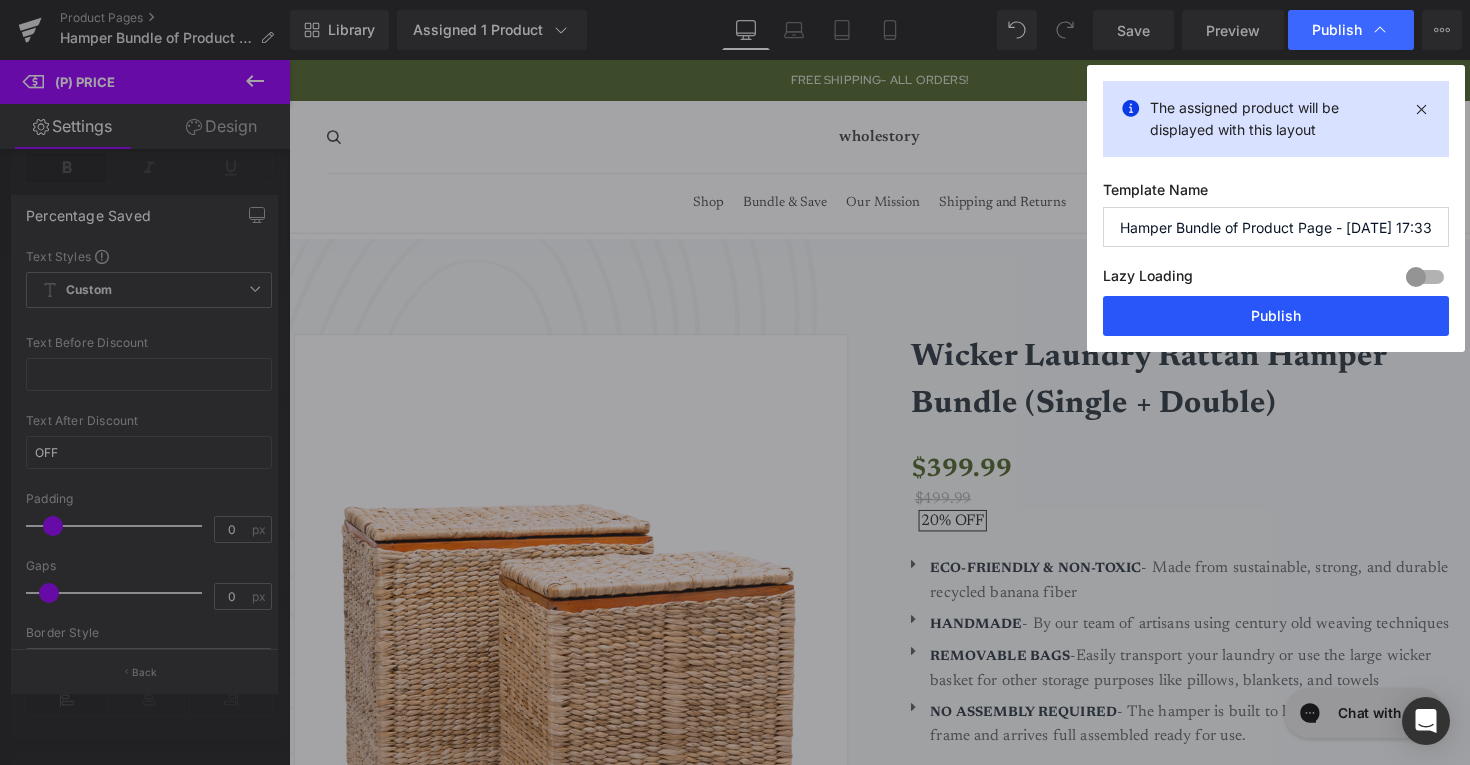 click on "Publish" at bounding box center [1276, 316] 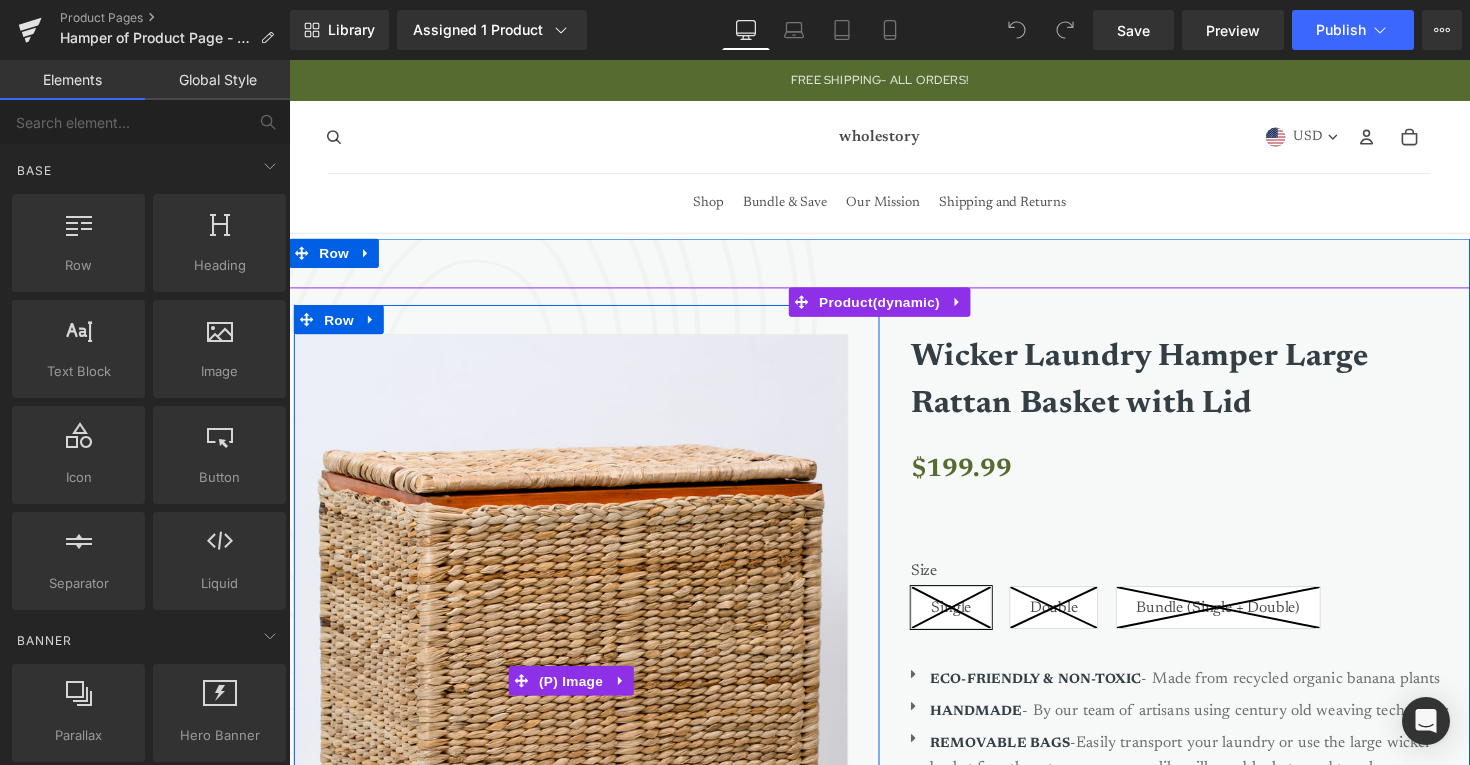 scroll, scrollTop: 334, scrollLeft: 0, axis: vertical 